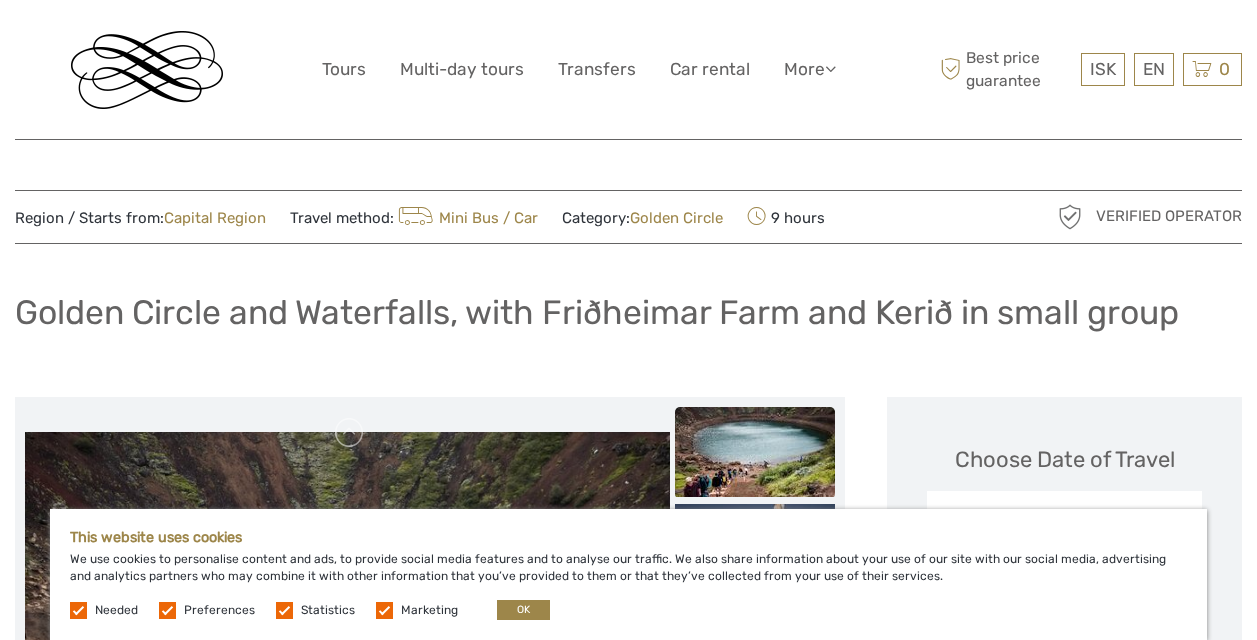 scroll, scrollTop: 0, scrollLeft: 0, axis: both 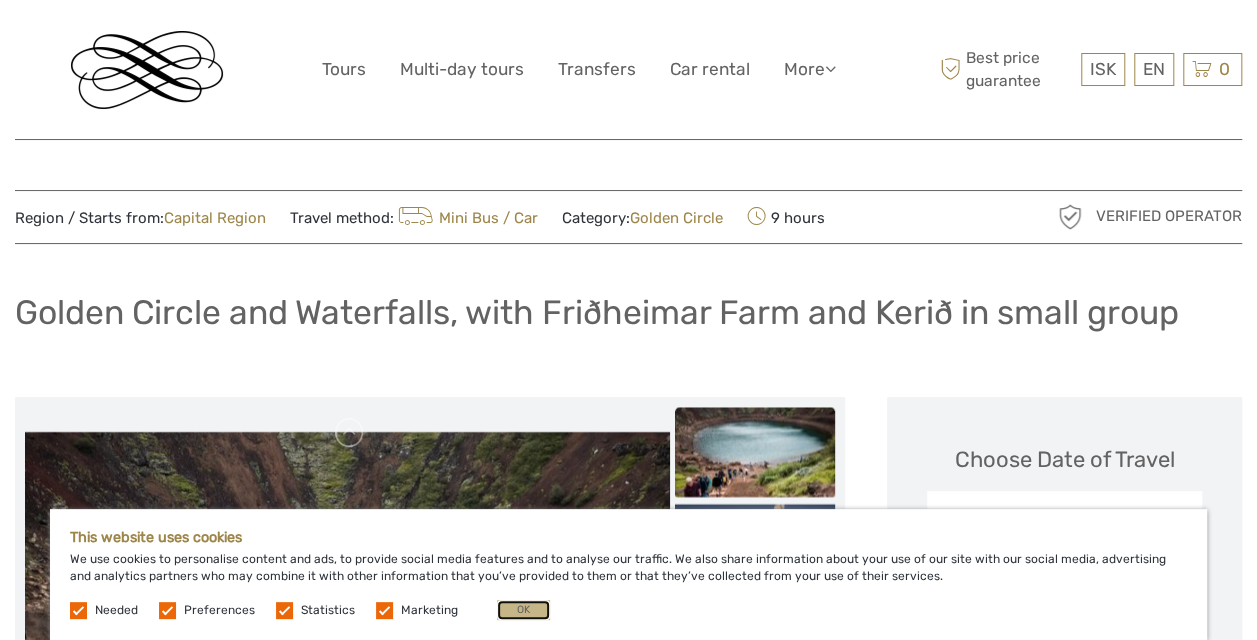 click on "OK" at bounding box center [523, 610] 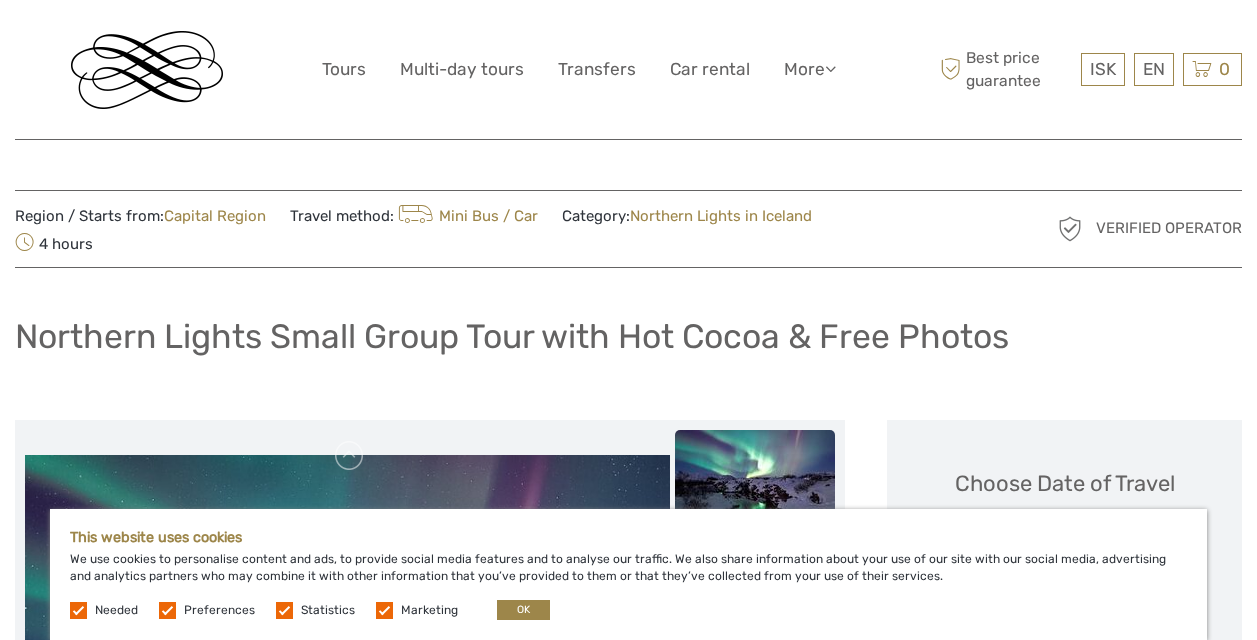scroll, scrollTop: 0, scrollLeft: 0, axis: both 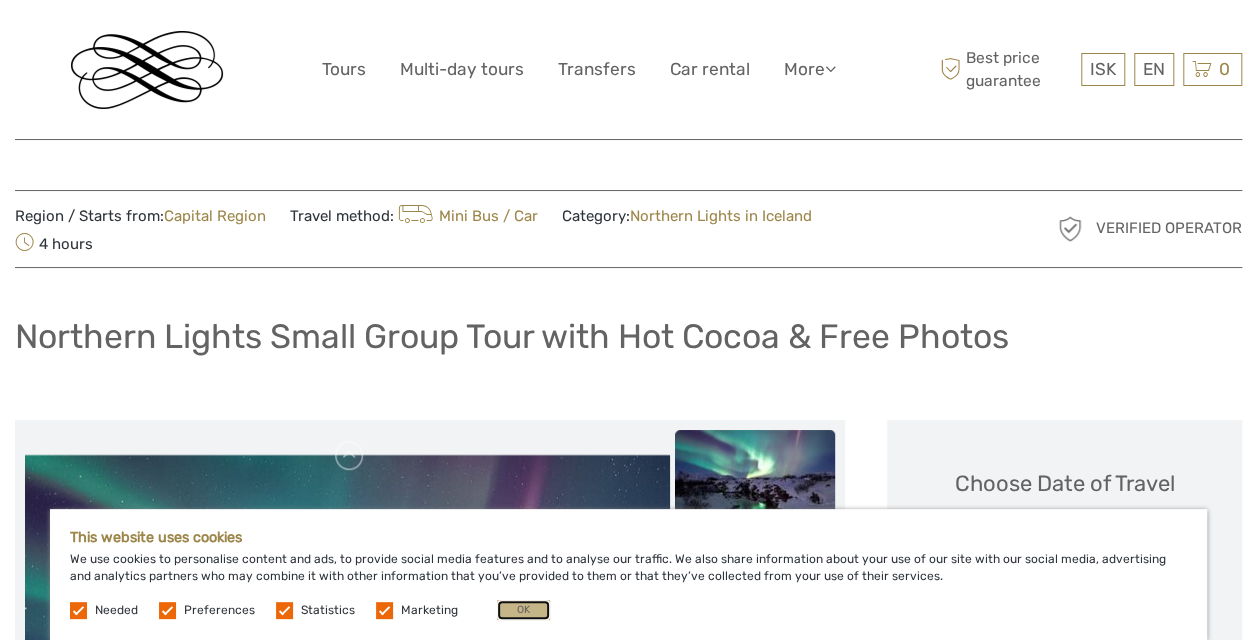 click on "OK" at bounding box center (523, 610) 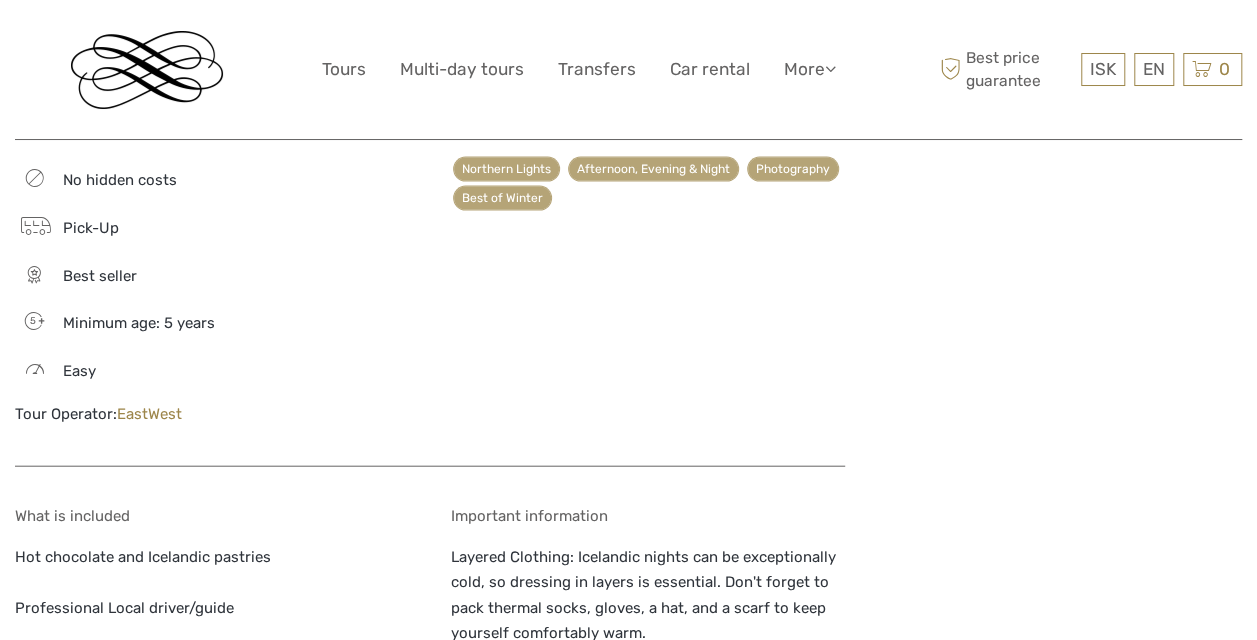 scroll, scrollTop: 2200, scrollLeft: 0, axis: vertical 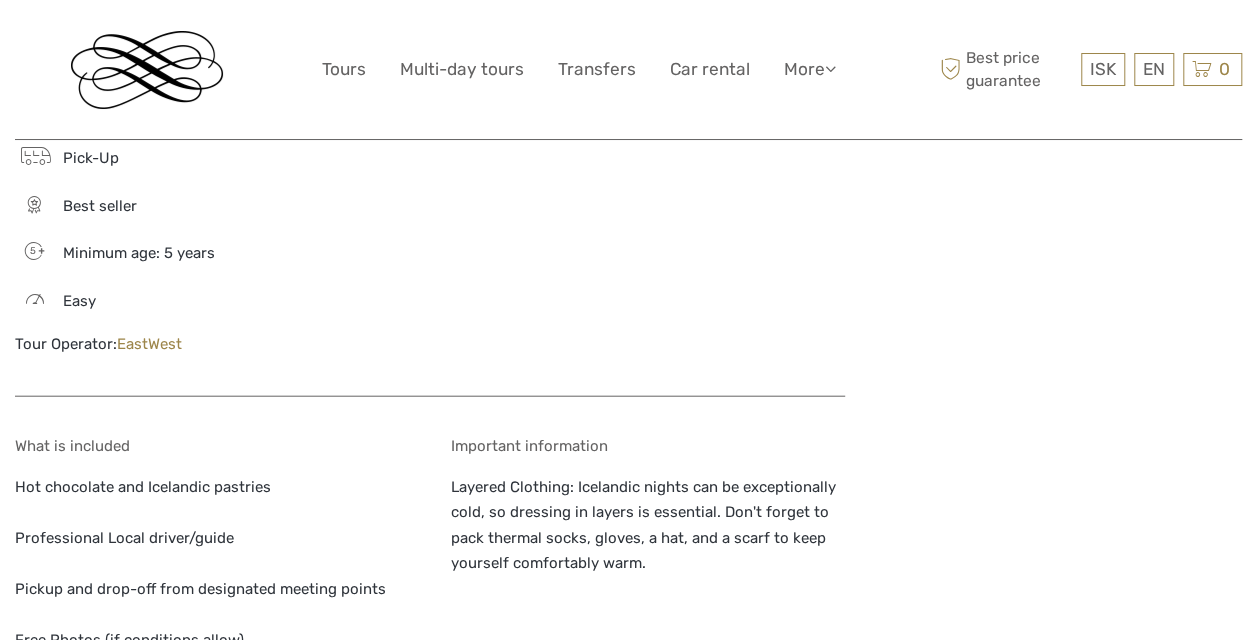 click on "EastWest" at bounding box center [149, 344] 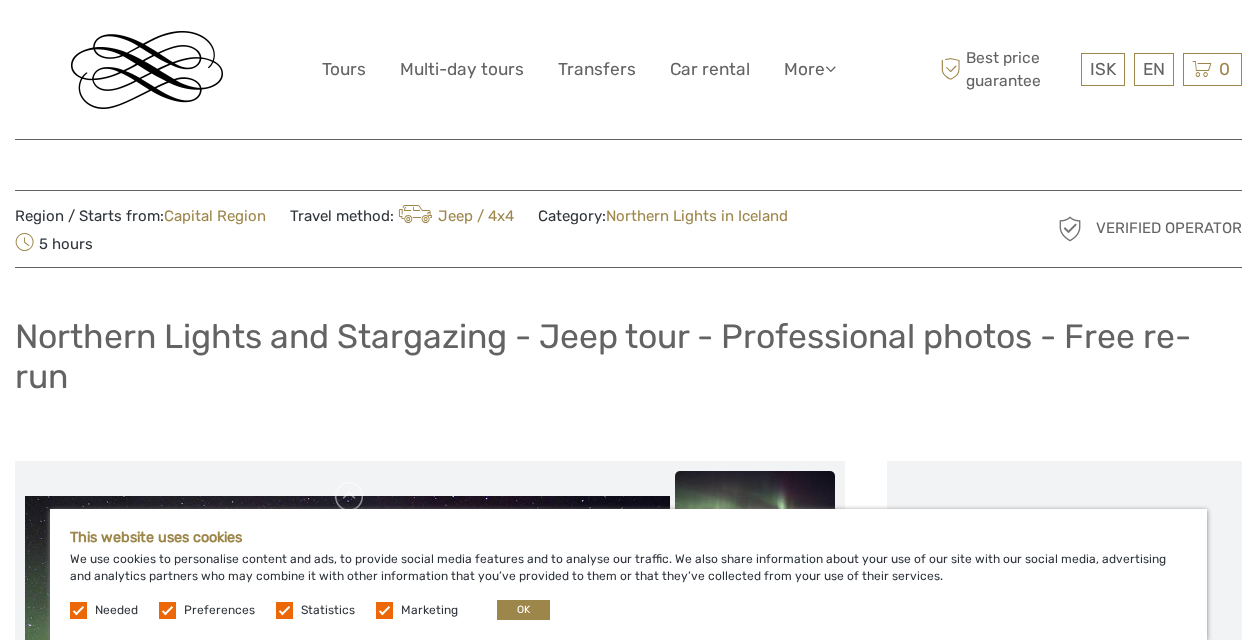 scroll, scrollTop: 700, scrollLeft: 0, axis: vertical 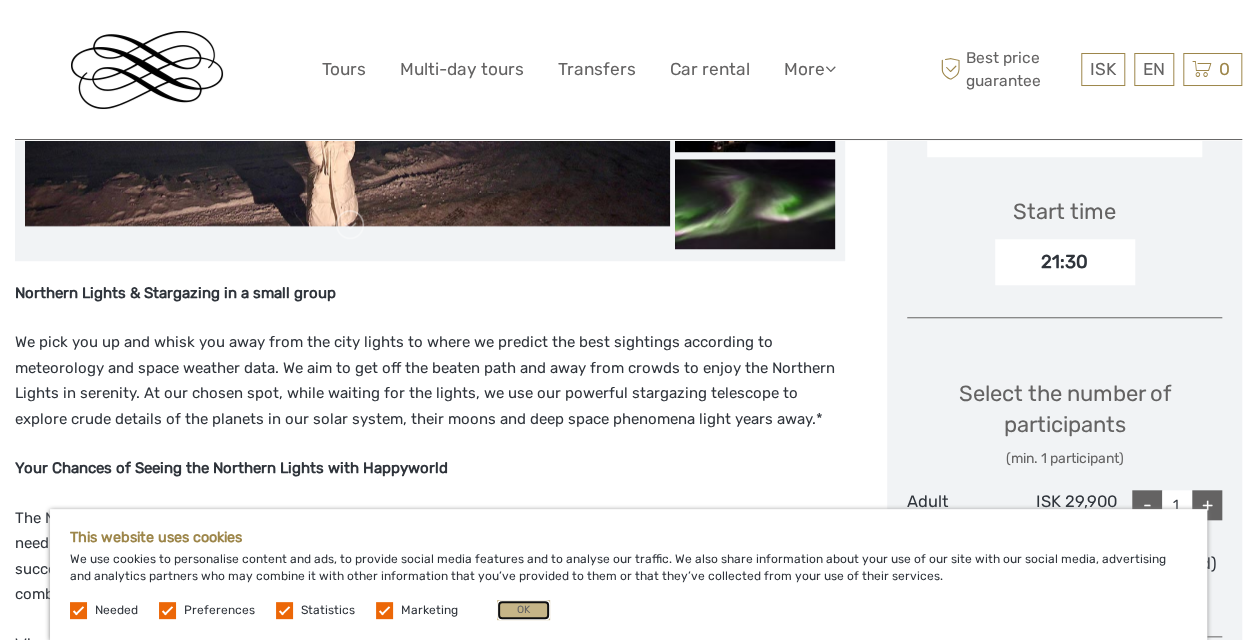 click on "OK" at bounding box center [523, 610] 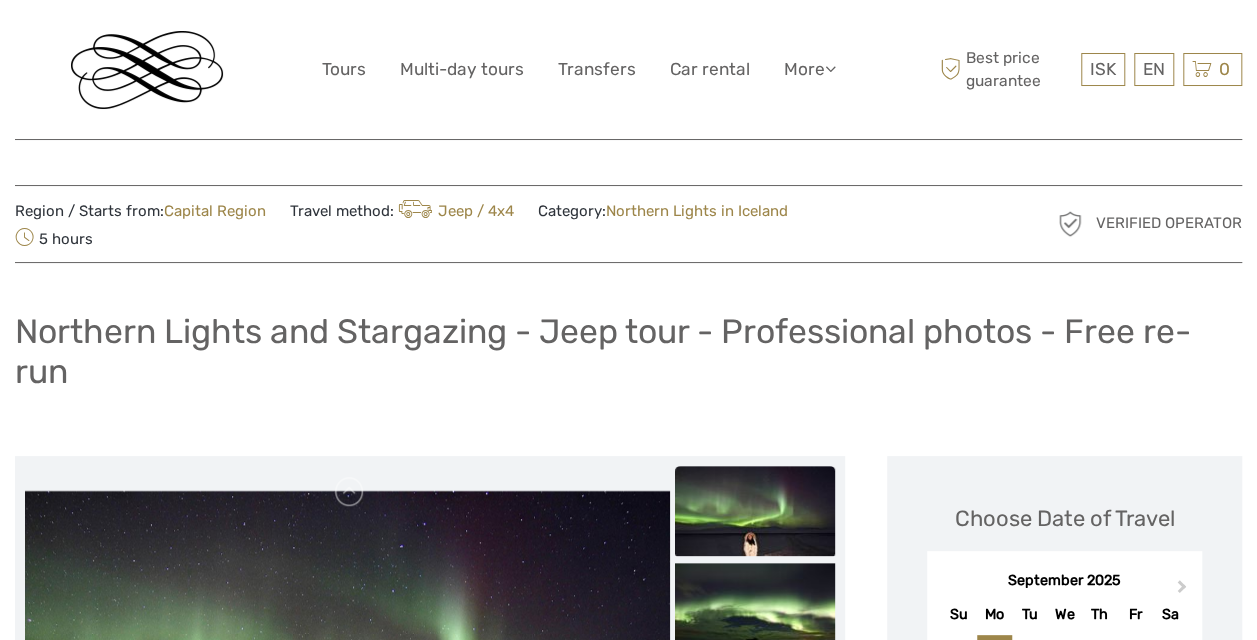 scroll, scrollTop: 0, scrollLeft: 0, axis: both 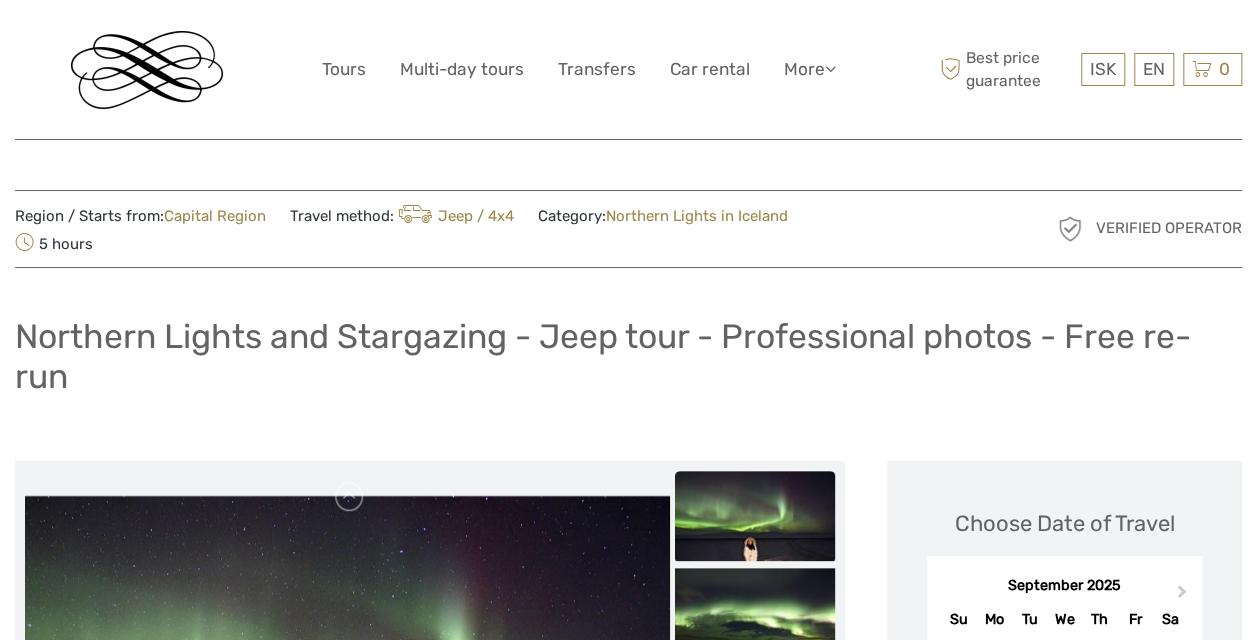 click at bounding box center [147, 70] 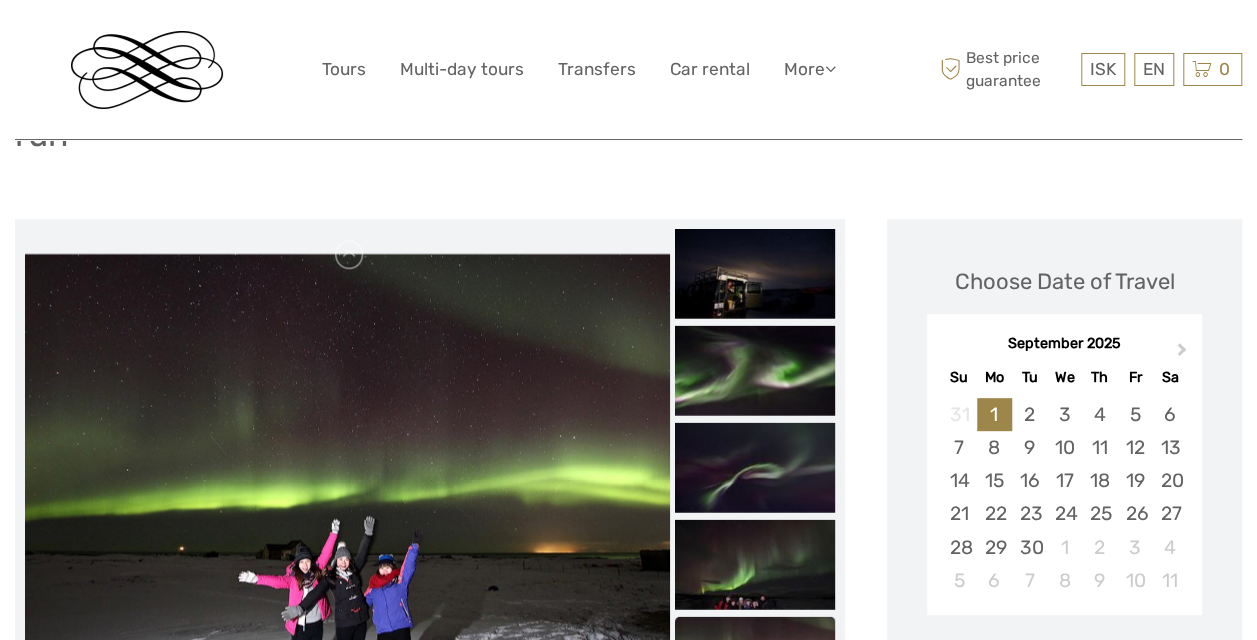 scroll, scrollTop: 0, scrollLeft: 0, axis: both 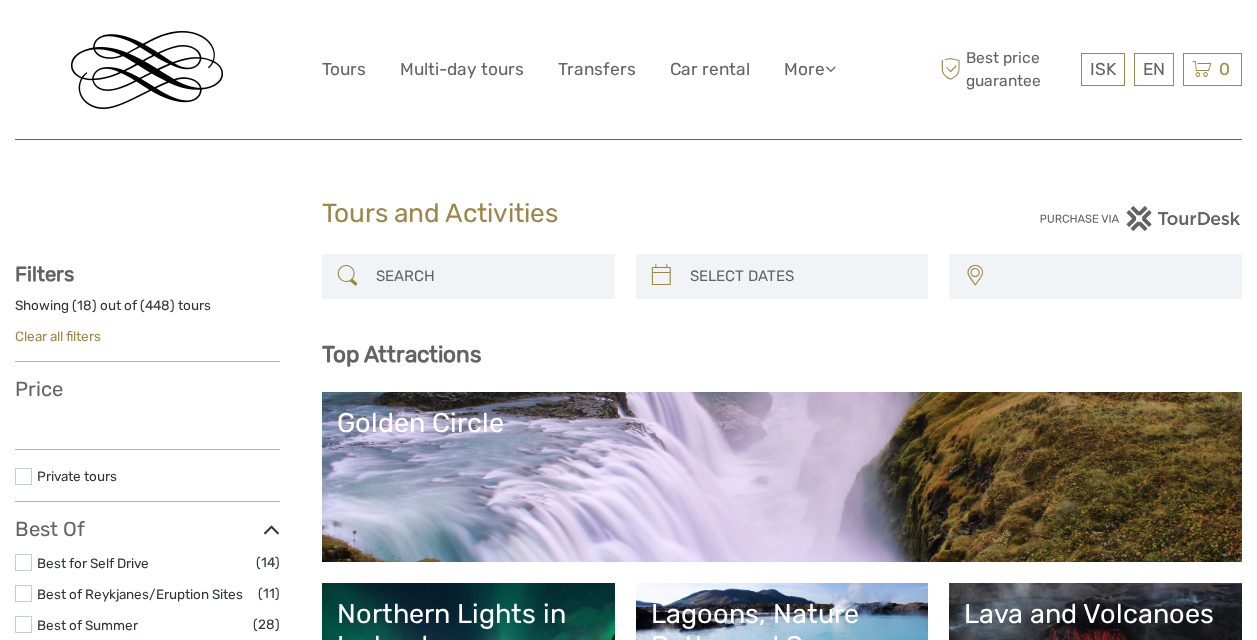 select 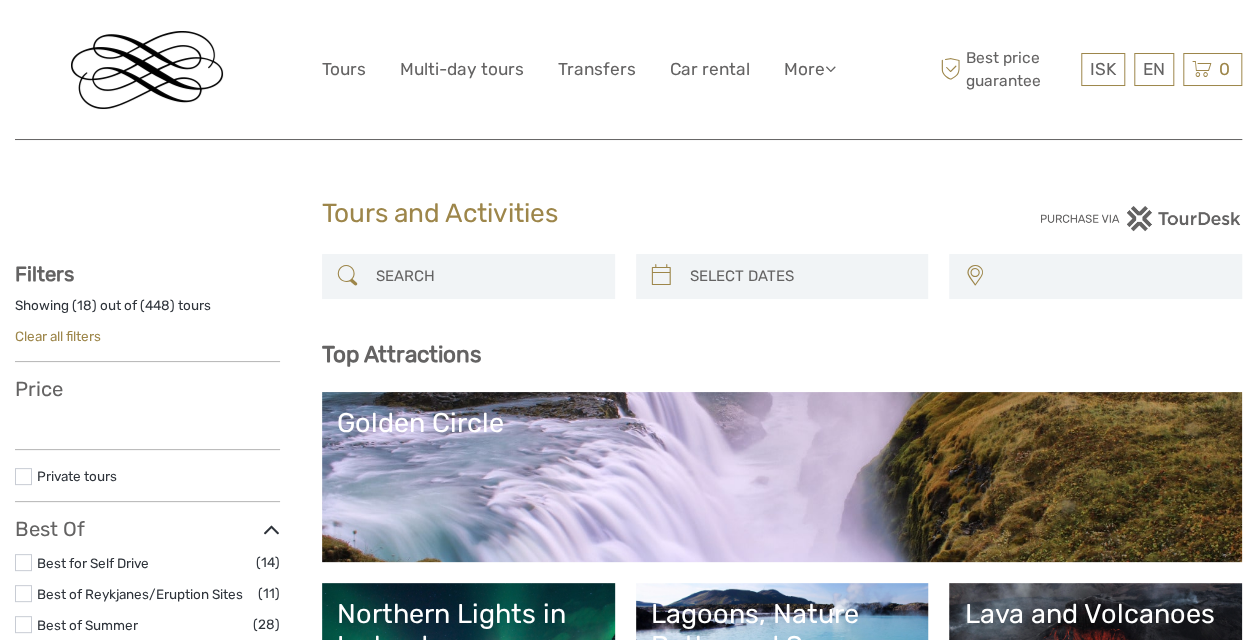 select 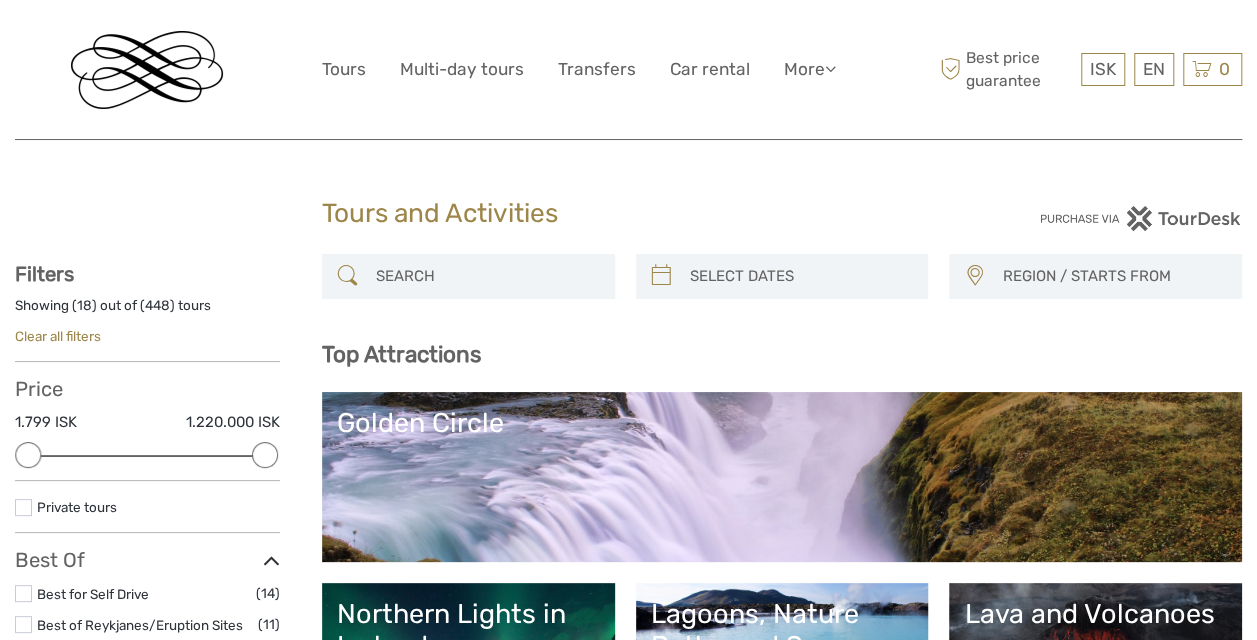 scroll, scrollTop: 0, scrollLeft: 0, axis: both 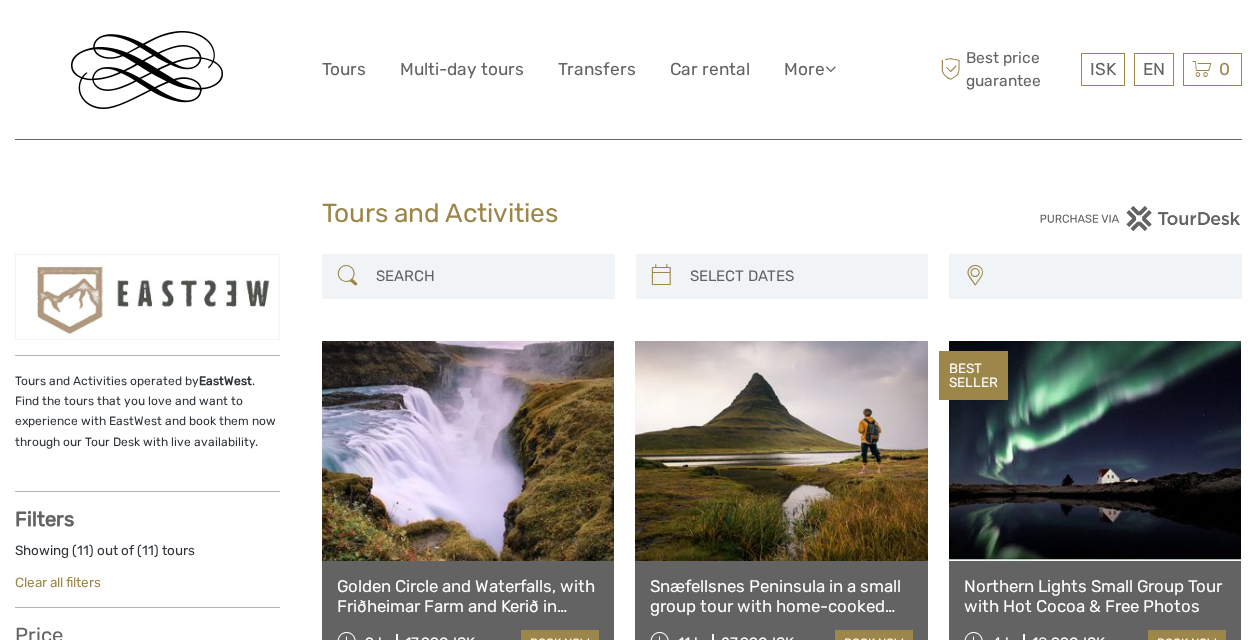 select 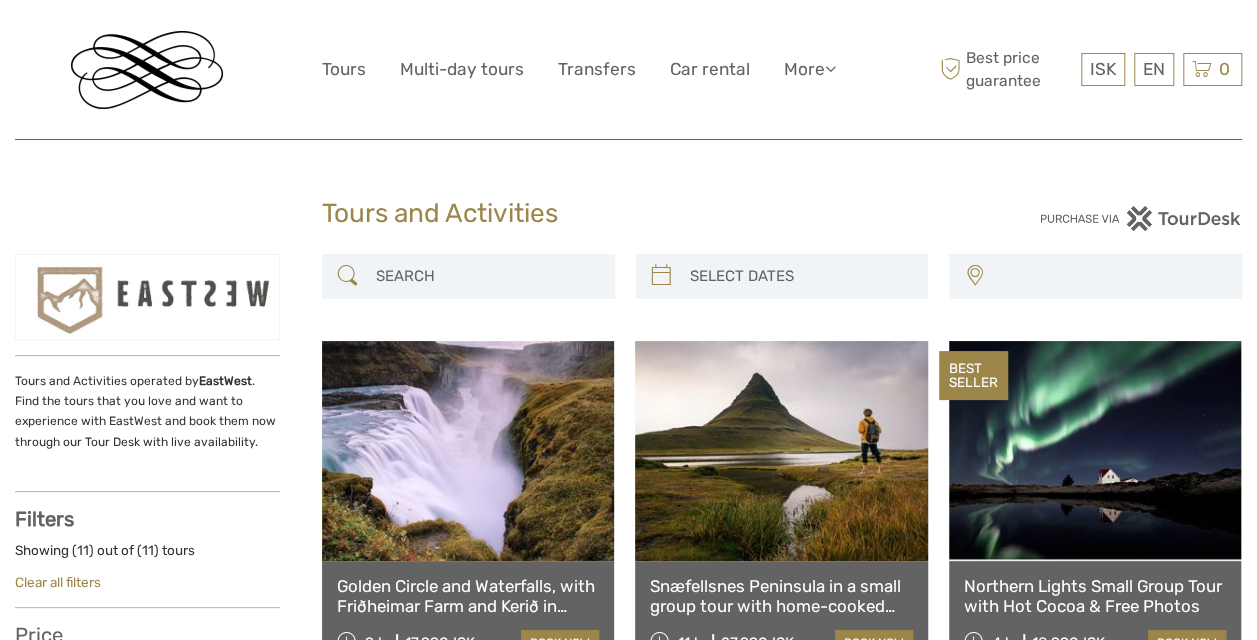 select 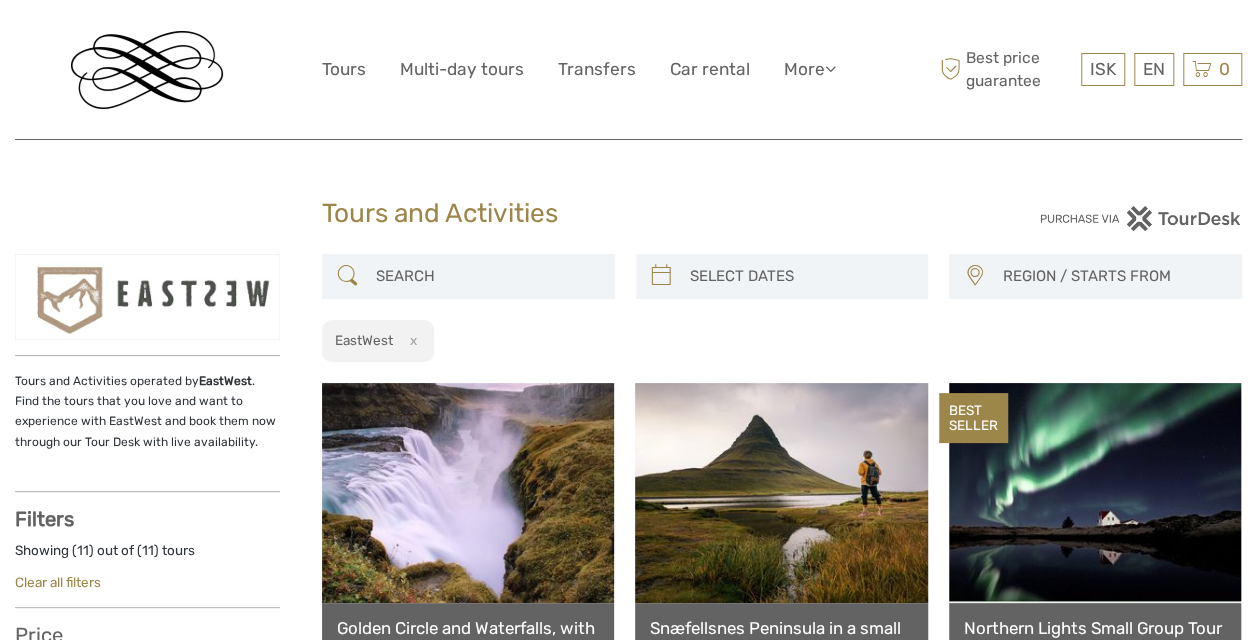 scroll, scrollTop: 0, scrollLeft: 0, axis: both 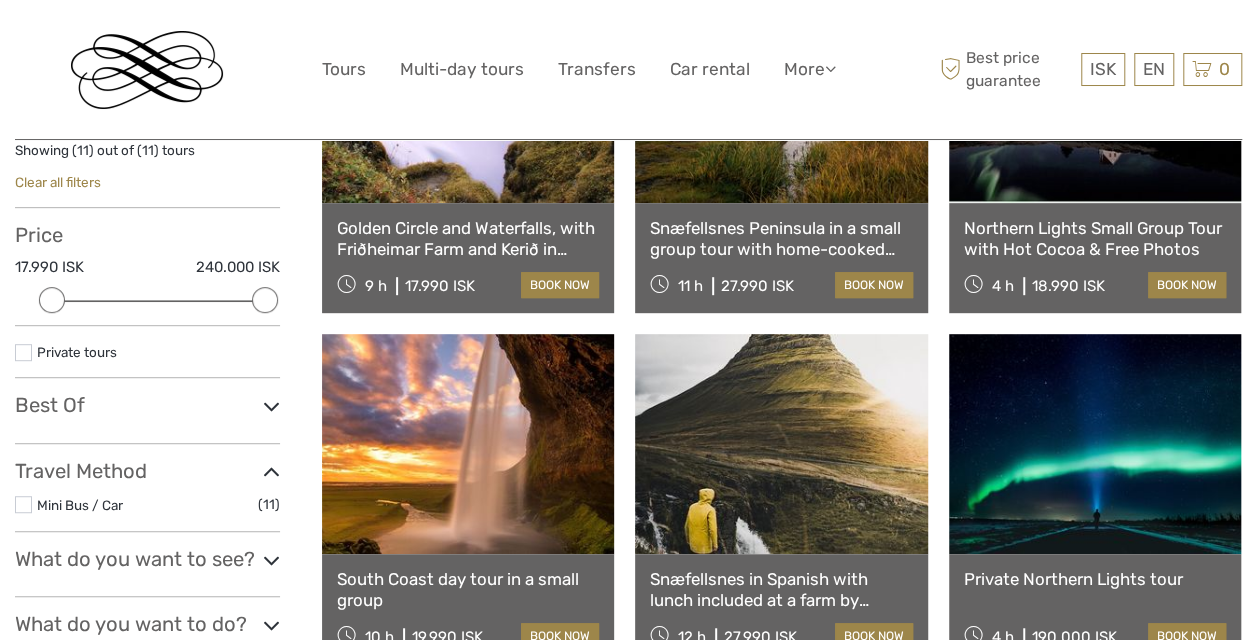 click on "Price" at bounding box center [147, 235] 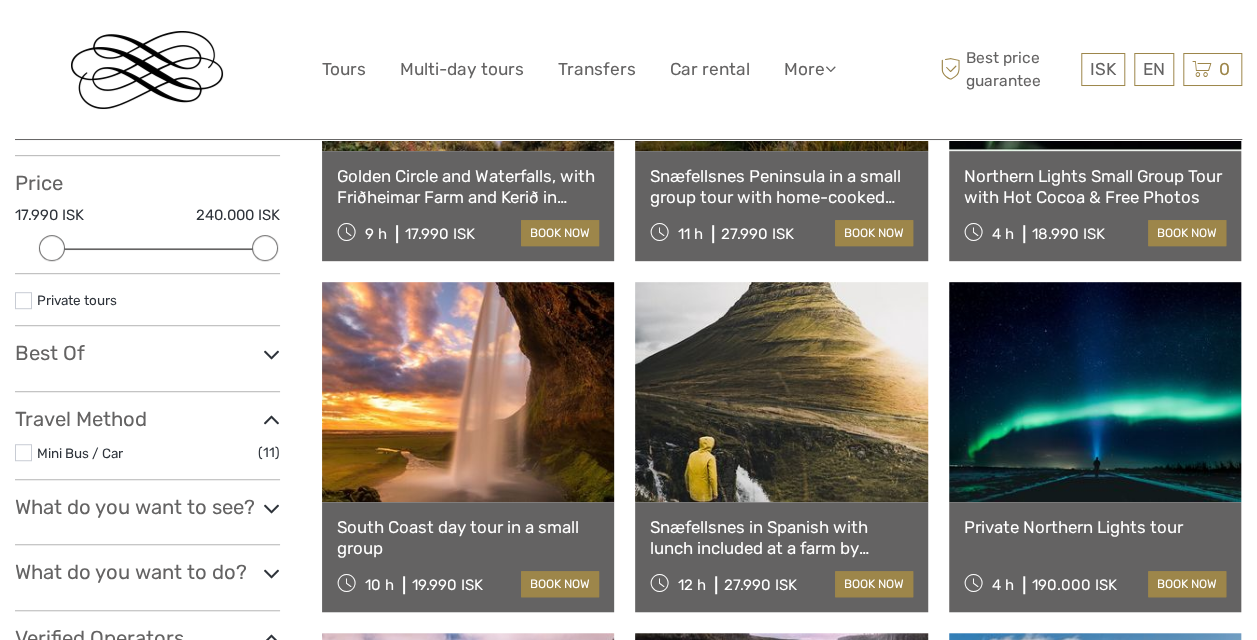 scroll, scrollTop: 200, scrollLeft: 0, axis: vertical 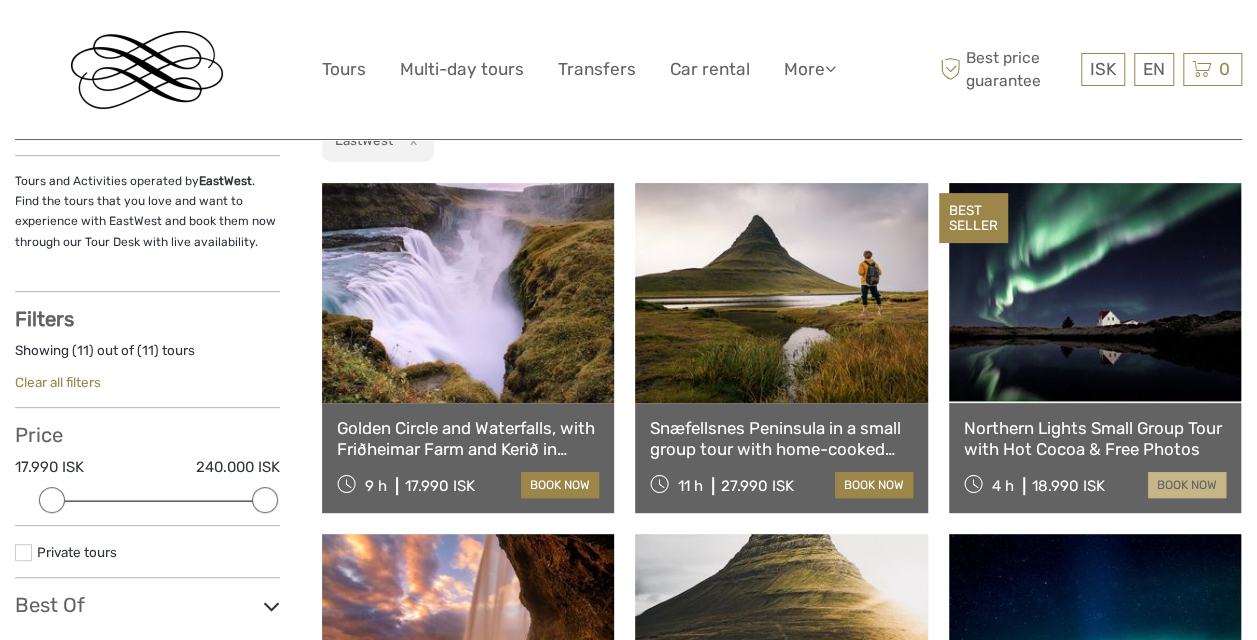 click on "book now" at bounding box center [1187, 485] 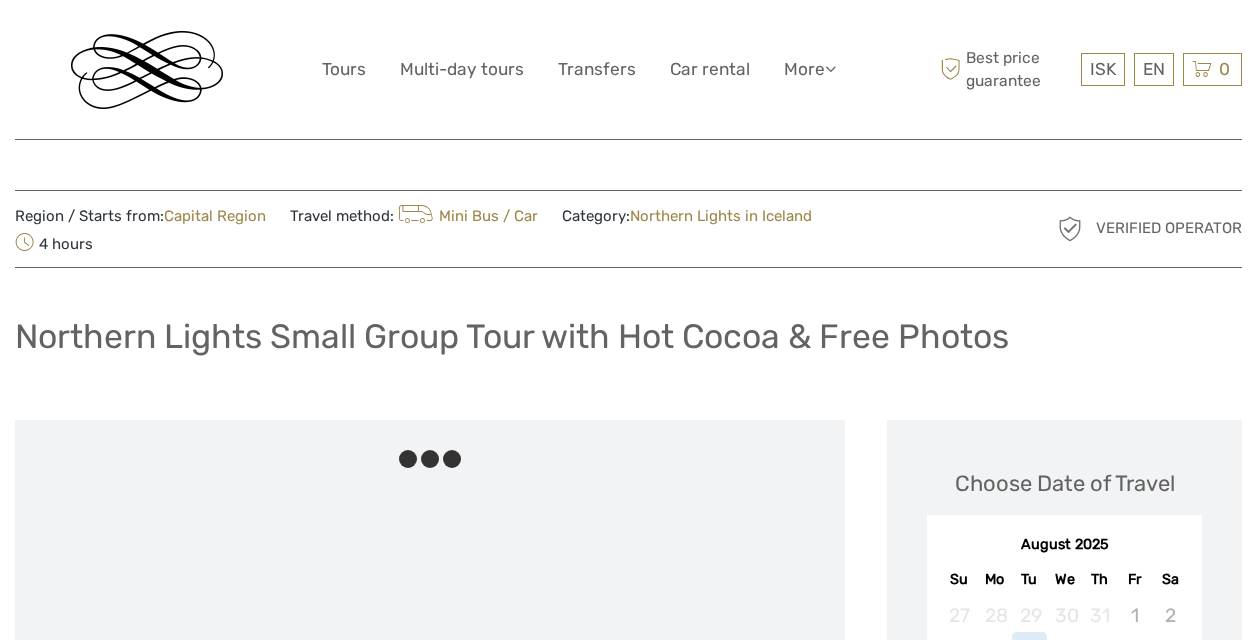 scroll, scrollTop: 0, scrollLeft: 0, axis: both 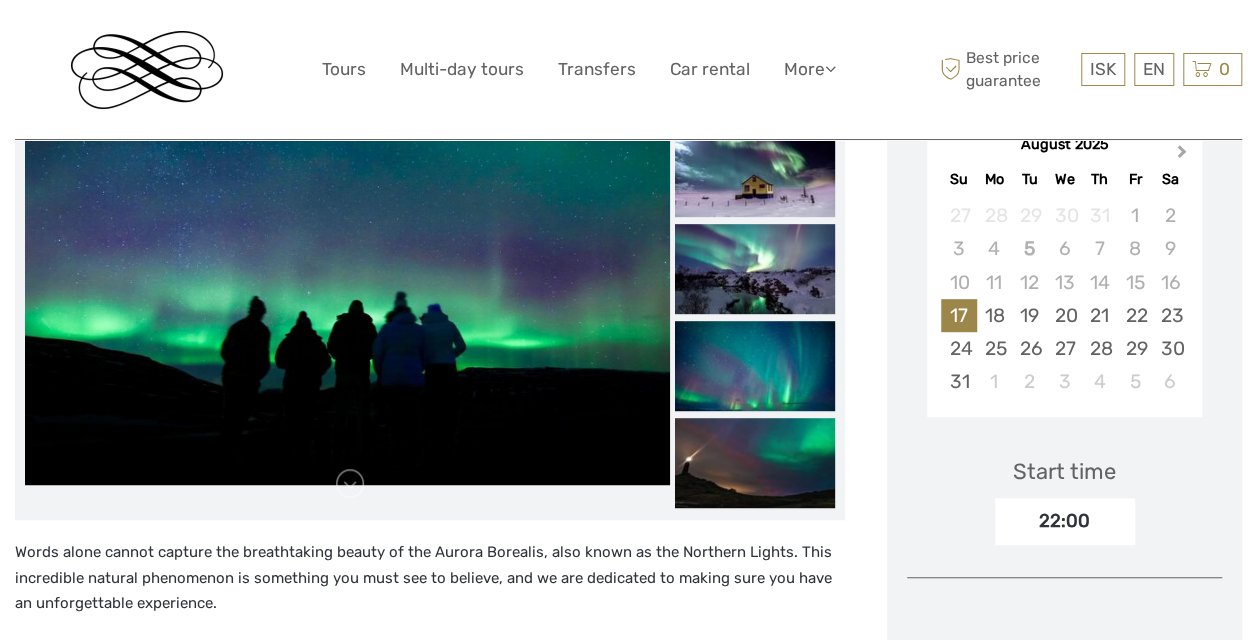 click on "Next Month" at bounding box center (1182, 155) 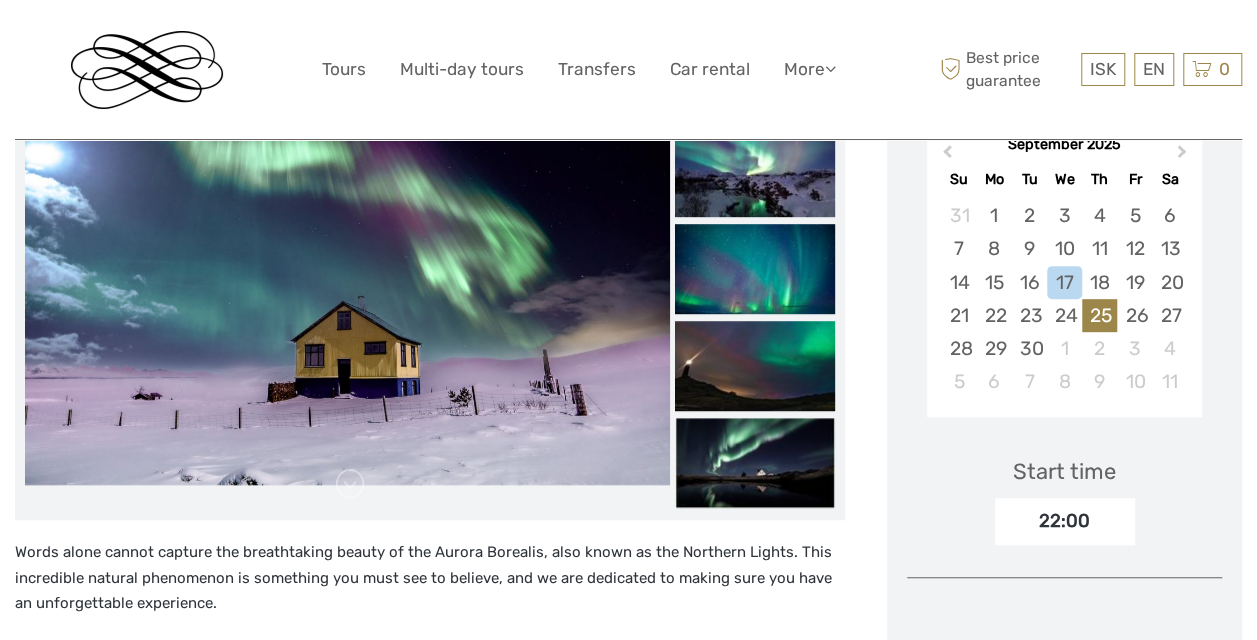 click on "25" at bounding box center [1099, 315] 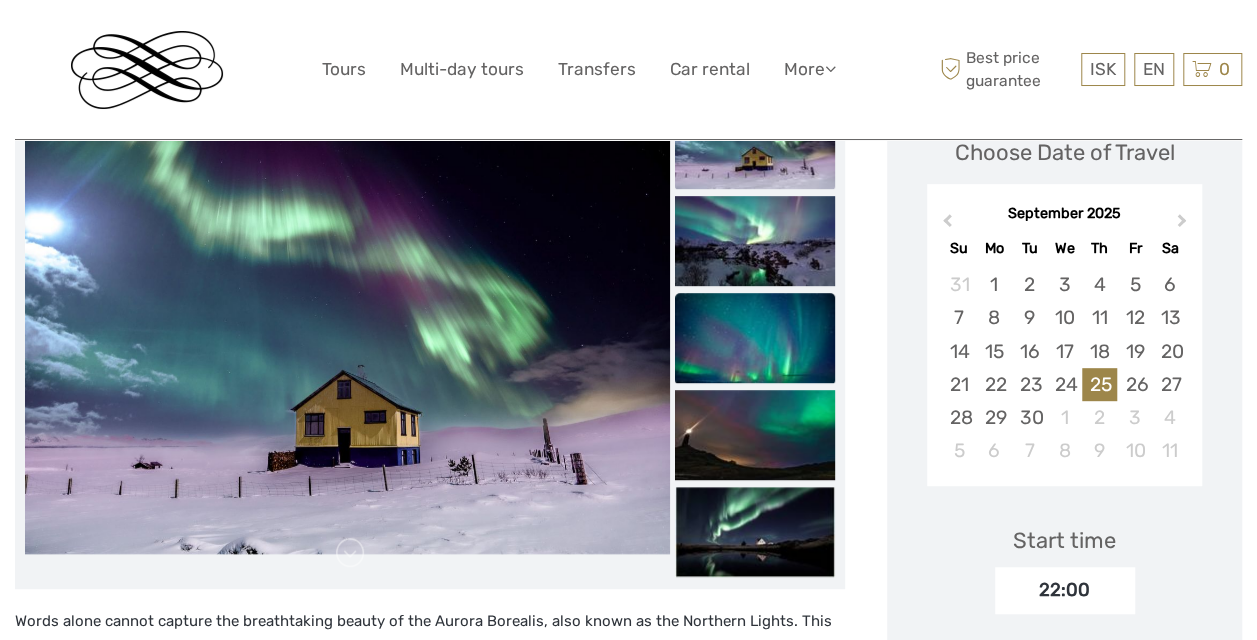 scroll, scrollTop: 300, scrollLeft: 0, axis: vertical 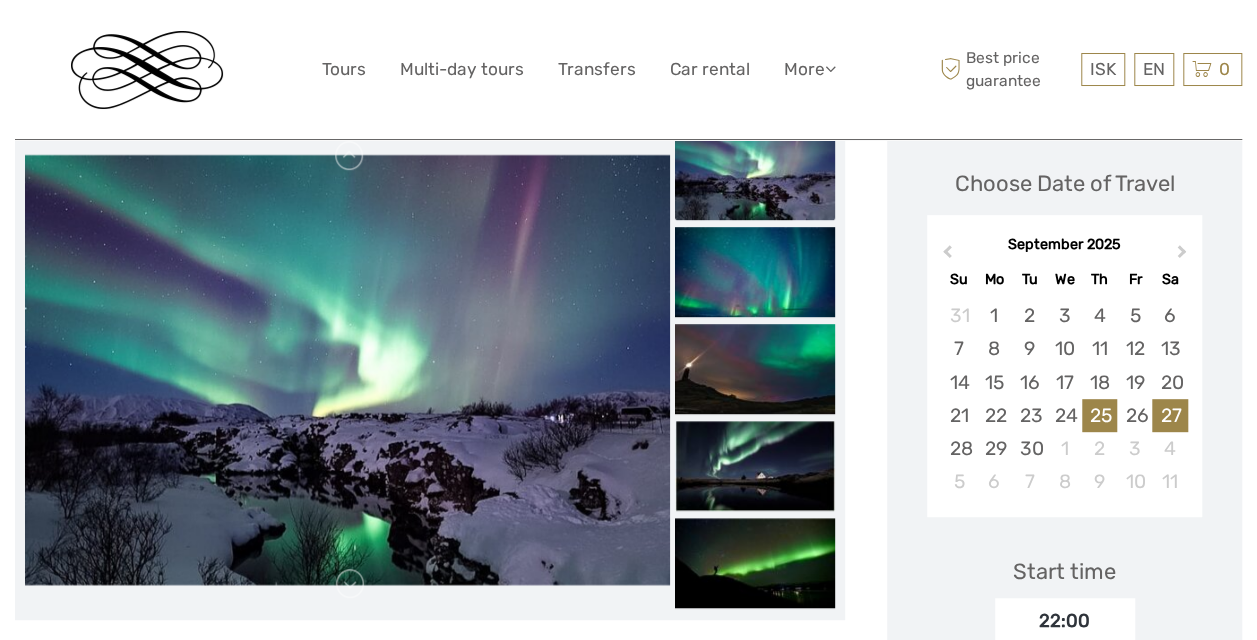 click on "27" at bounding box center (1169, 415) 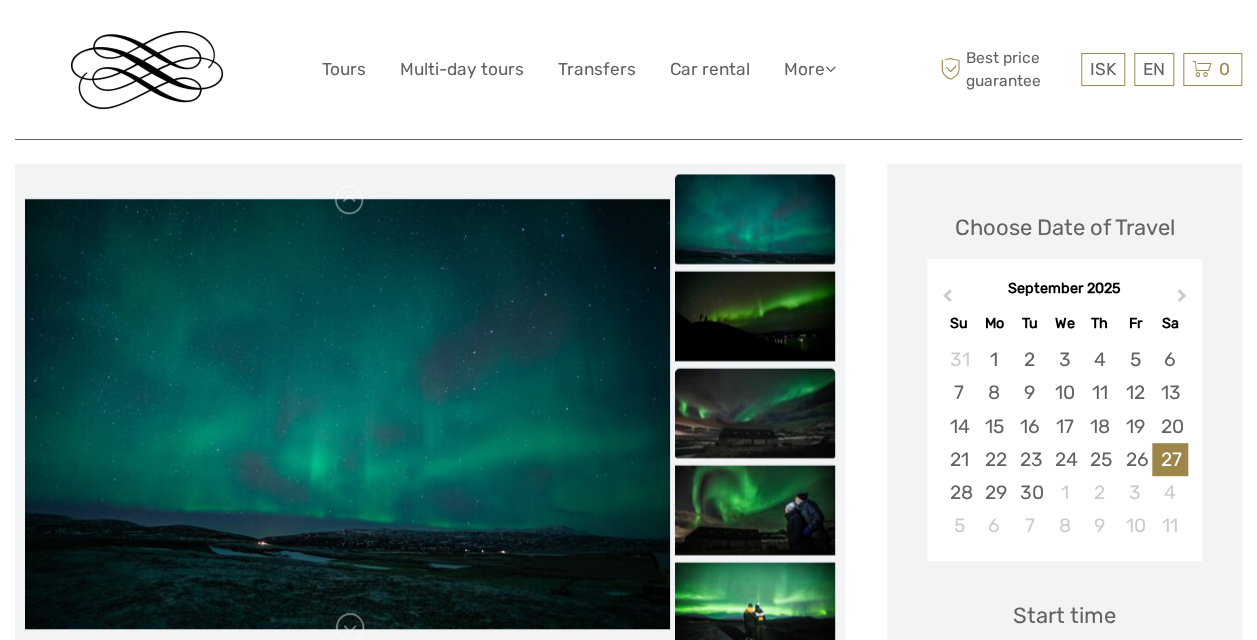 scroll, scrollTop: 300, scrollLeft: 0, axis: vertical 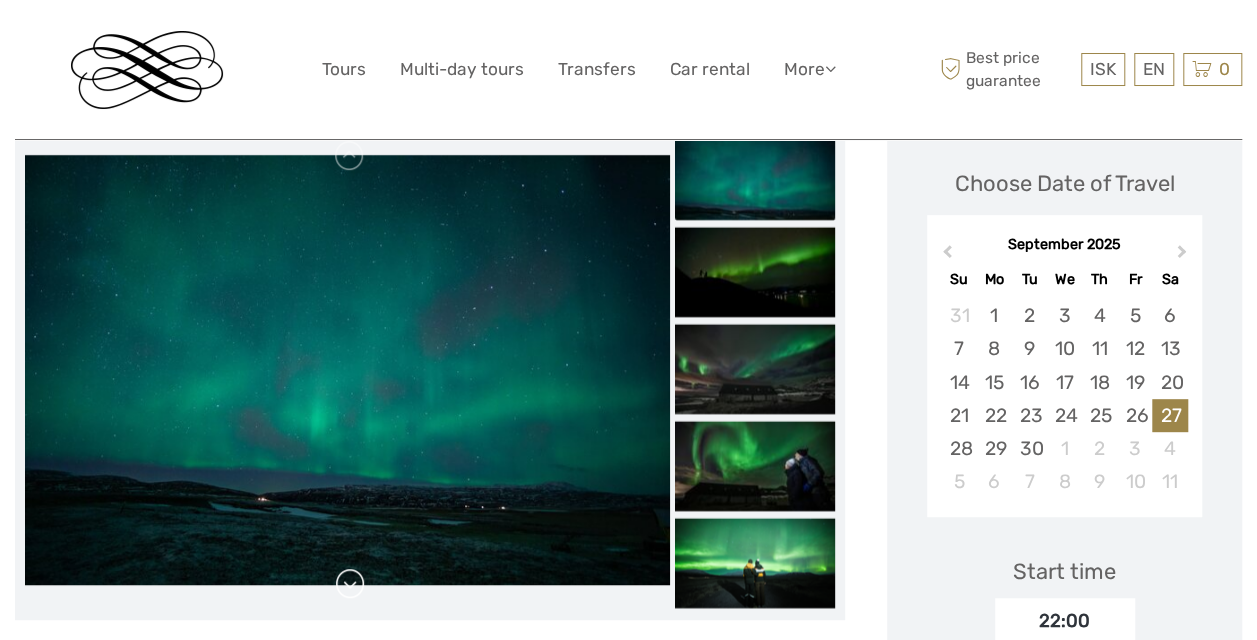 click at bounding box center (350, 584) 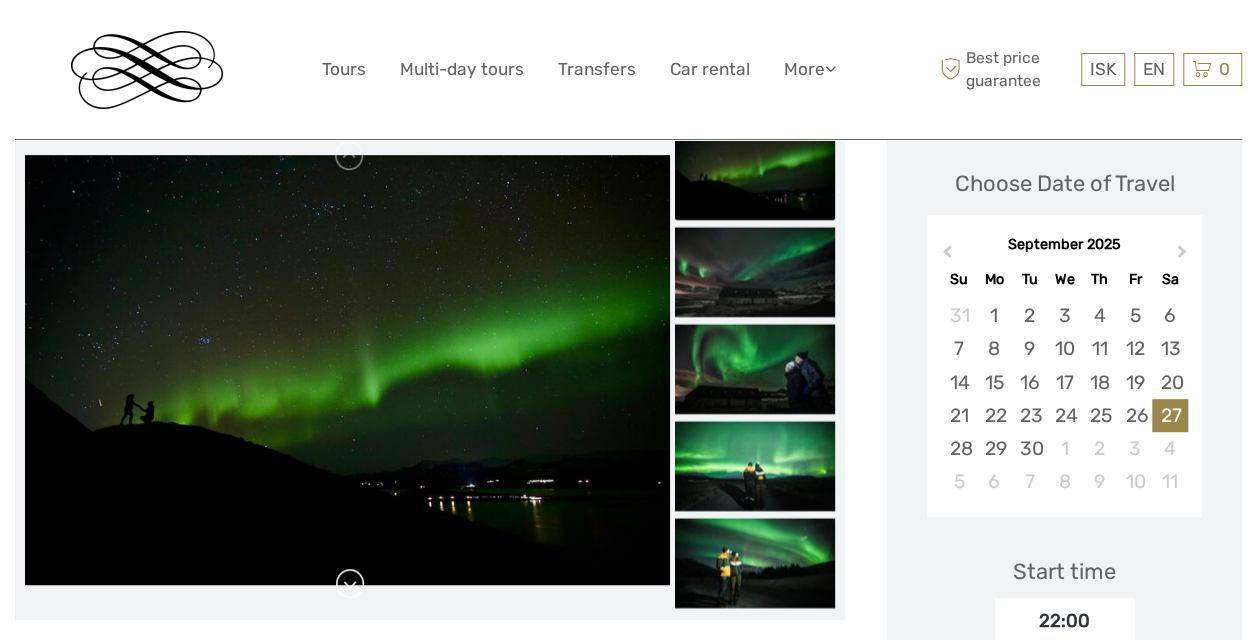 click at bounding box center [350, 584] 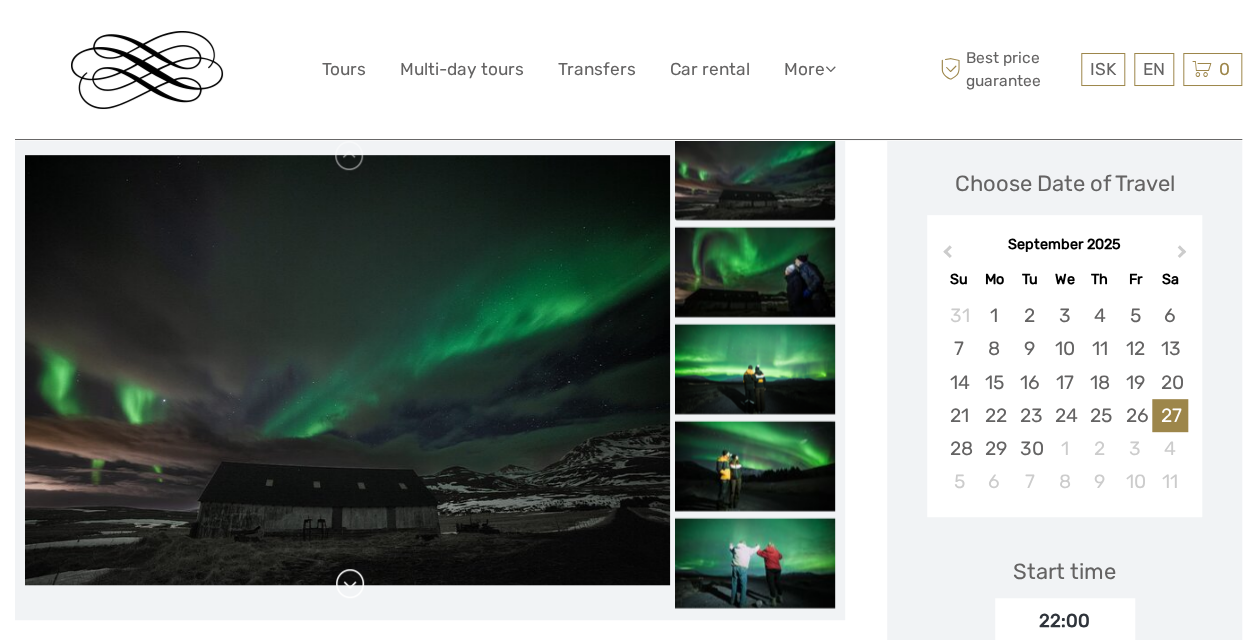 click at bounding box center (350, 584) 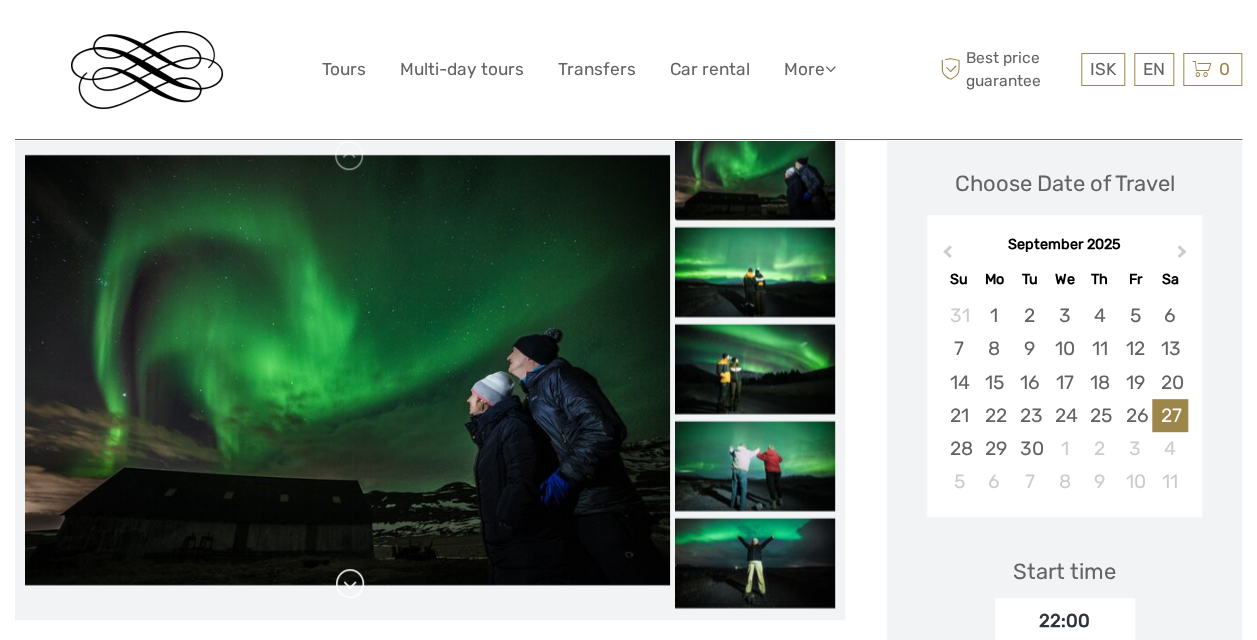 click at bounding box center [350, 584] 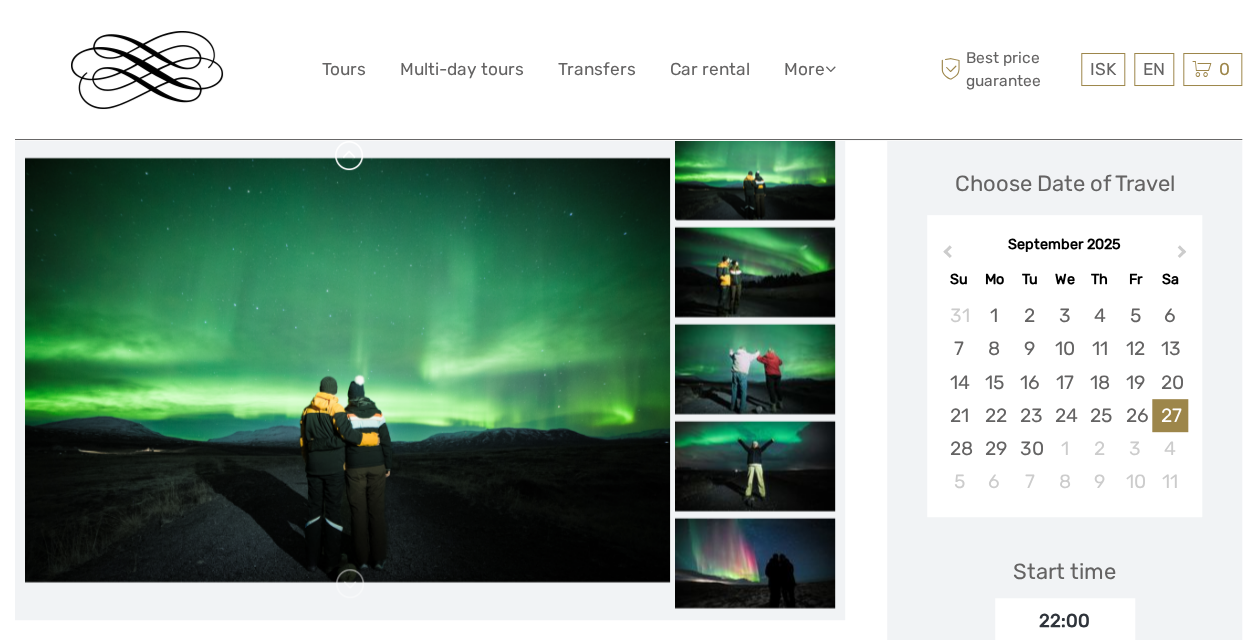 click at bounding box center [350, 156] 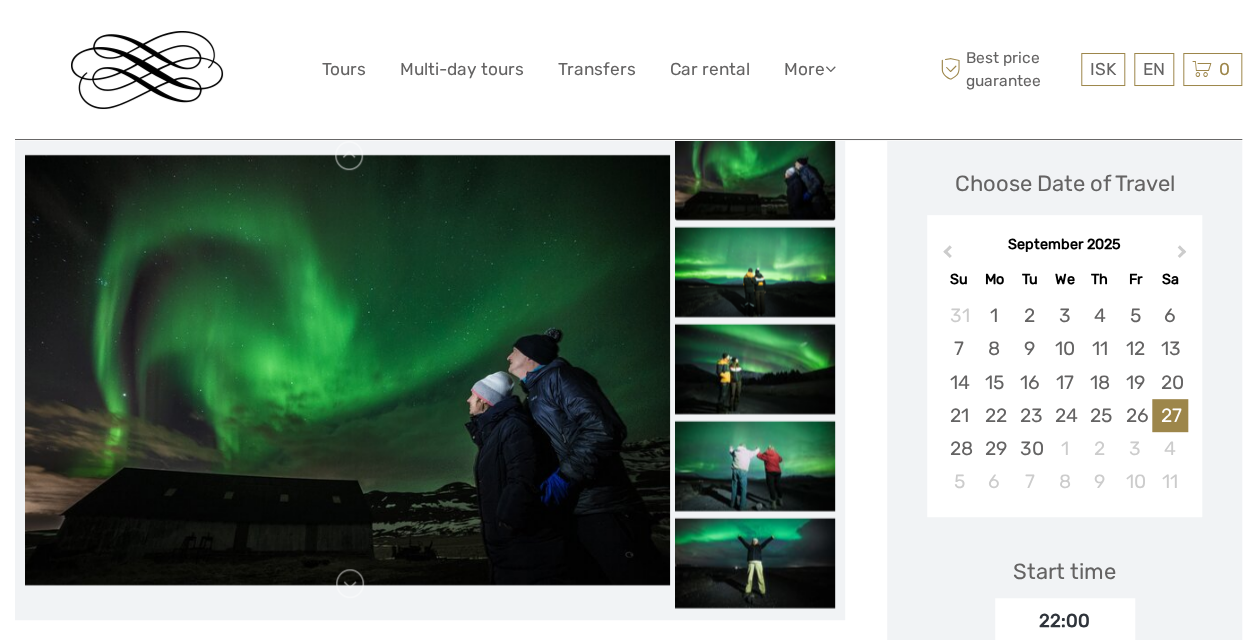 scroll, scrollTop: 400, scrollLeft: 0, axis: vertical 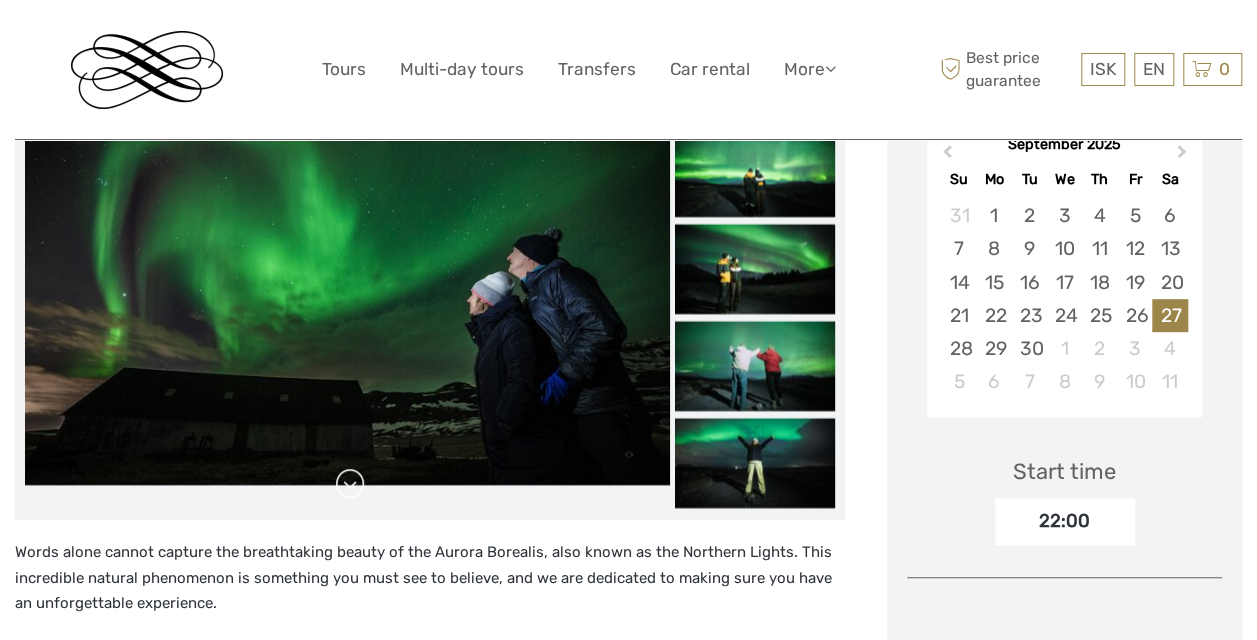 click at bounding box center [350, 484] 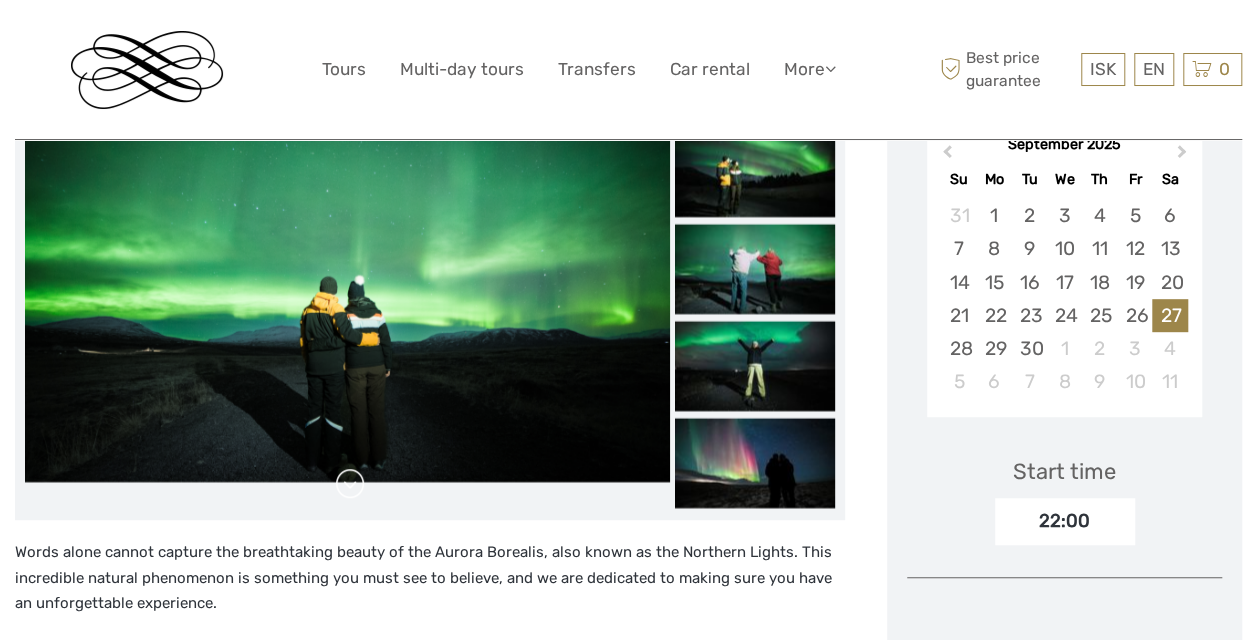 click at bounding box center [350, 484] 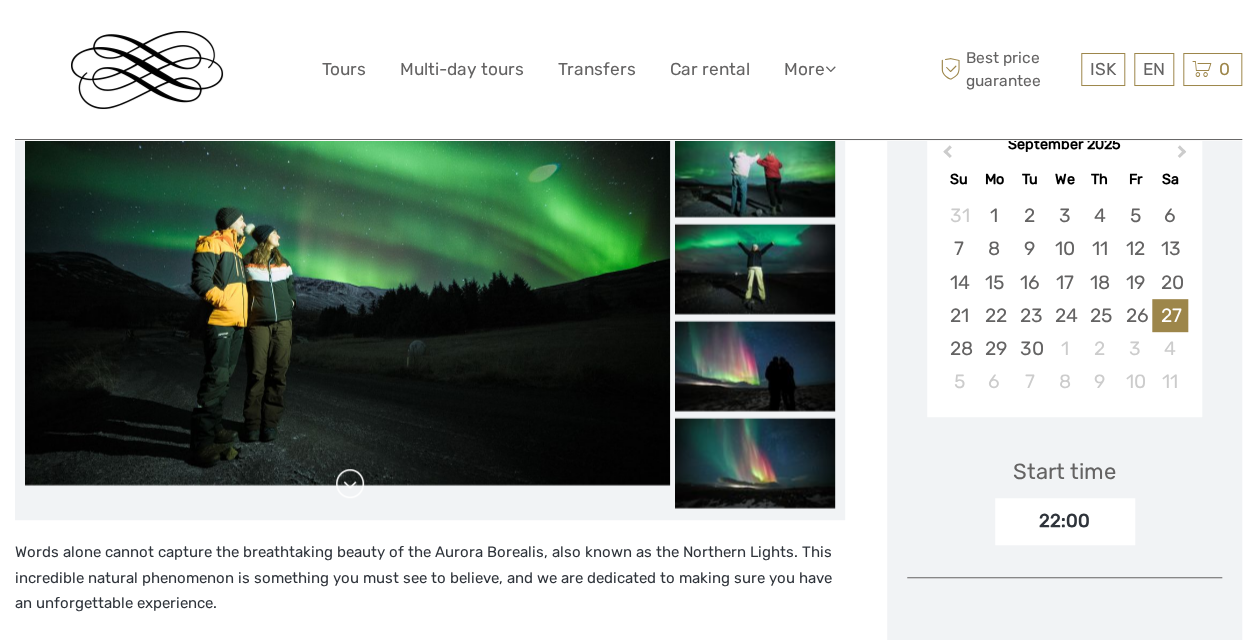 click at bounding box center [350, 484] 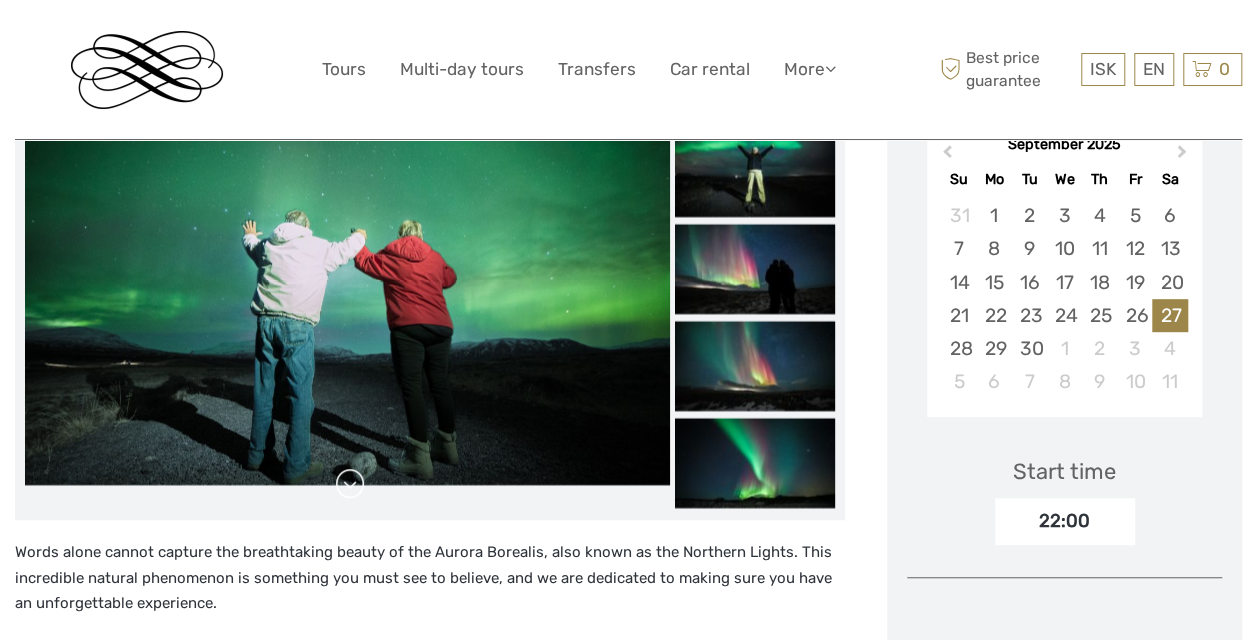 click at bounding box center [350, 484] 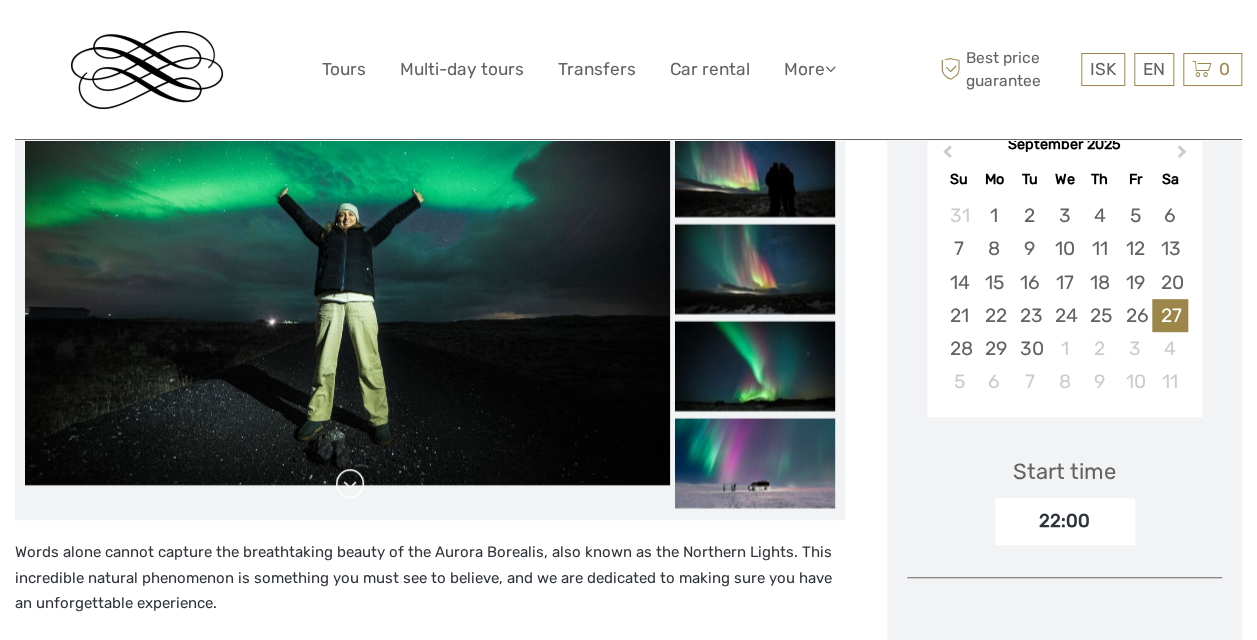 click at bounding box center [350, 484] 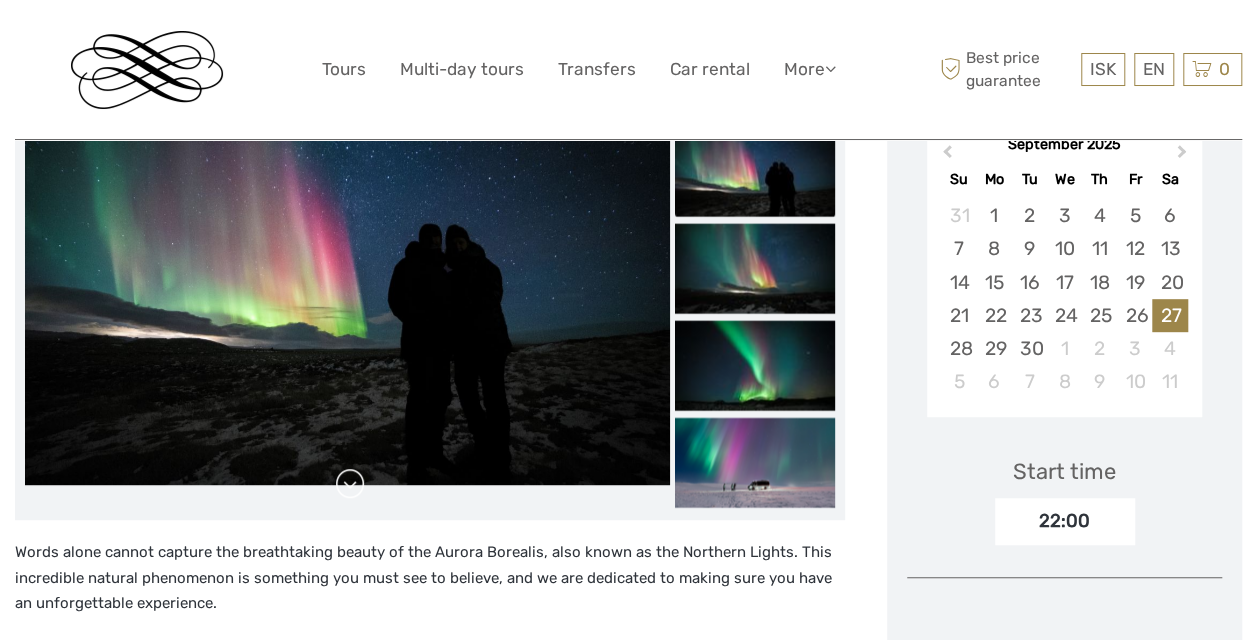 click at bounding box center (350, 484) 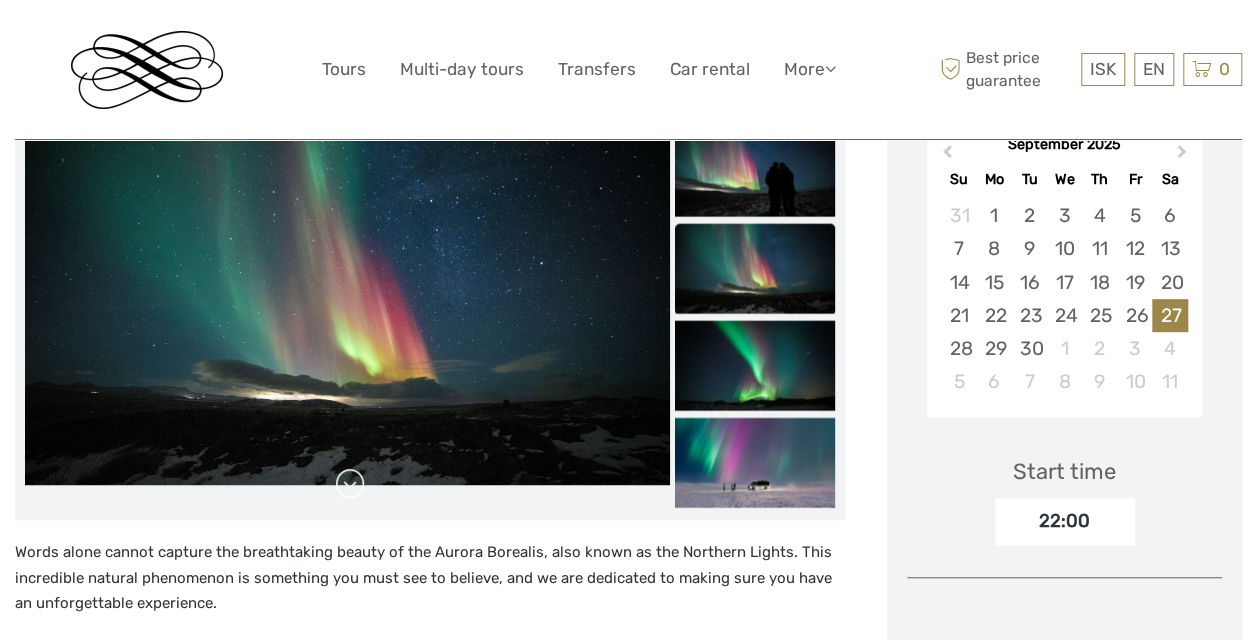 click at bounding box center (350, 484) 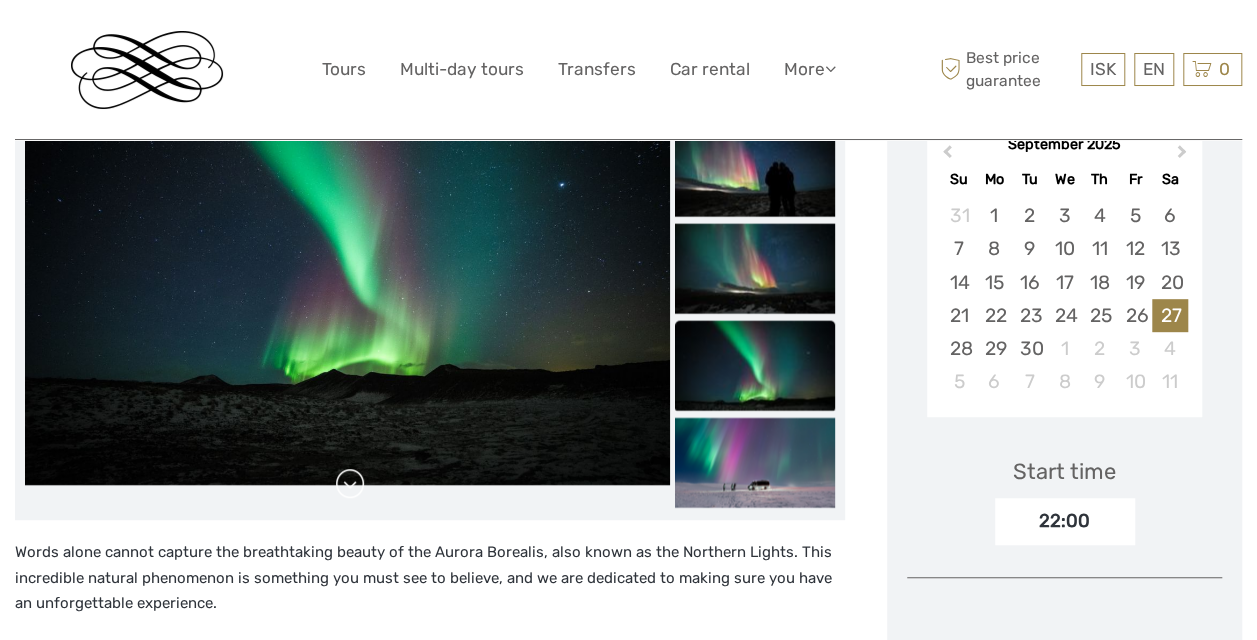 click at bounding box center [350, 484] 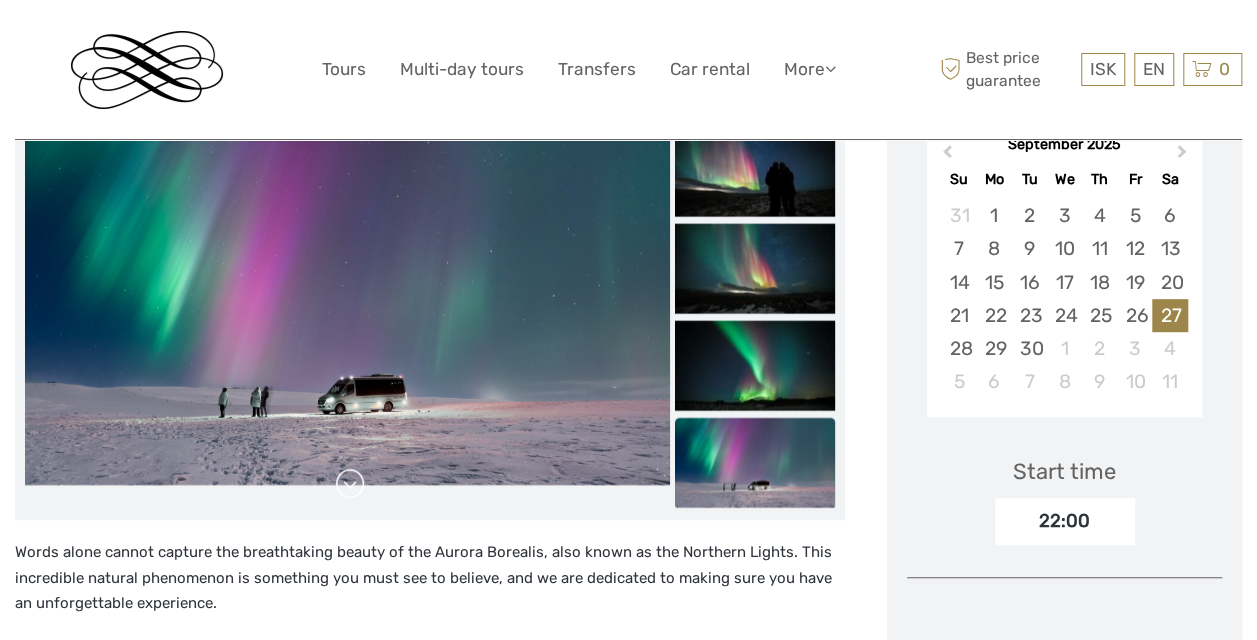 click at bounding box center [350, 484] 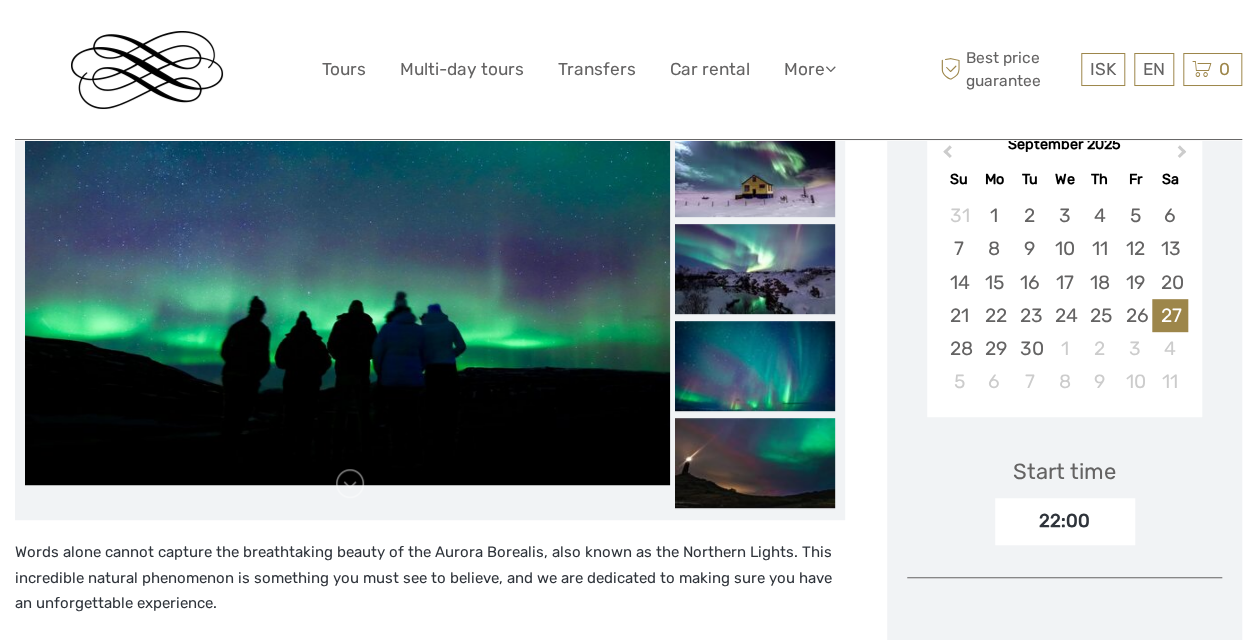 click at bounding box center [350, 484] 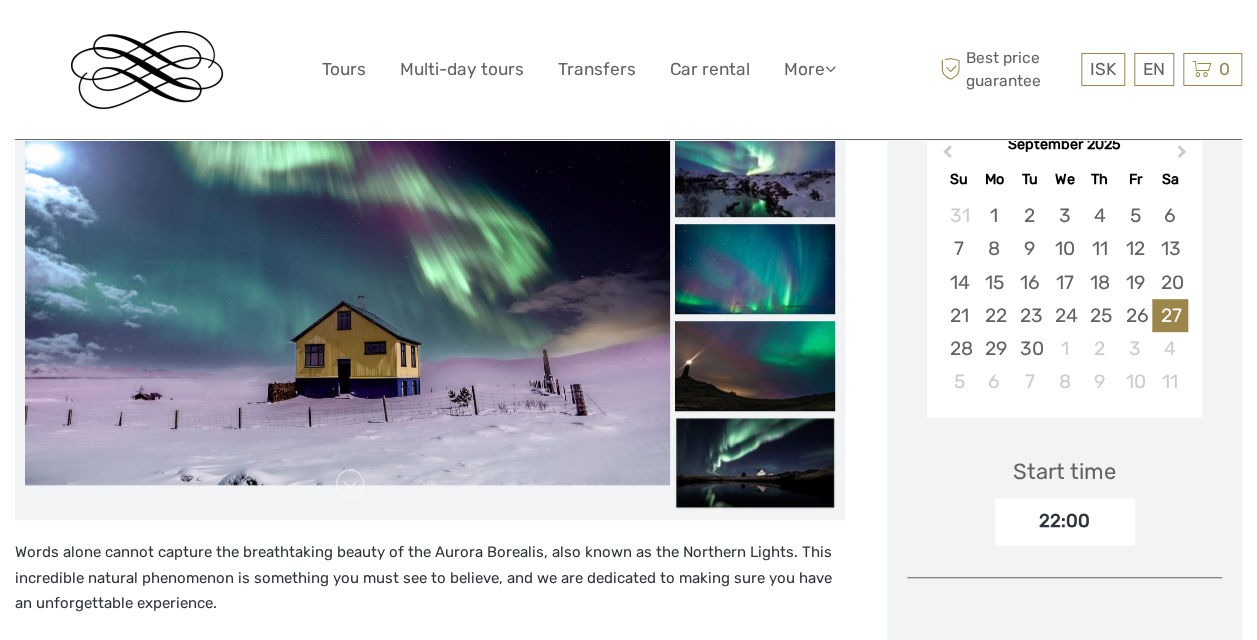 click at bounding box center (350, 484) 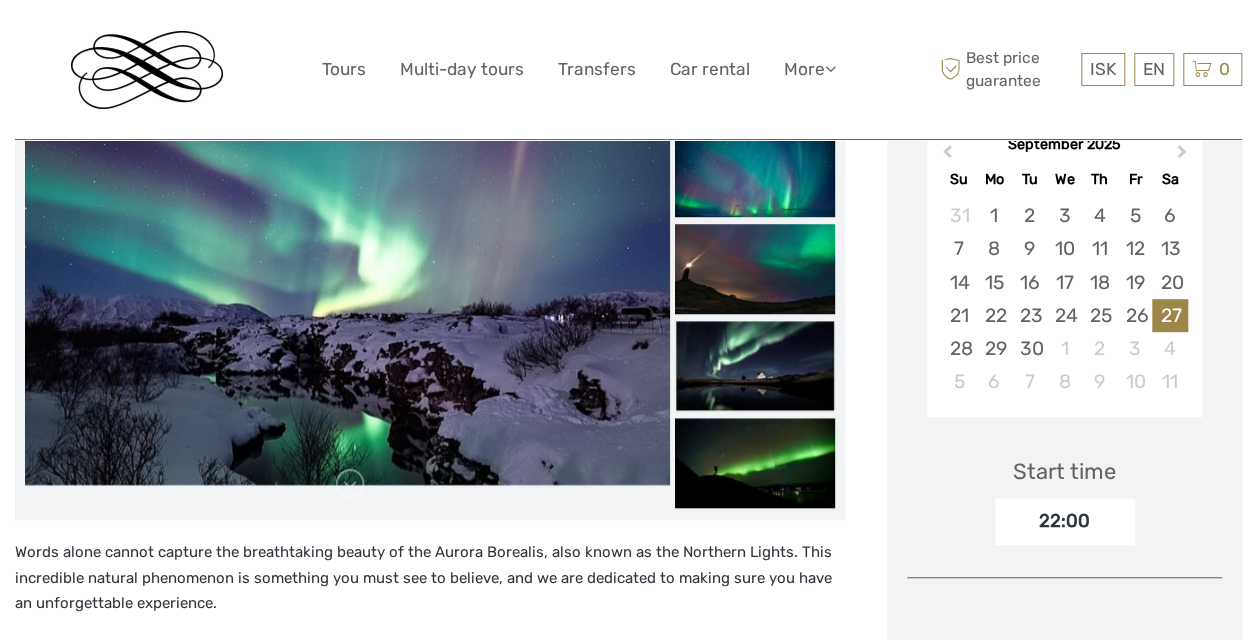 click at bounding box center (350, 484) 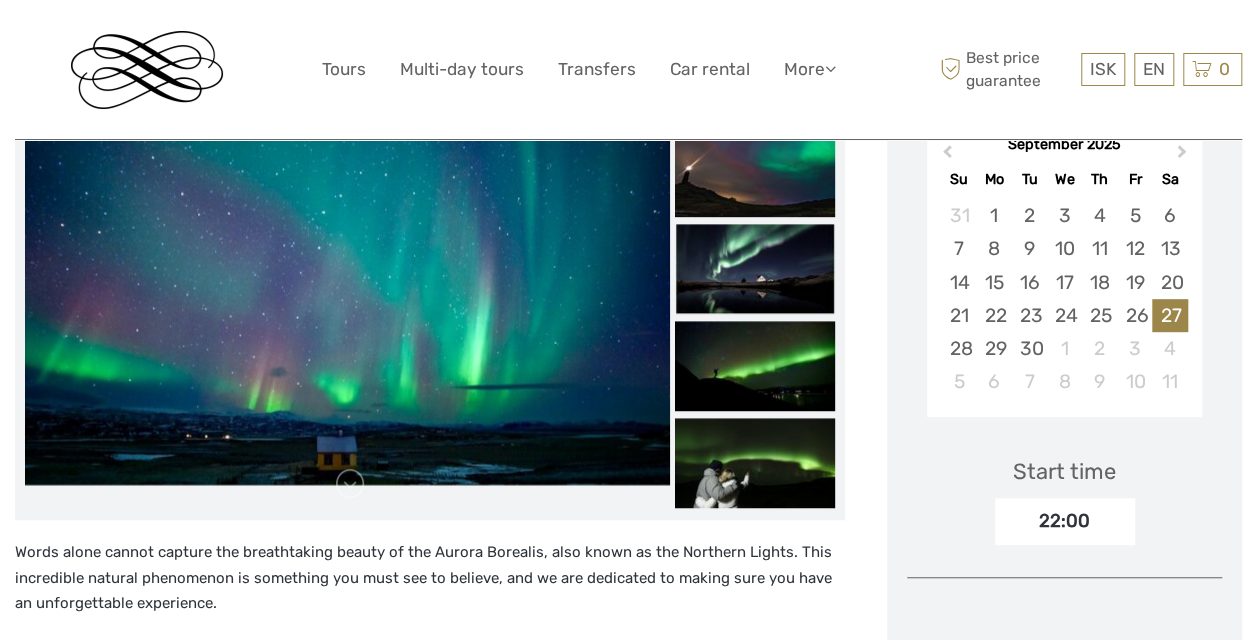 click at bounding box center (350, 484) 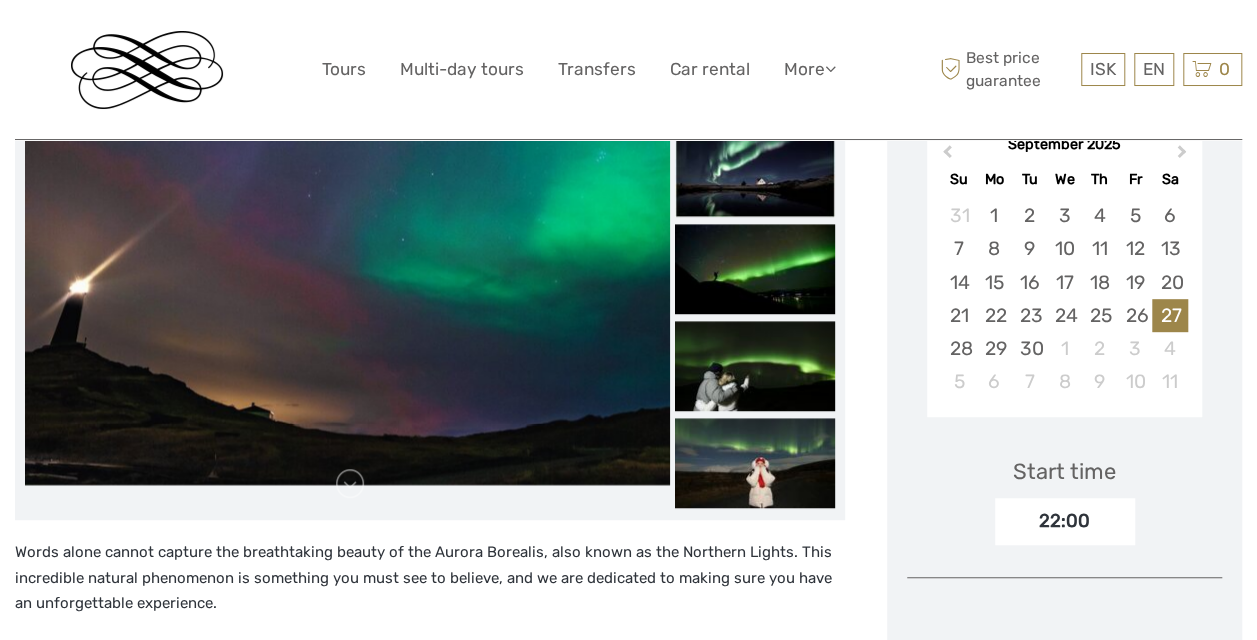 click at bounding box center [350, 484] 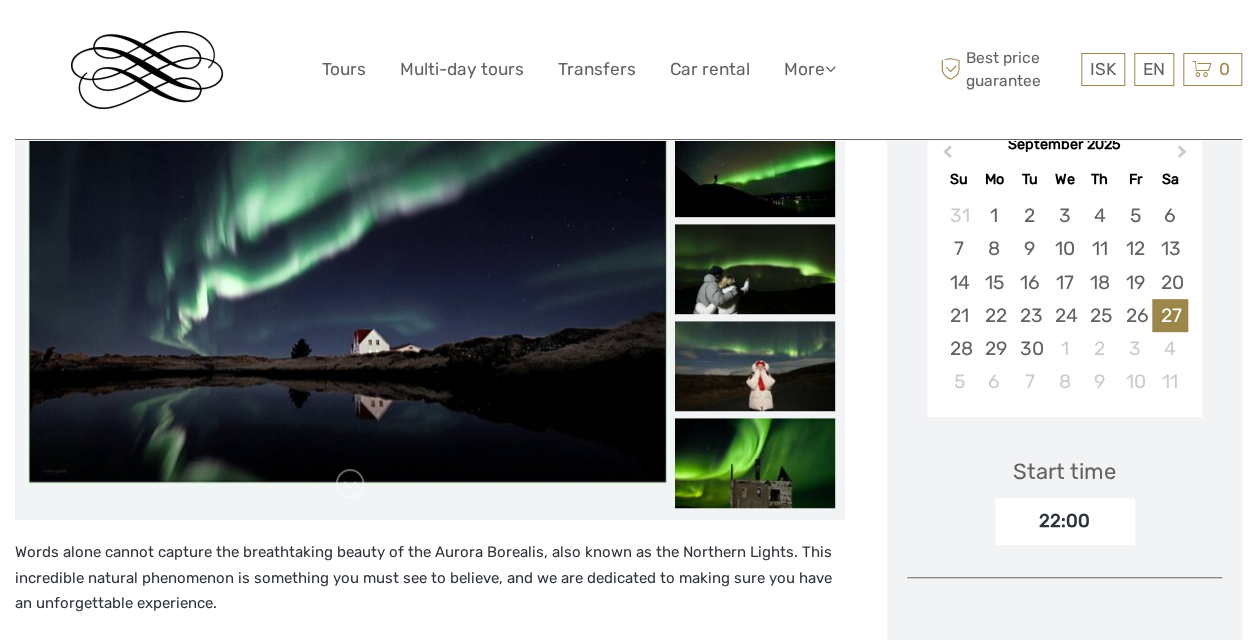 click at bounding box center [350, 484] 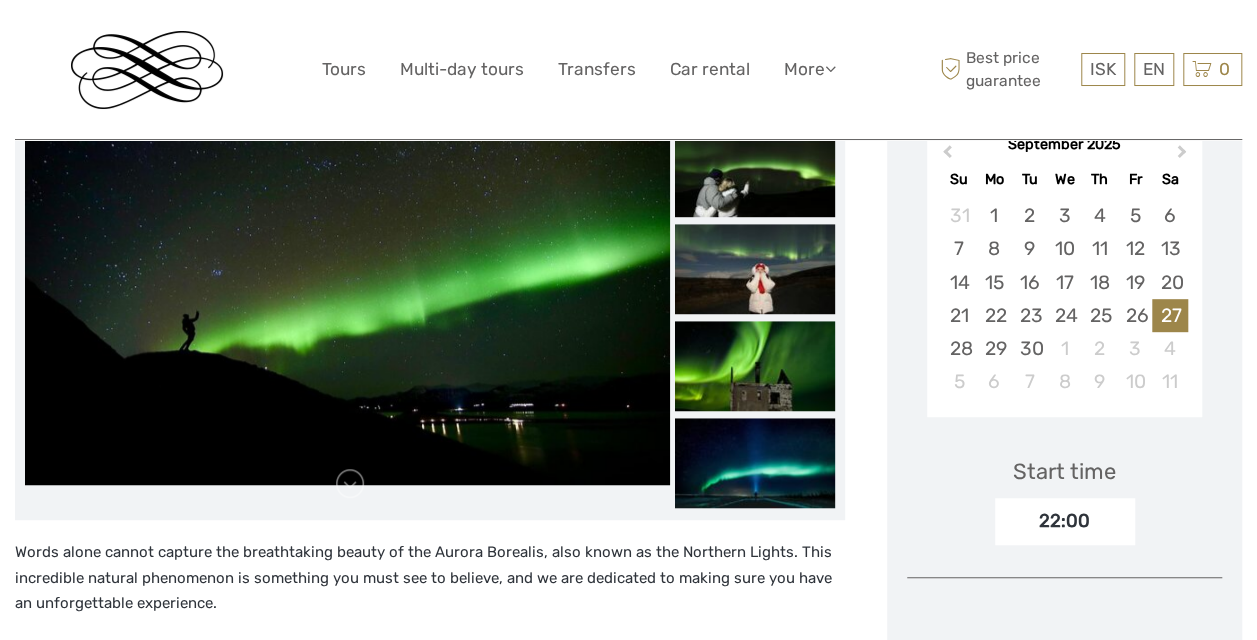 click at bounding box center [350, 484] 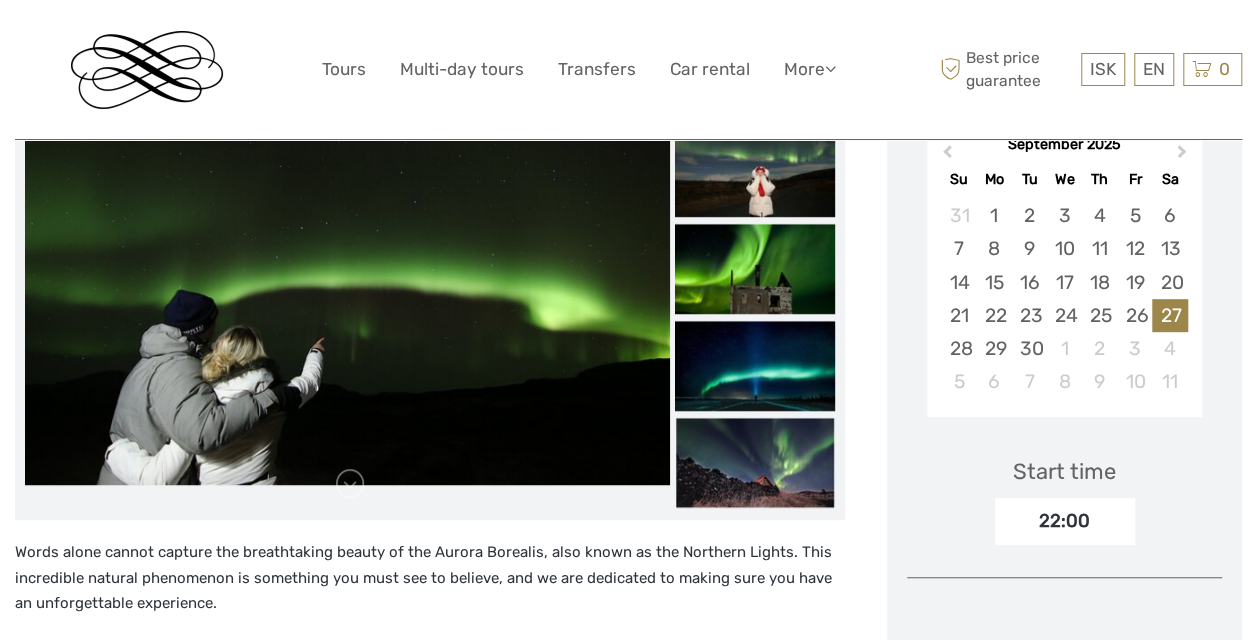 click at bounding box center (350, 484) 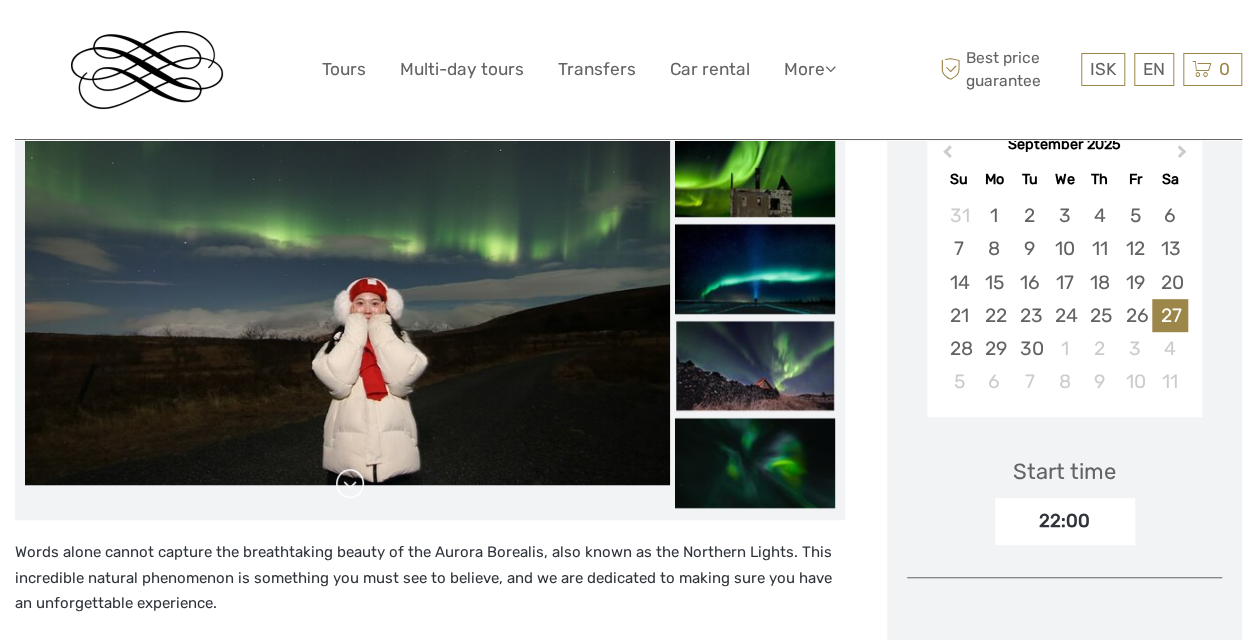 click at bounding box center [350, 484] 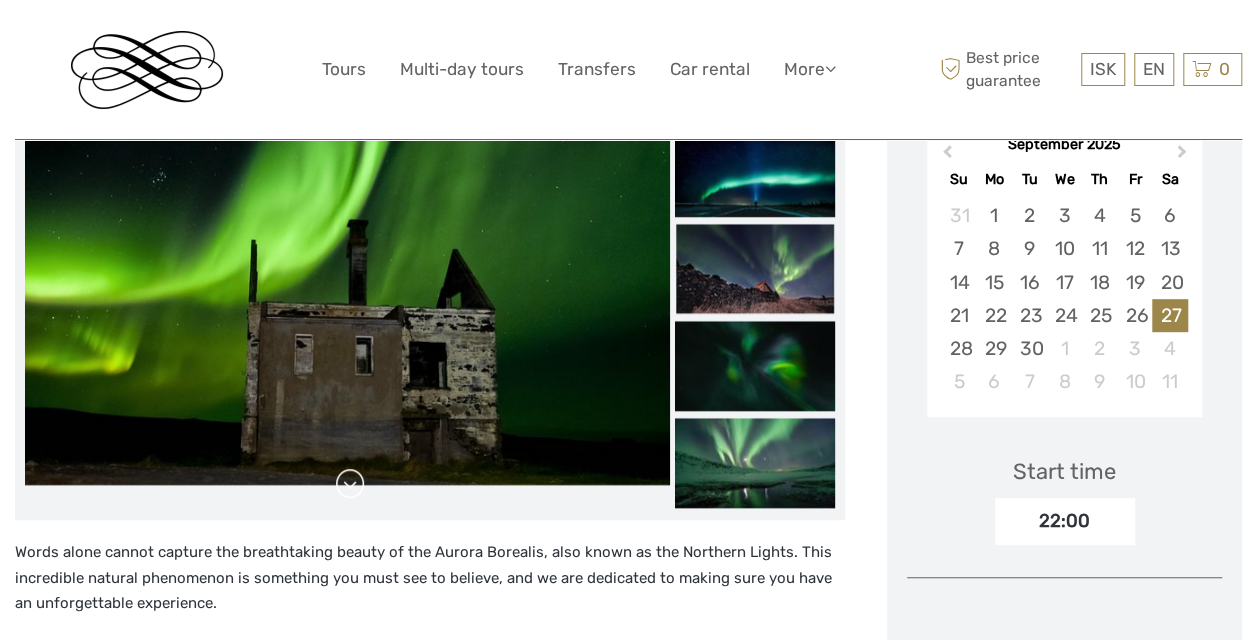 click at bounding box center (350, 484) 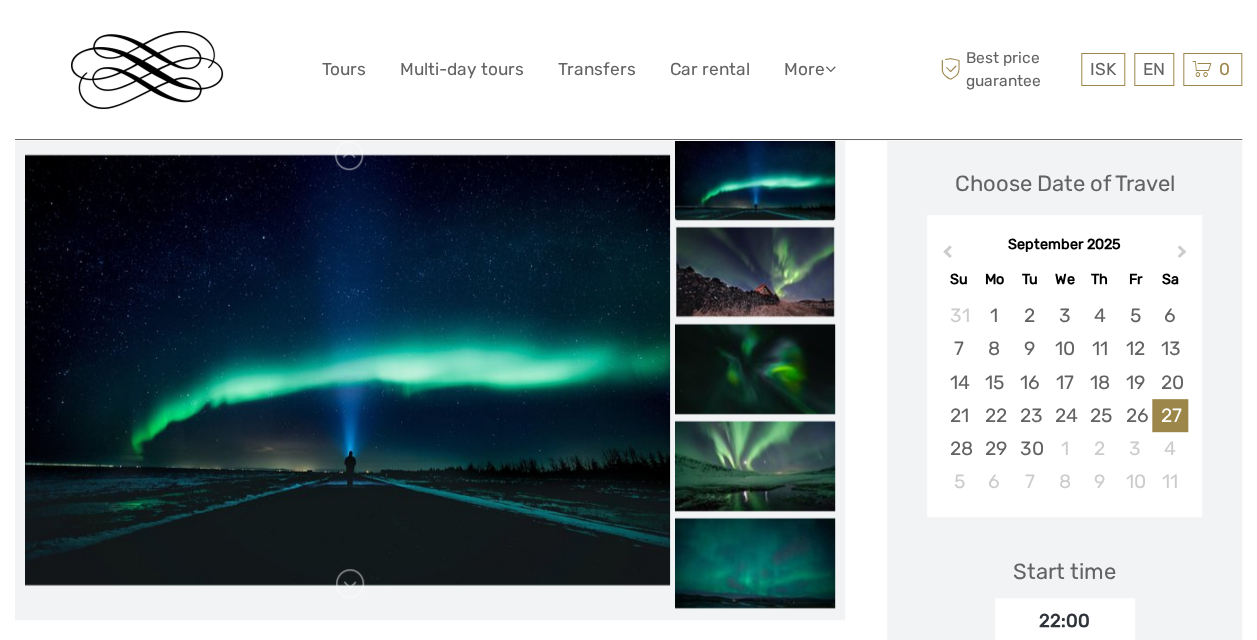 scroll, scrollTop: 0, scrollLeft: 0, axis: both 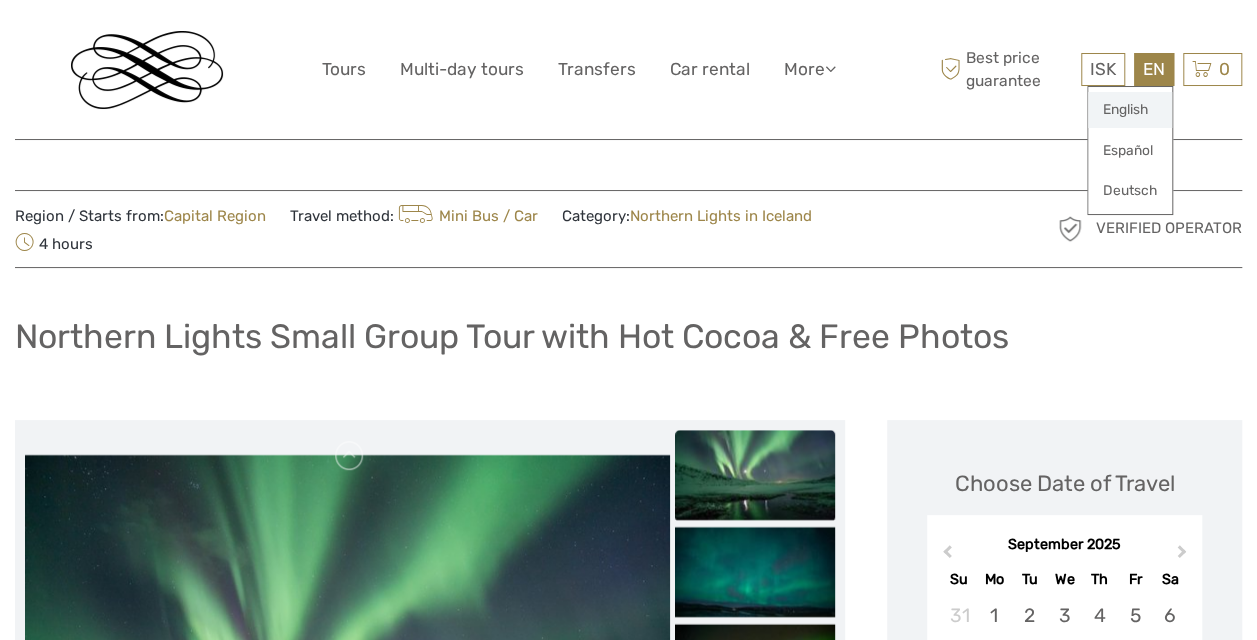 click on "English" at bounding box center [1130, 110] 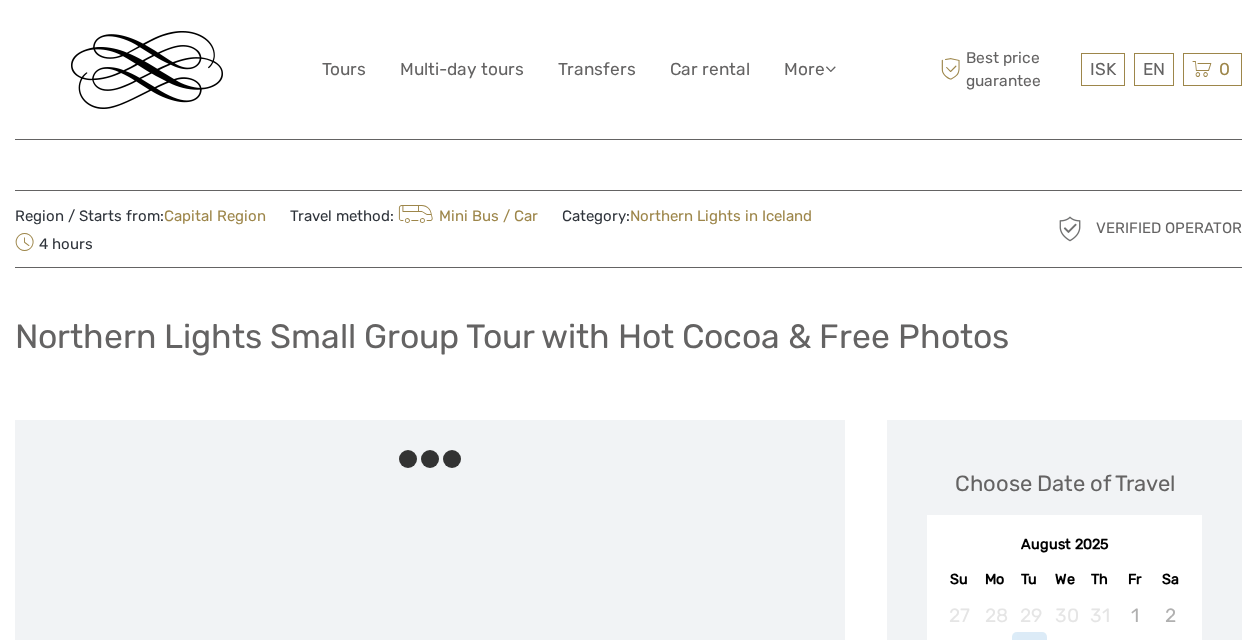 scroll, scrollTop: 0, scrollLeft: 0, axis: both 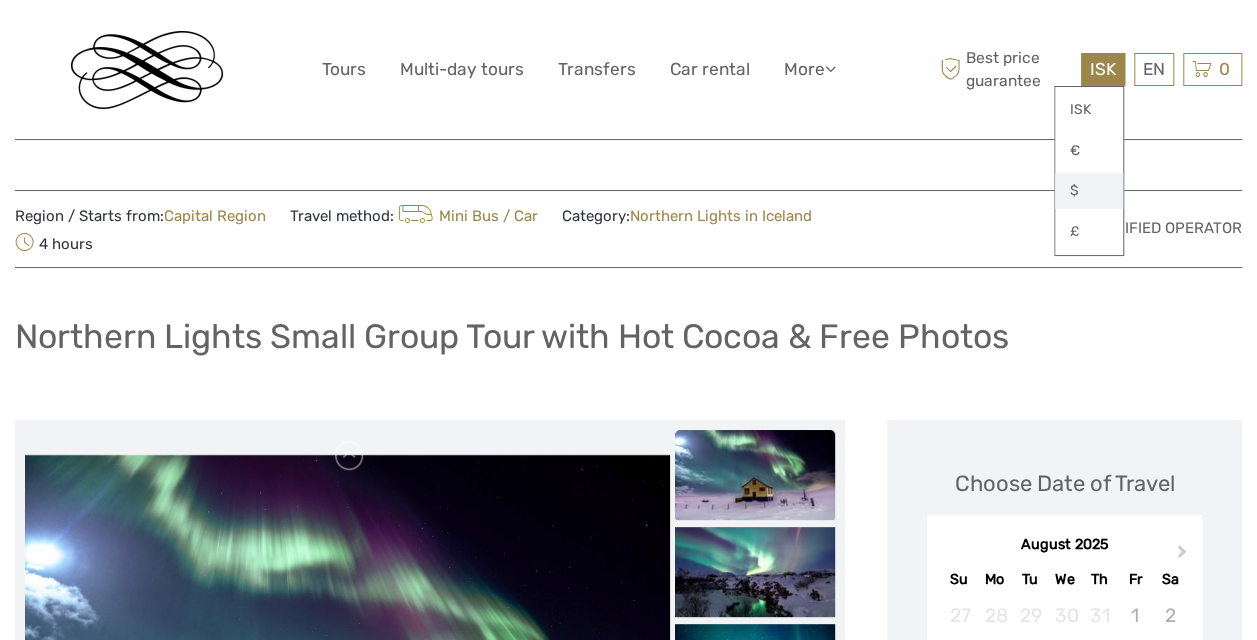 click on "$" at bounding box center [1089, 191] 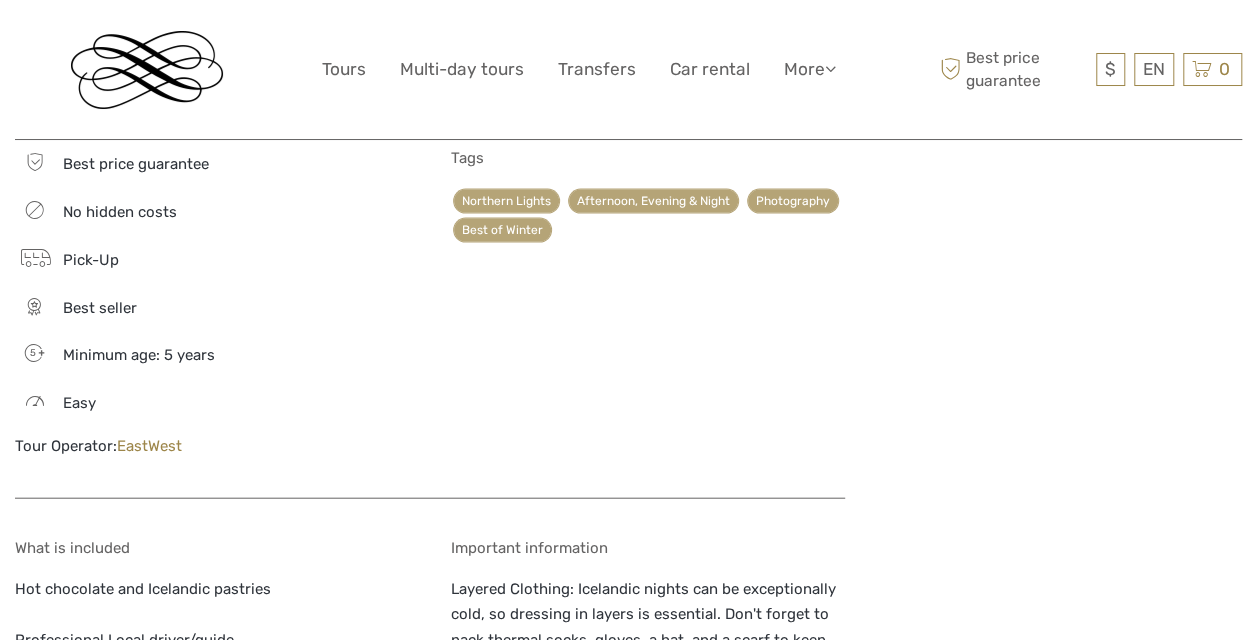 scroll, scrollTop: 2100, scrollLeft: 0, axis: vertical 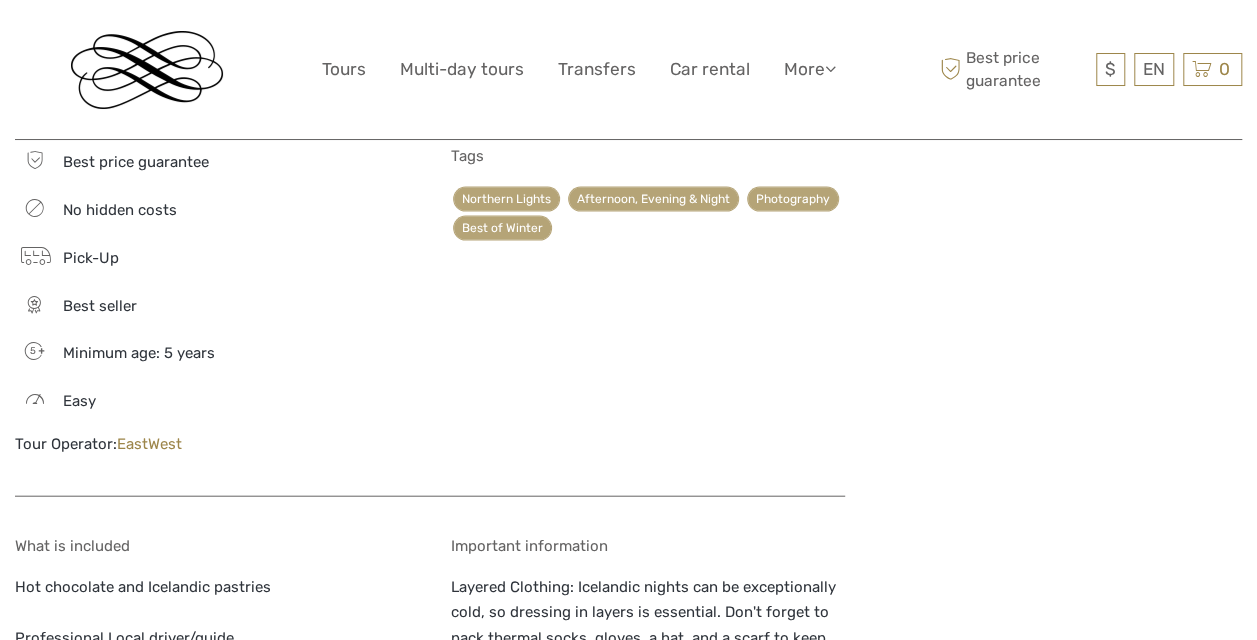 click on "EastWest" at bounding box center (149, 444) 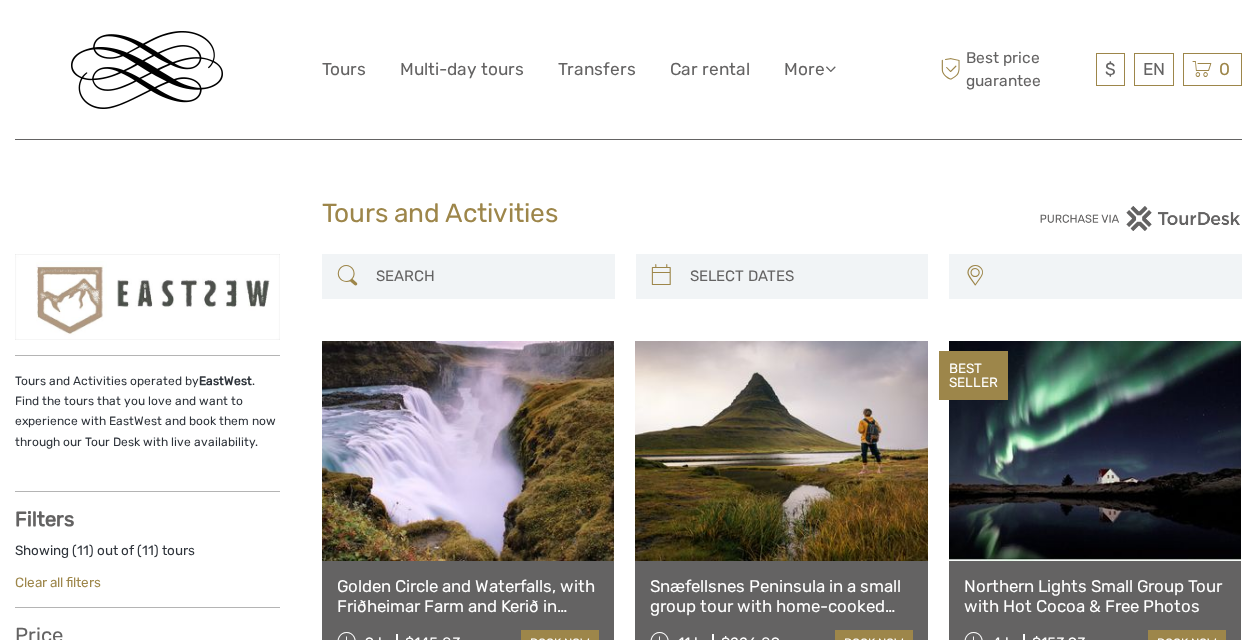 select 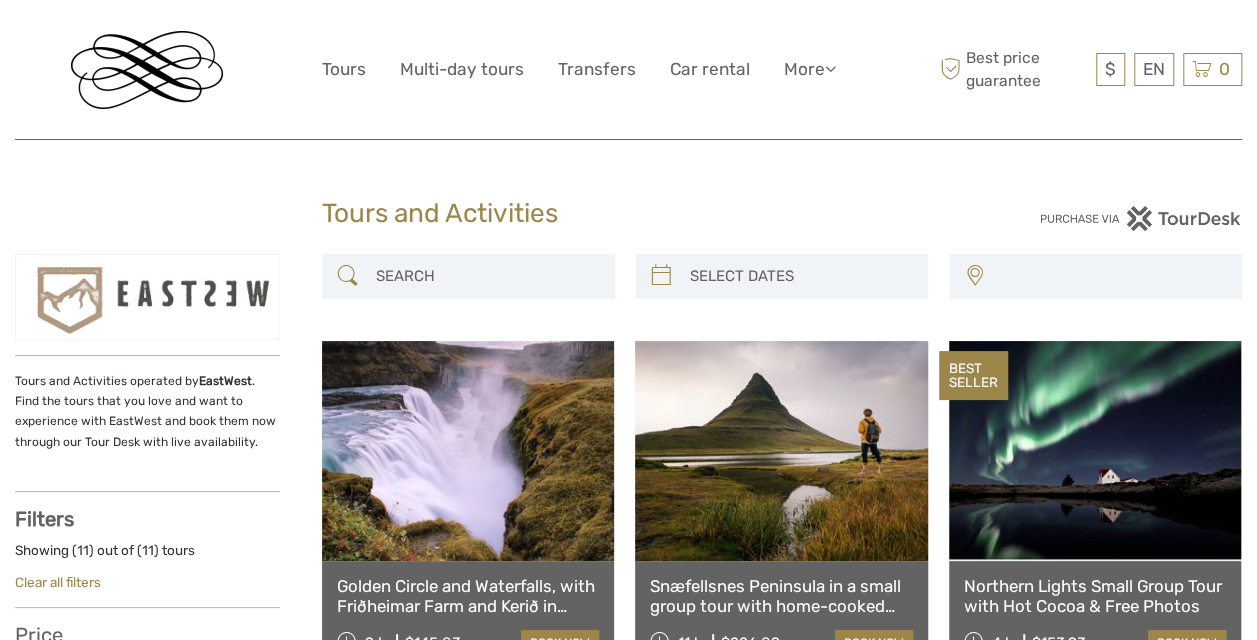 select 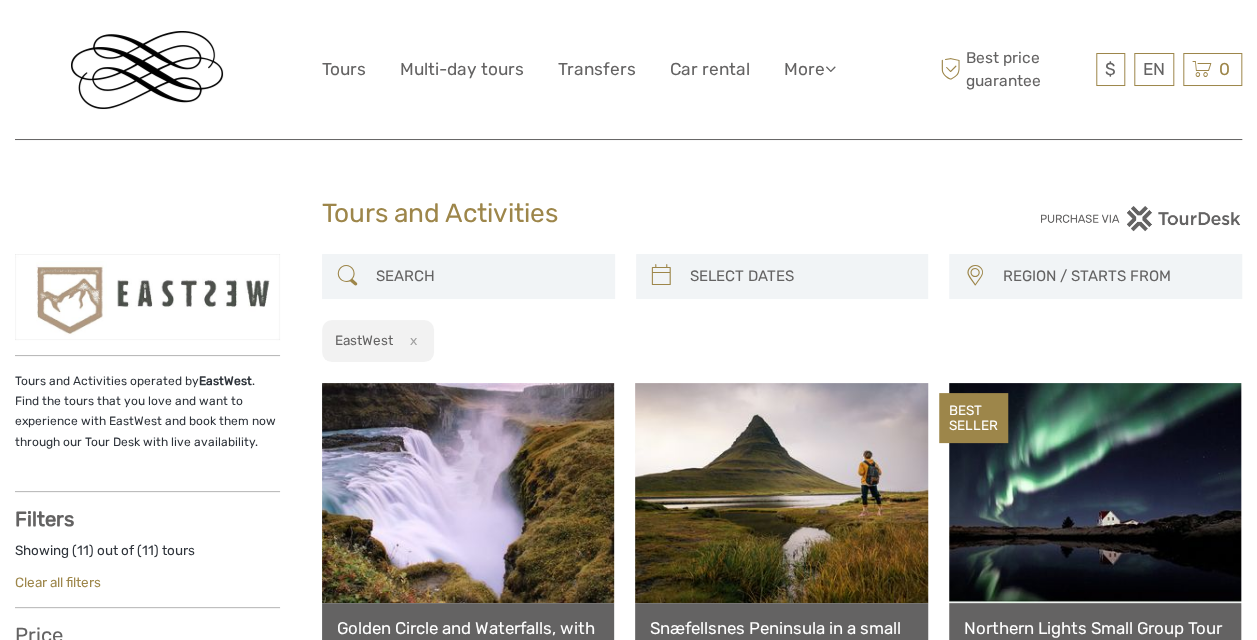 scroll, scrollTop: 0, scrollLeft: 0, axis: both 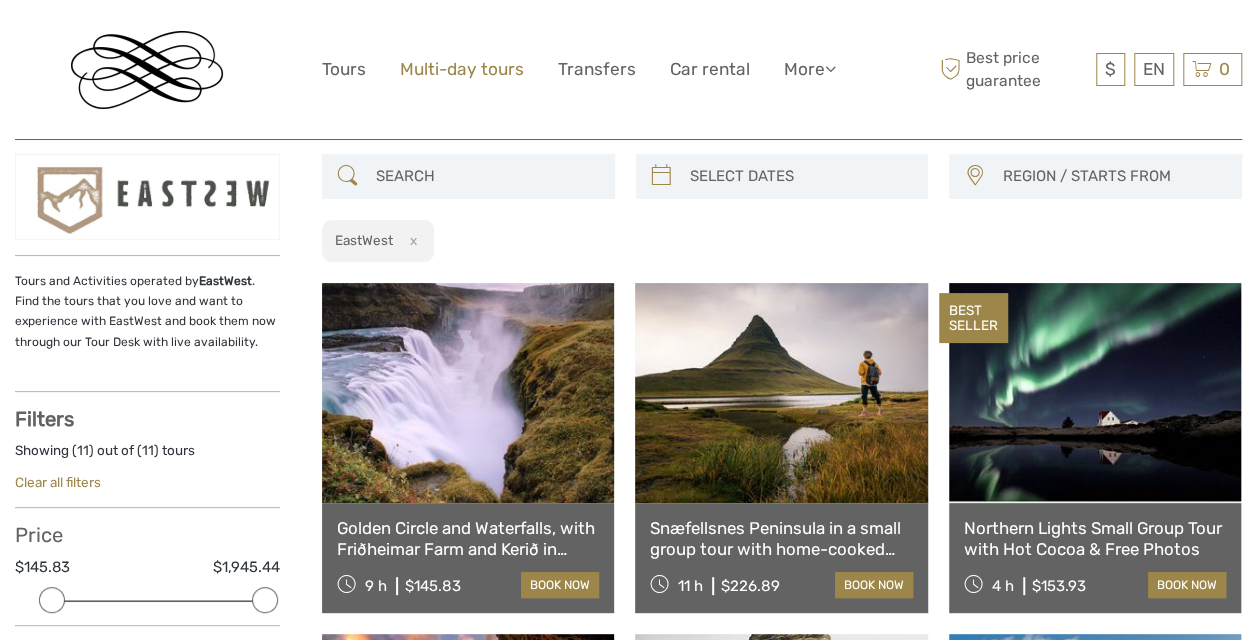 click on "Multi-day tours" at bounding box center (462, 69) 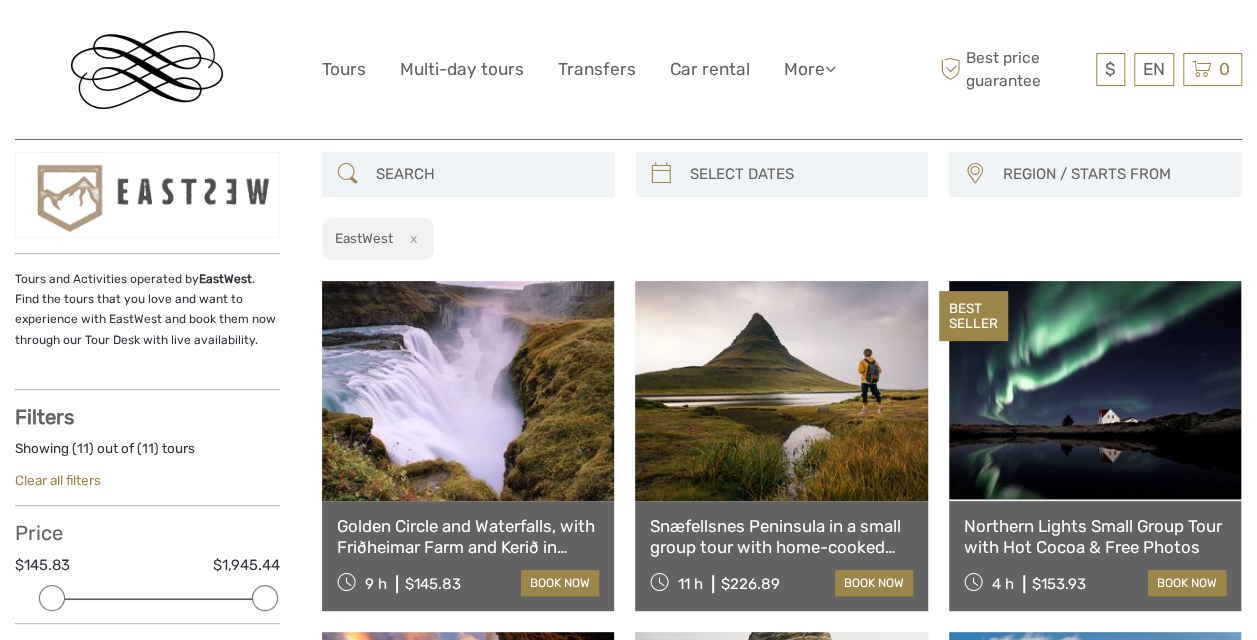 scroll, scrollTop: 200, scrollLeft: 0, axis: vertical 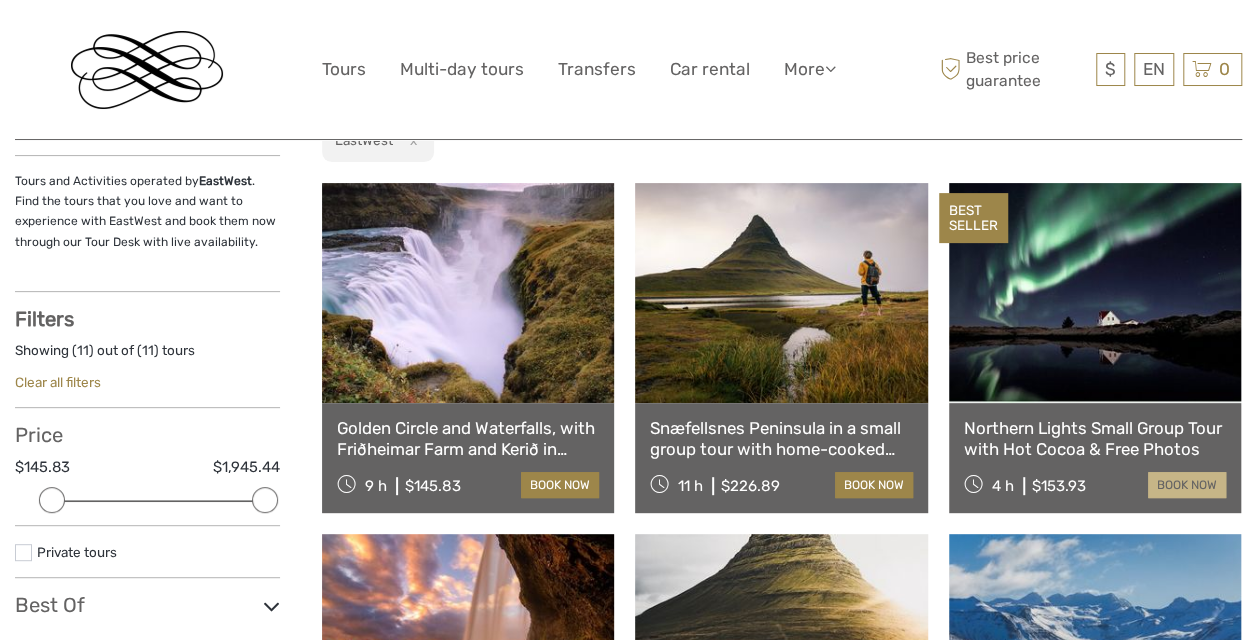 click on "book now" at bounding box center (1187, 485) 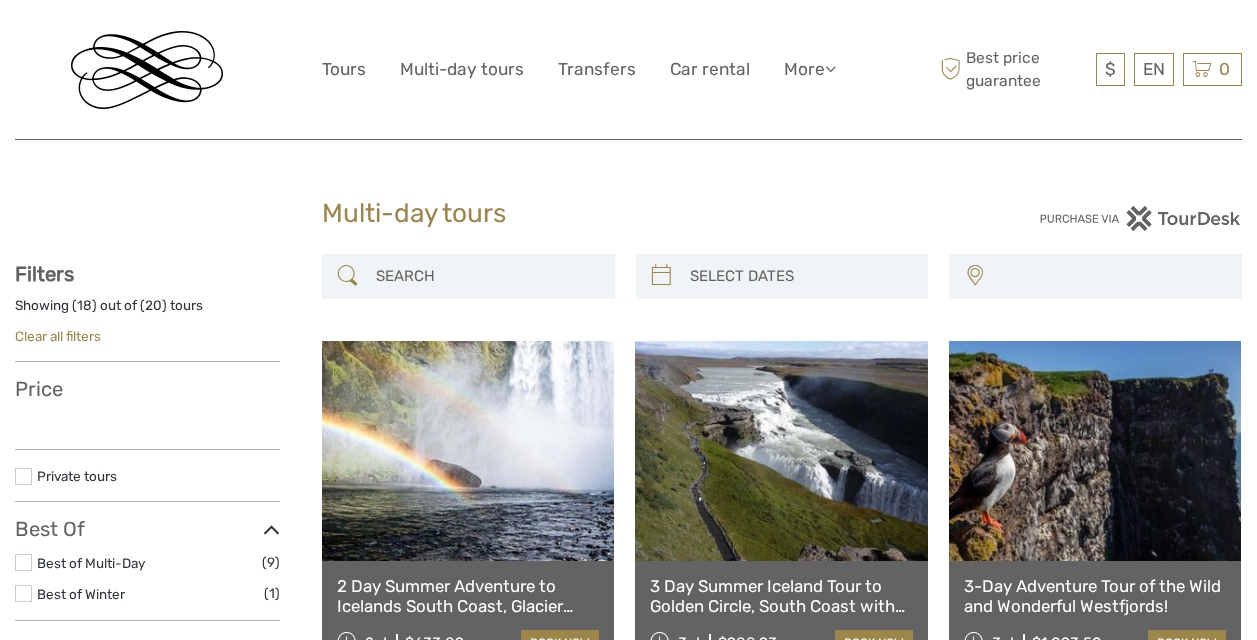 select 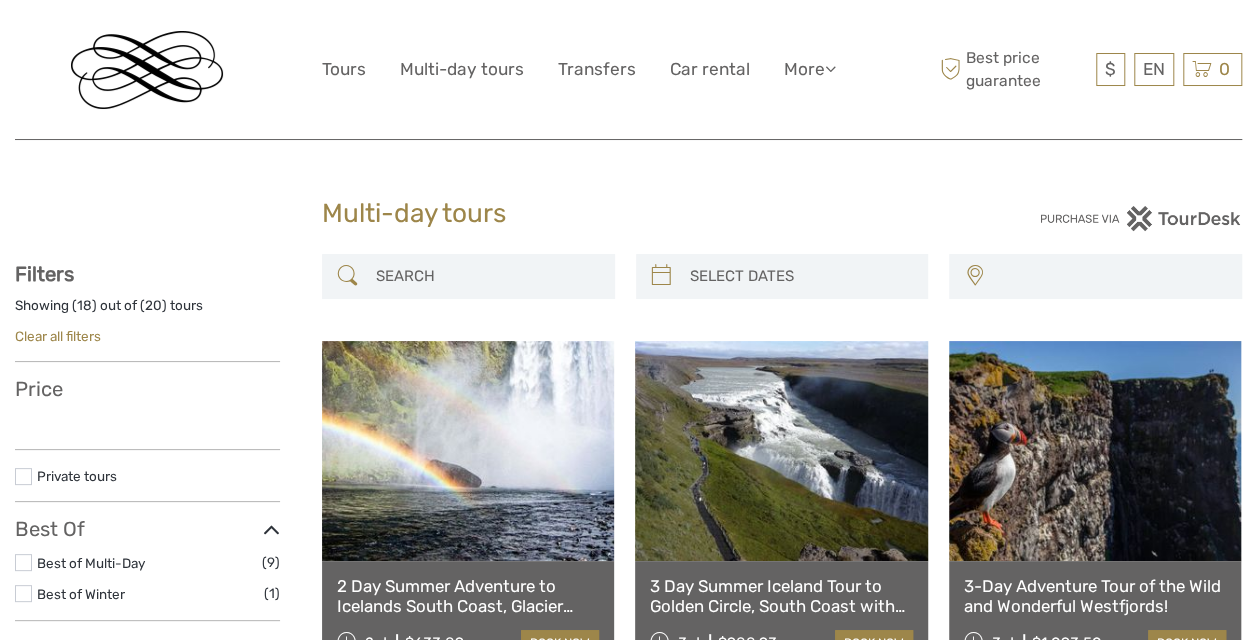 select 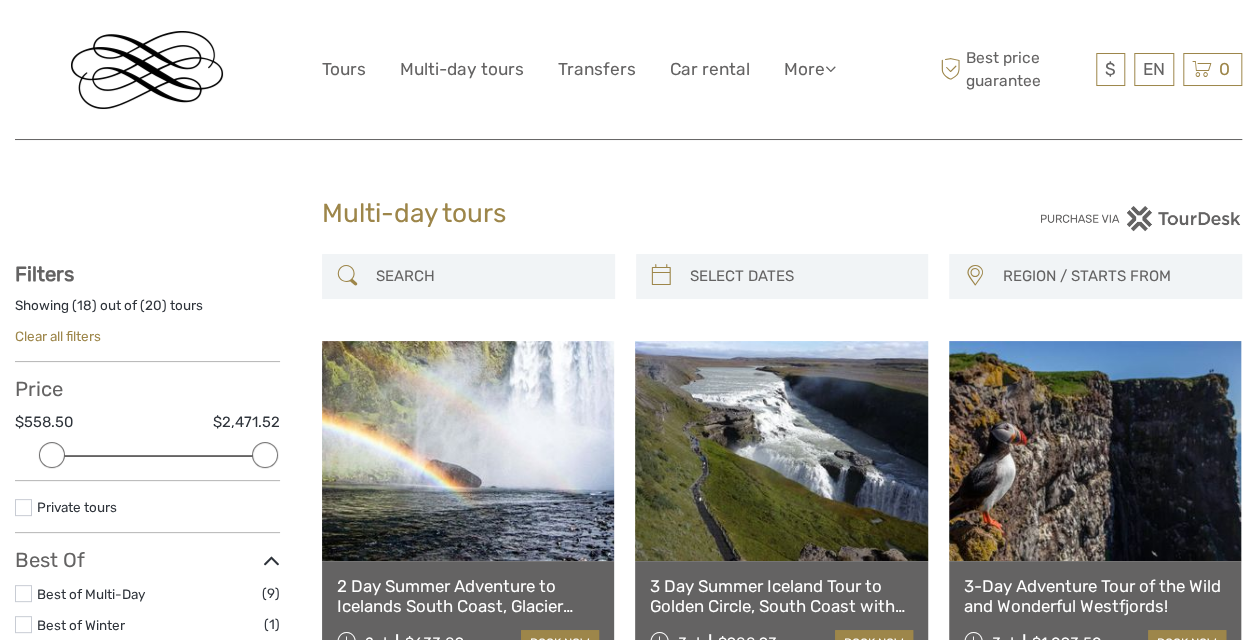 scroll, scrollTop: 0, scrollLeft: 0, axis: both 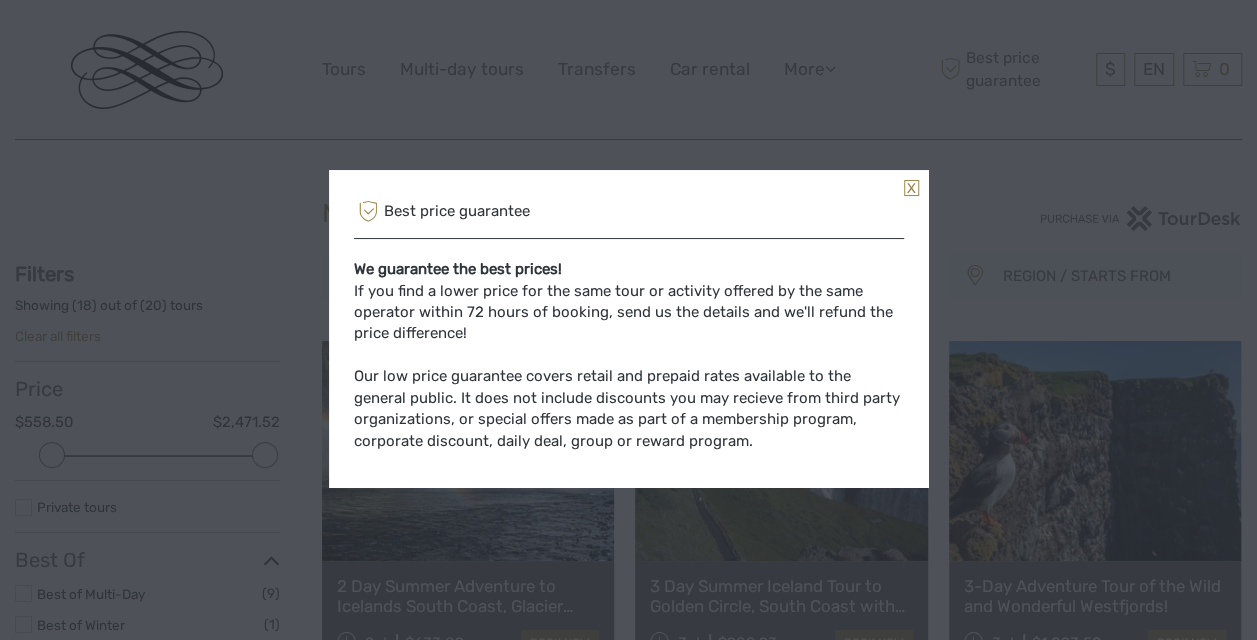 click on "Best price guarantee
We guarantee the best prices!
If you find a lower price for the same tour or activity offered by the same operator within 72 hours of booking, send us the details and we'll refund the price difference! Our low price guarantee covers retail and prepaid rates available to the general public. It does not include discounts you may recieve from third party organizations, or special offers made as part of a membership program, corporate discount, daily deal, group or reward program." at bounding box center (628, 320) 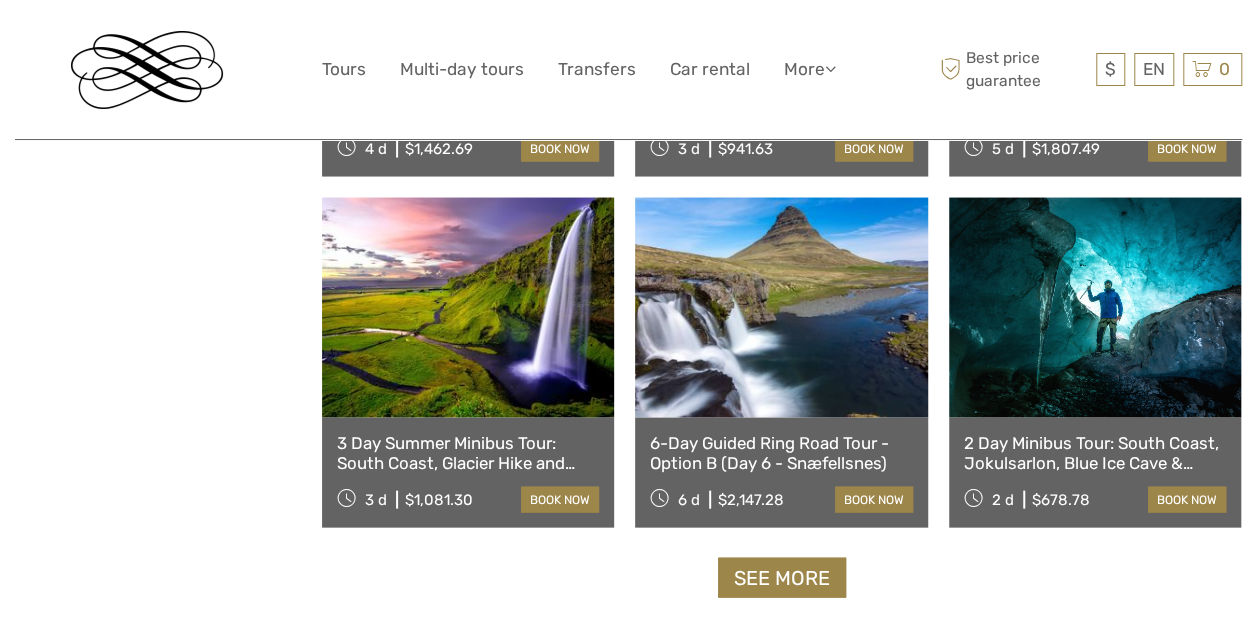 scroll, scrollTop: 1900, scrollLeft: 0, axis: vertical 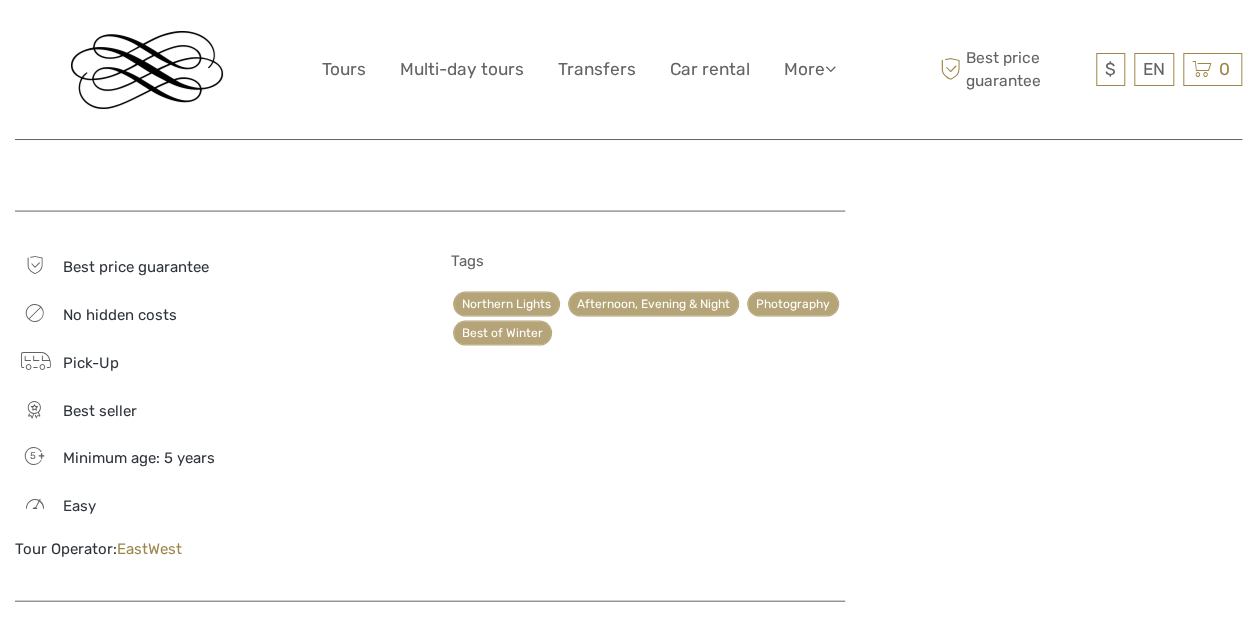 click on "EastWest" at bounding box center (149, 549) 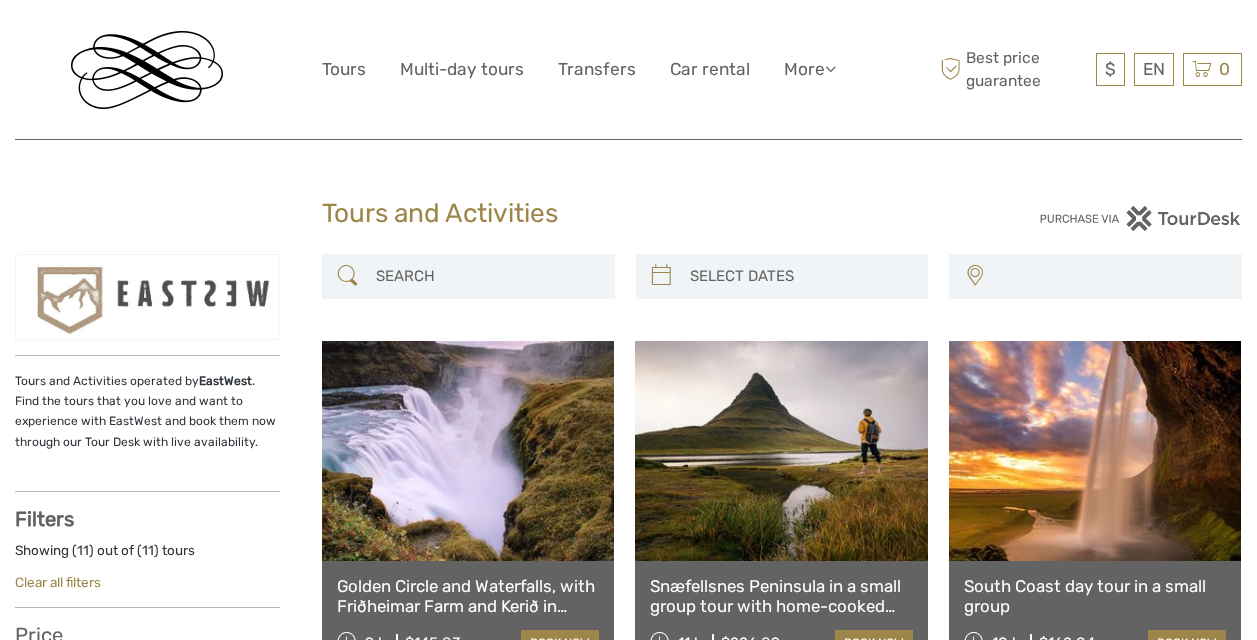 select 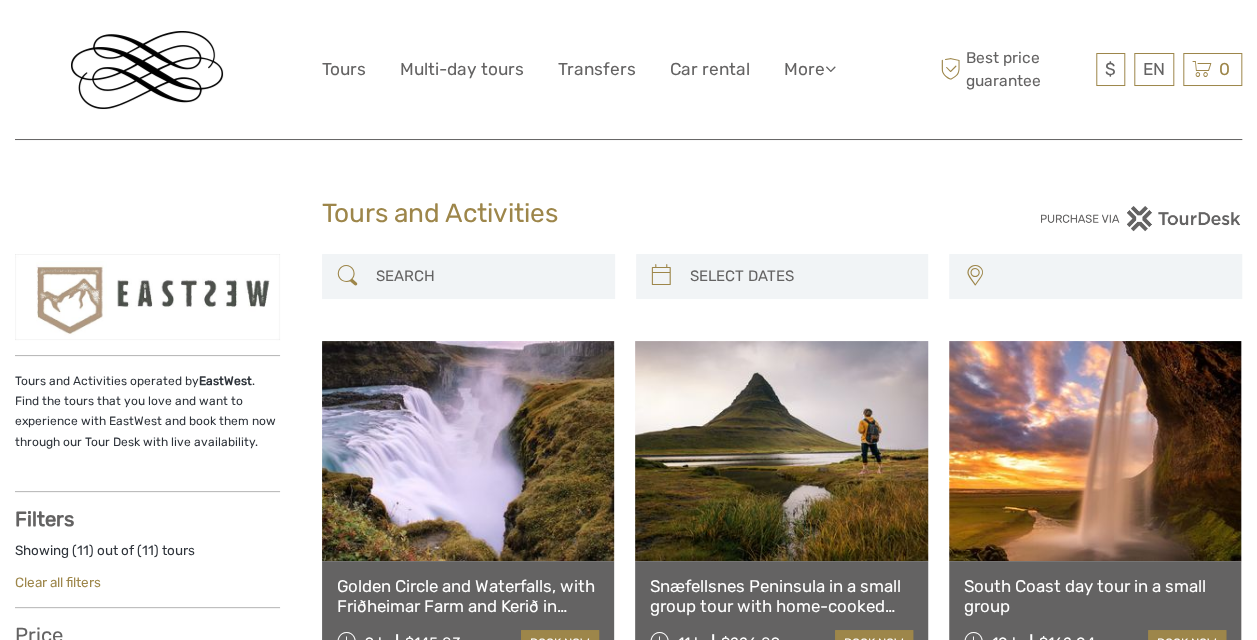 select 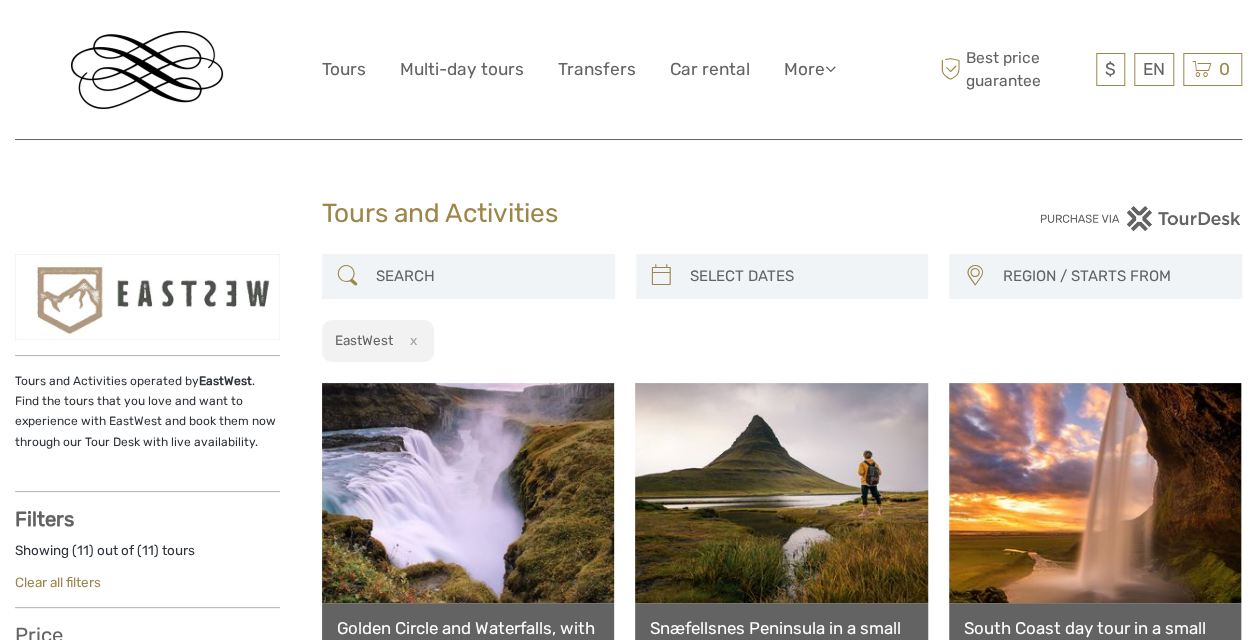 scroll, scrollTop: 0, scrollLeft: 0, axis: both 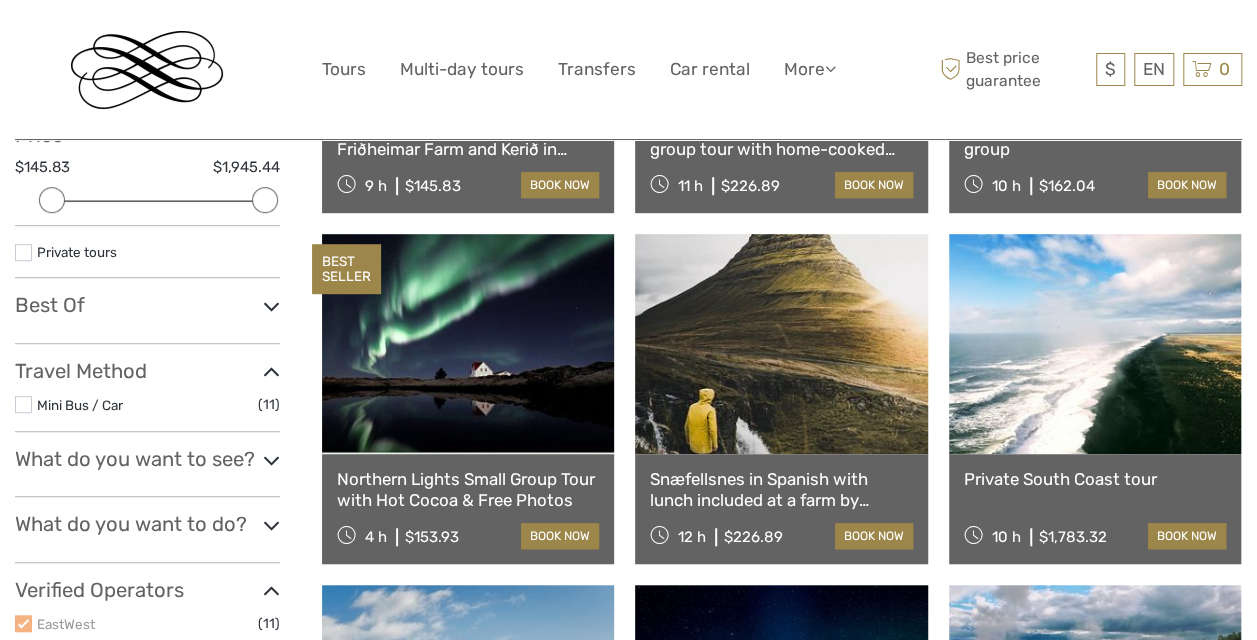 click at bounding box center [271, 460] 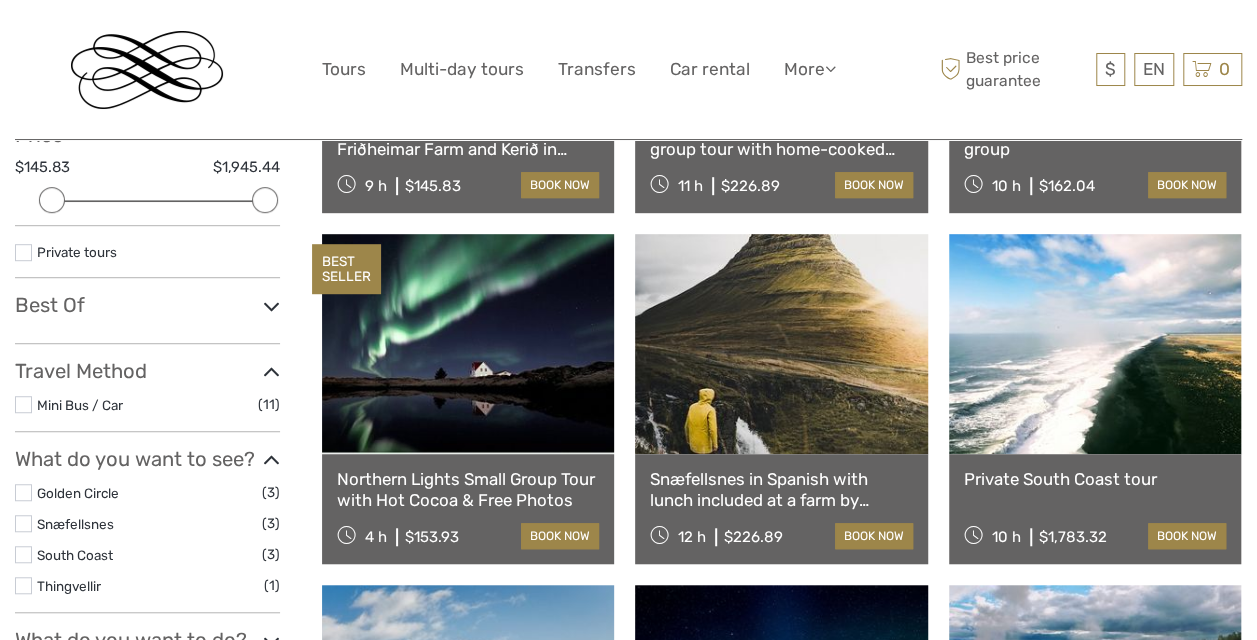 click at bounding box center (23, 492) 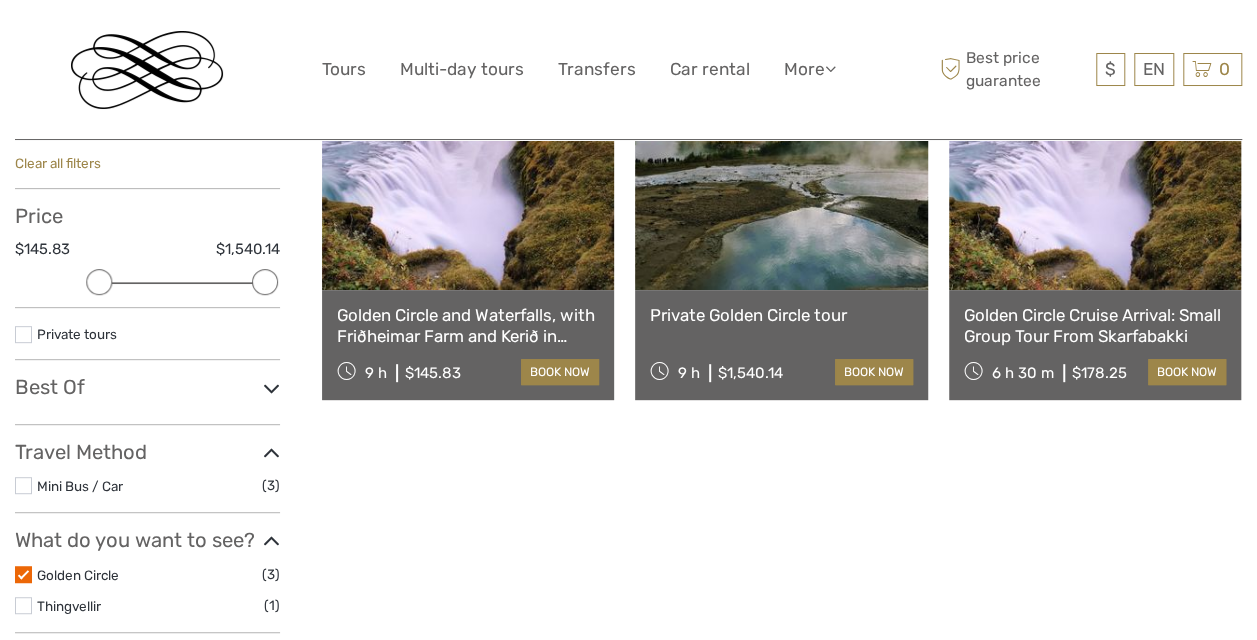 scroll, scrollTop: 213, scrollLeft: 0, axis: vertical 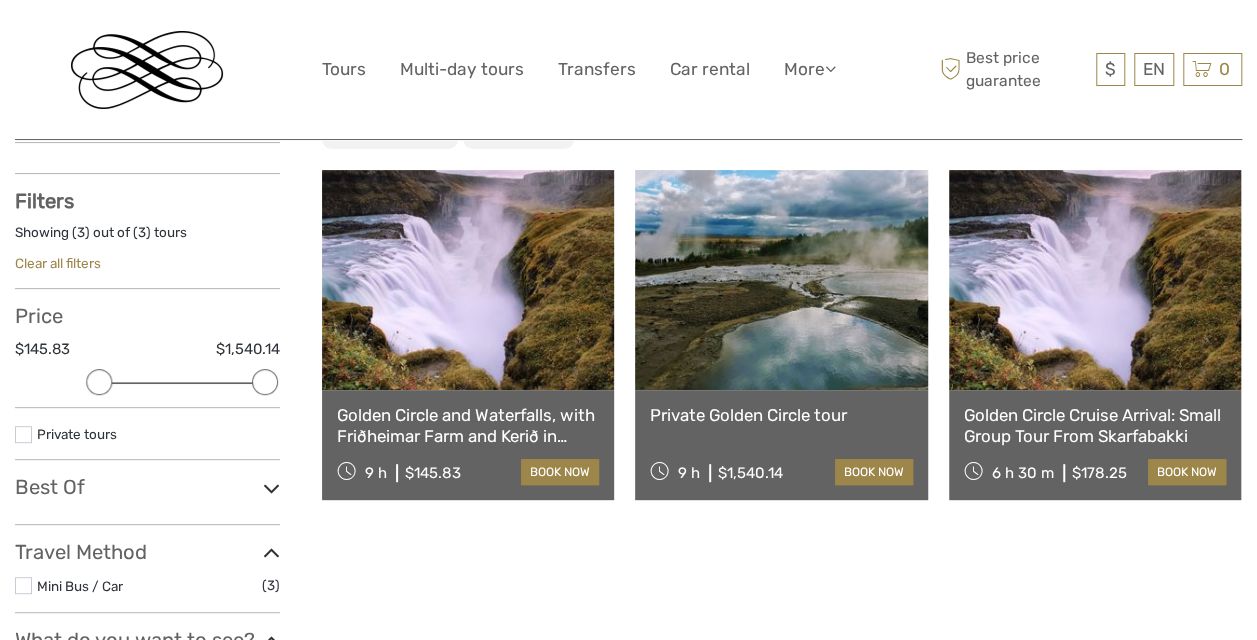 click at bounding box center (1095, 280) 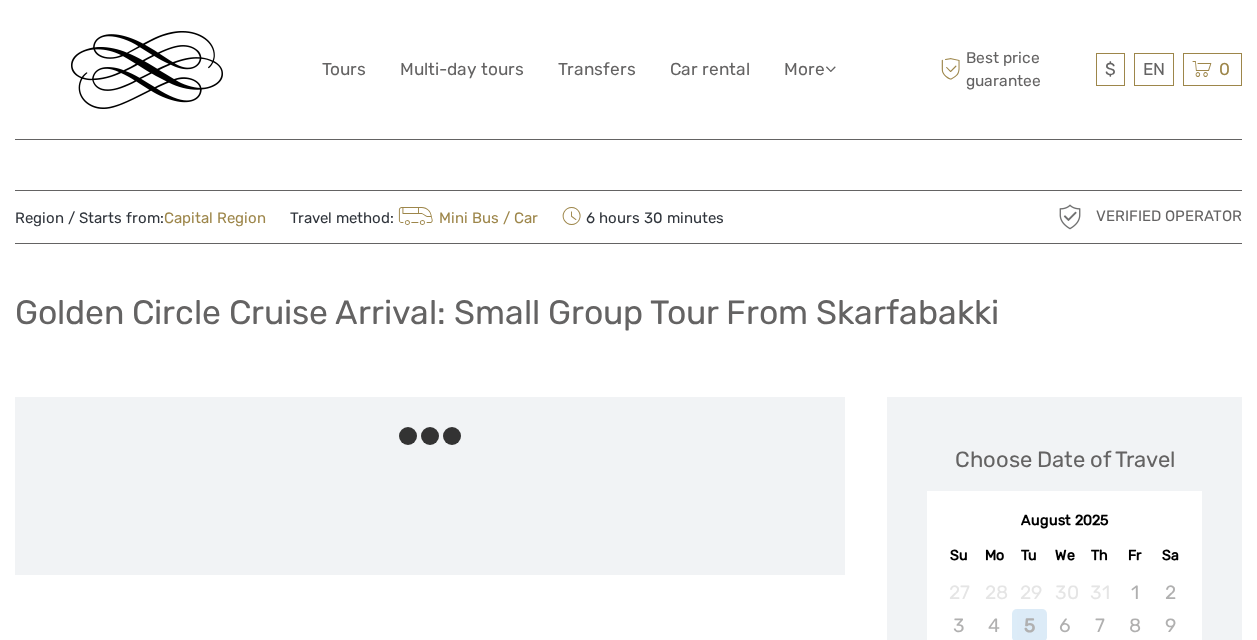 scroll, scrollTop: 0, scrollLeft: 0, axis: both 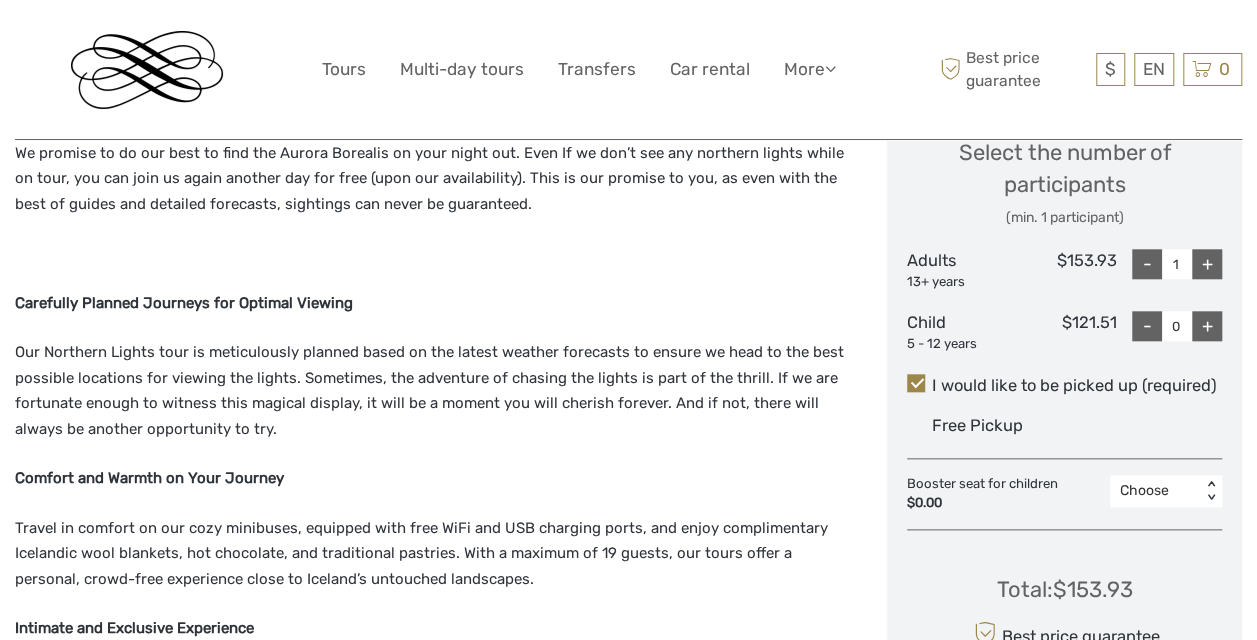 click on "+" at bounding box center (1207, 264) 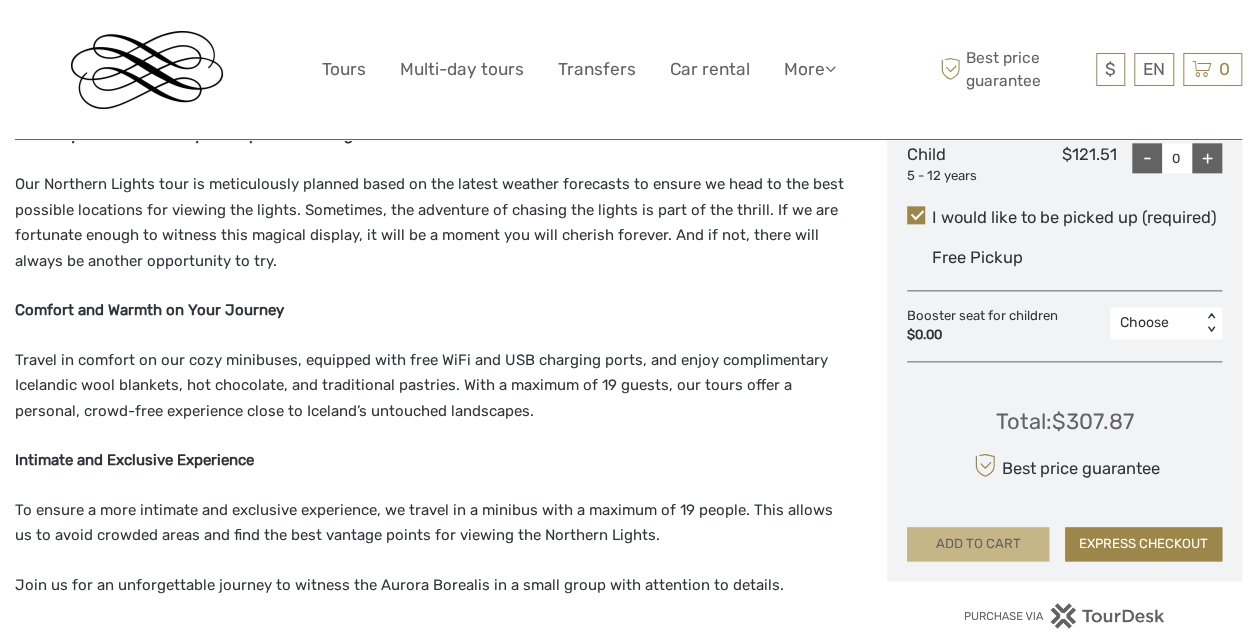 scroll, scrollTop: 1100, scrollLeft: 0, axis: vertical 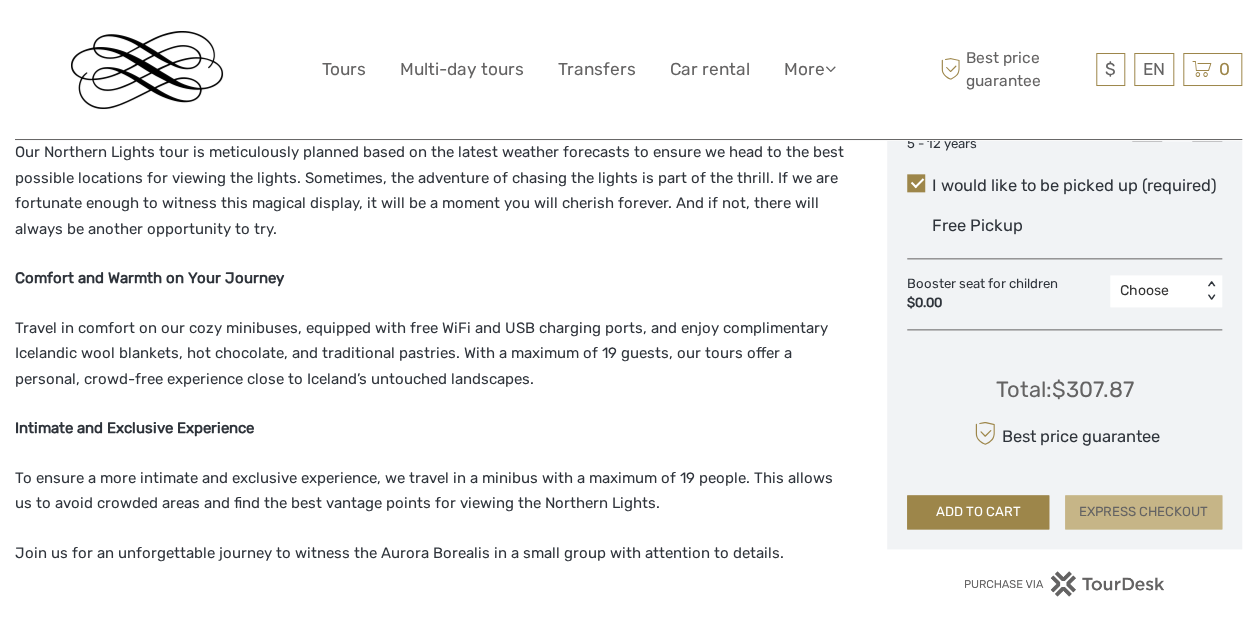 click on "EXPRESS CHECKOUT" at bounding box center [1143, 512] 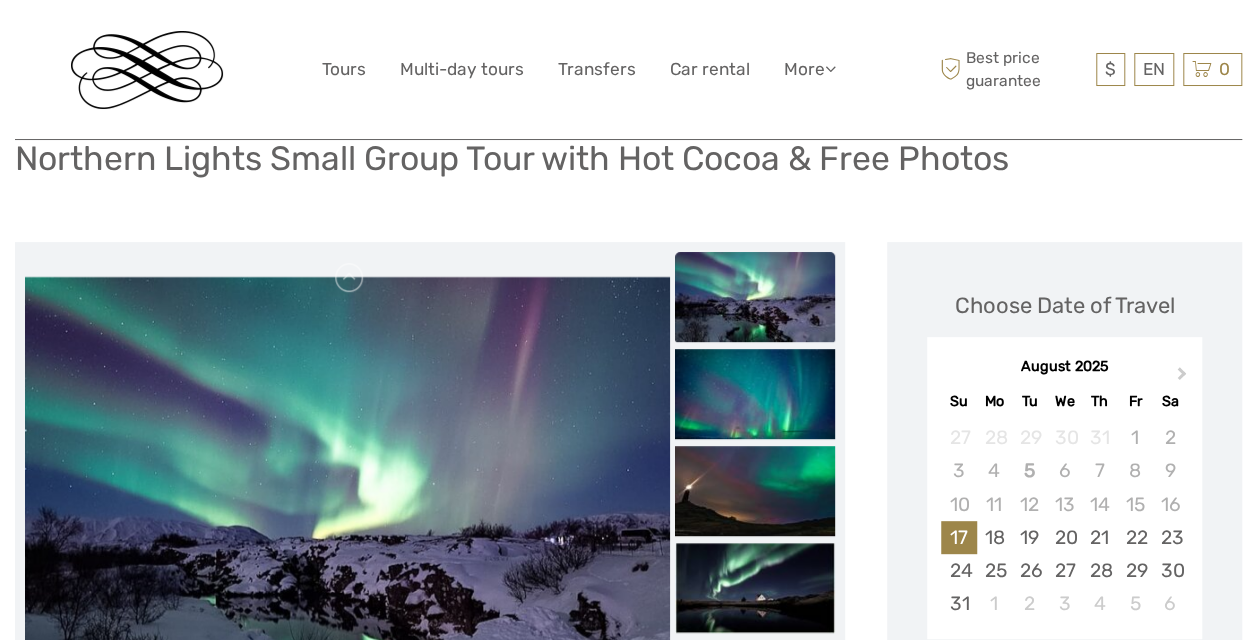 scroll, scrollTop: 0, scrollLeft: 0, axis: both 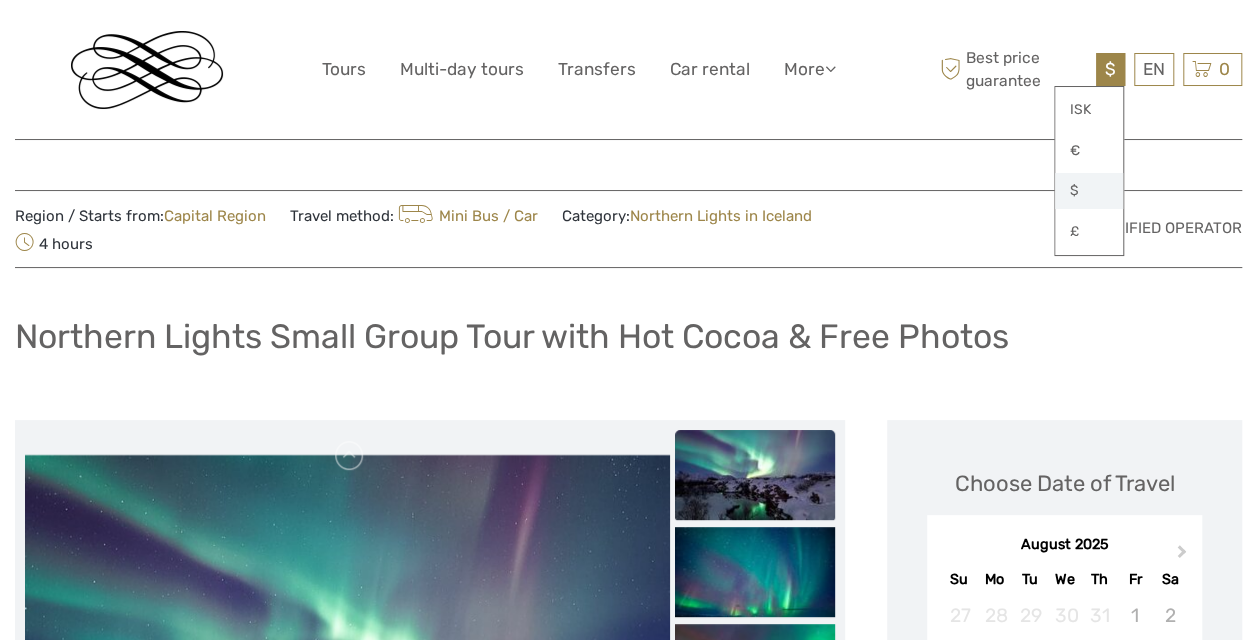 click on "$" at bounding box center [1089, 191] 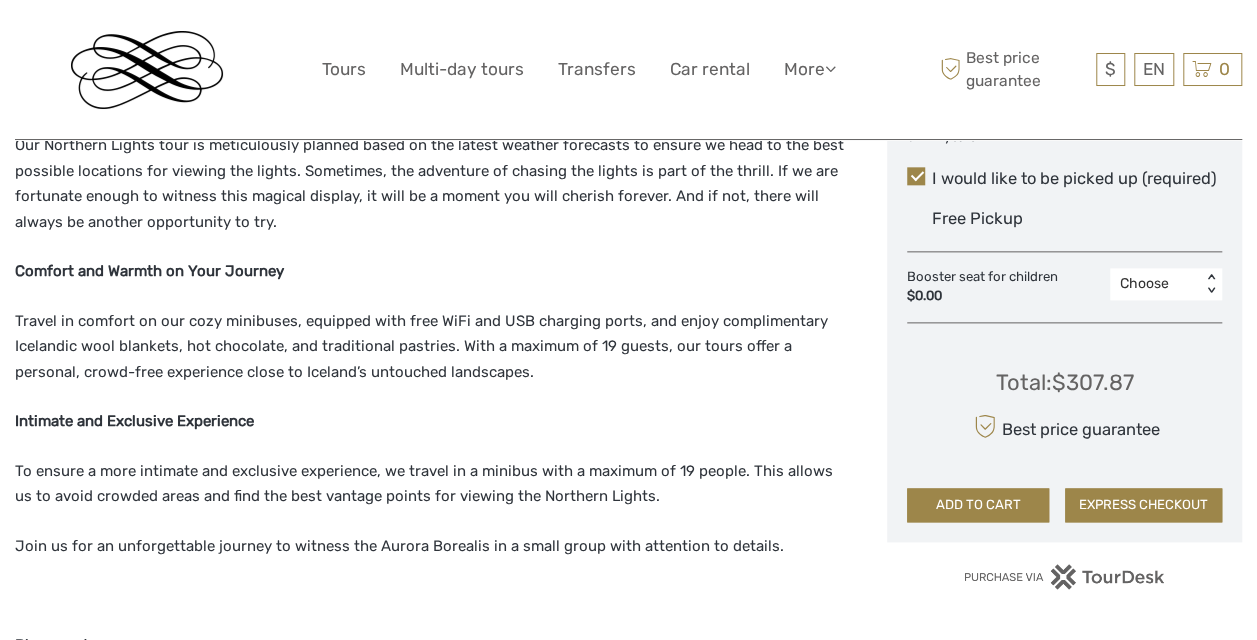 scroll, scrollTop: 1400, scrollLeft: 0, axis: vertical 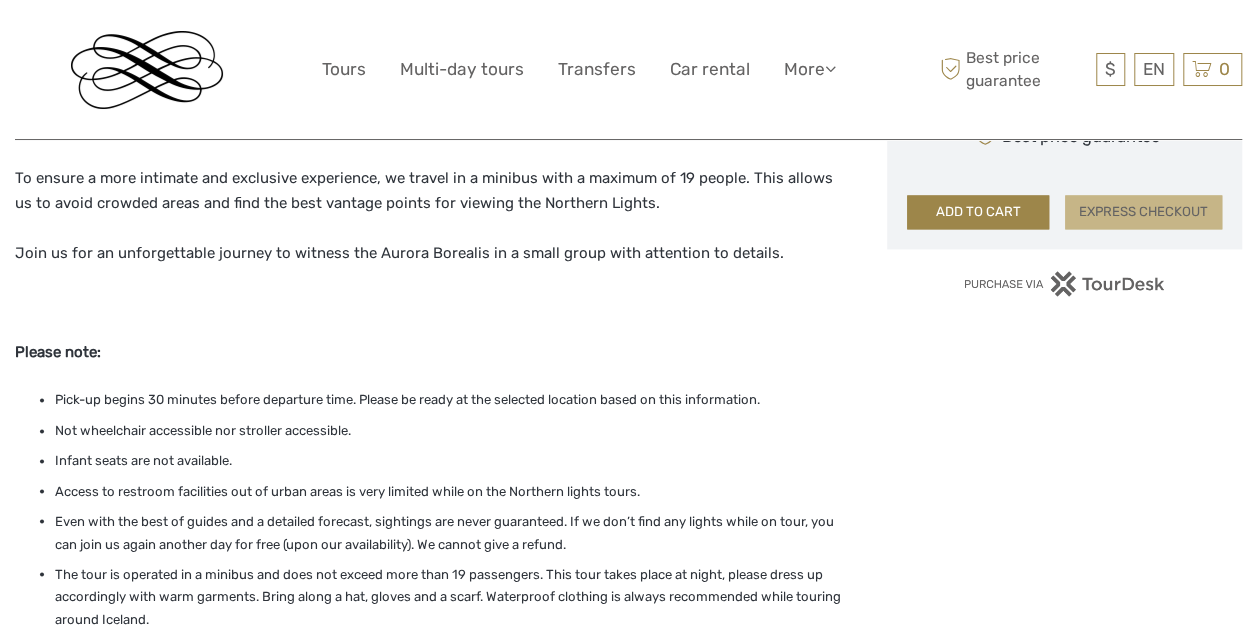 click on "EXPRESS CHECKOUT" at bounding box center (1143, 212) 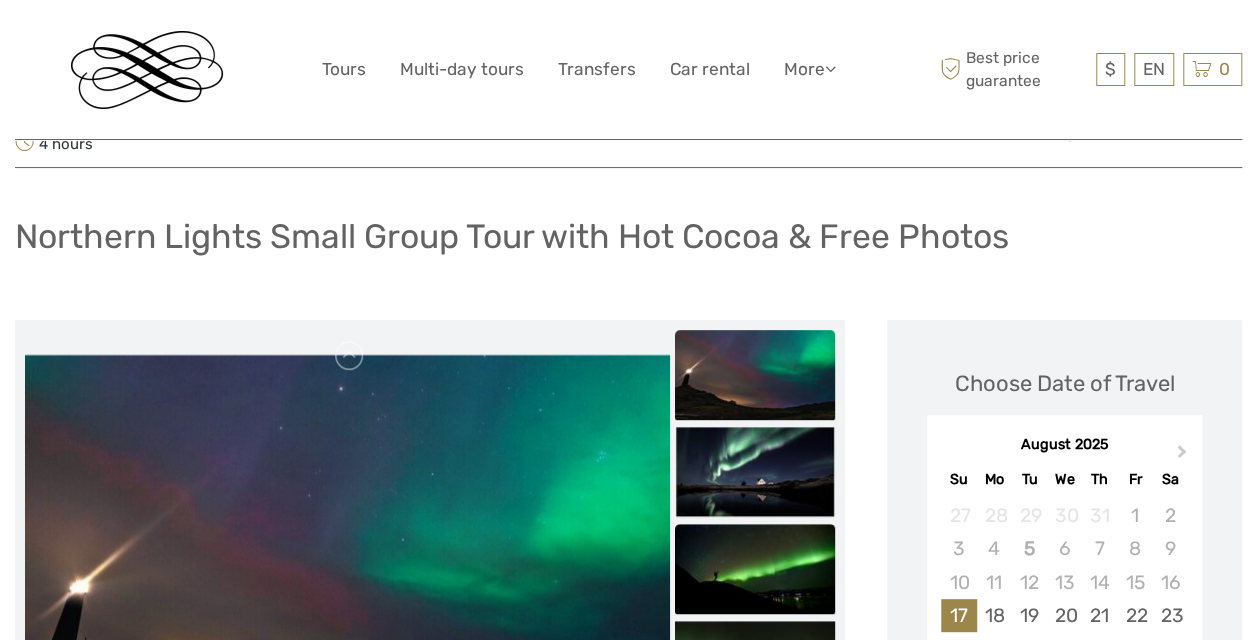 scroll, scrollTop: 300, scrollLeft: 0, axis: vertical 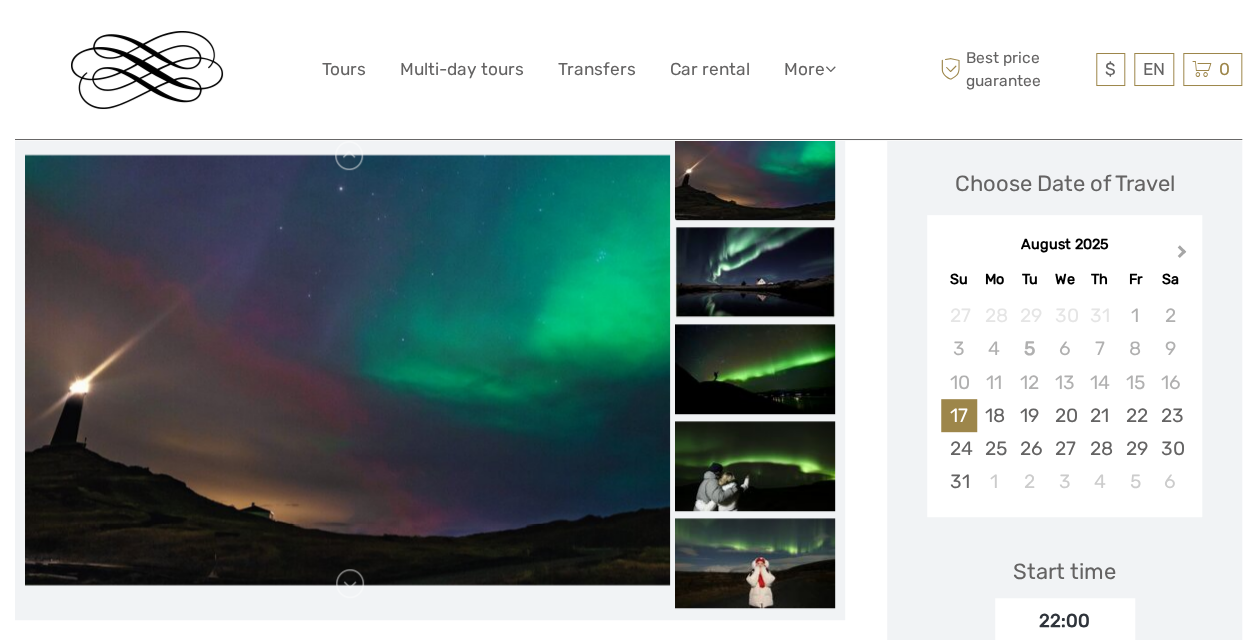 click on "Next Month" at bounding box center (1182, 255) 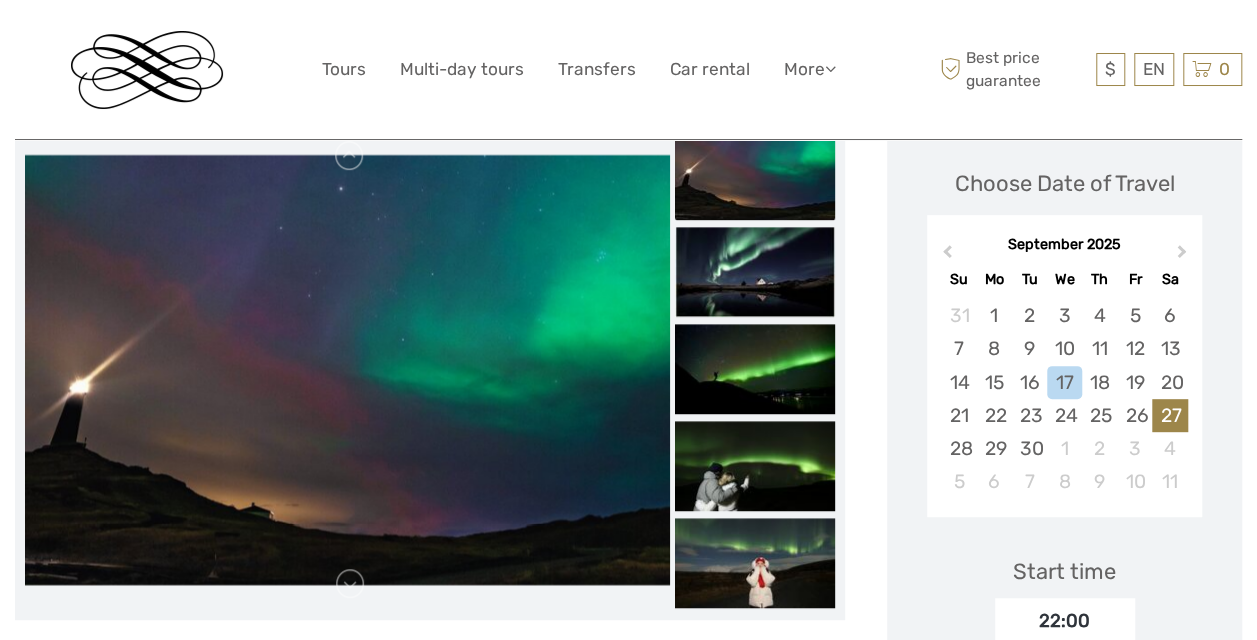 click on "27" at bounding box center [1169, 415] 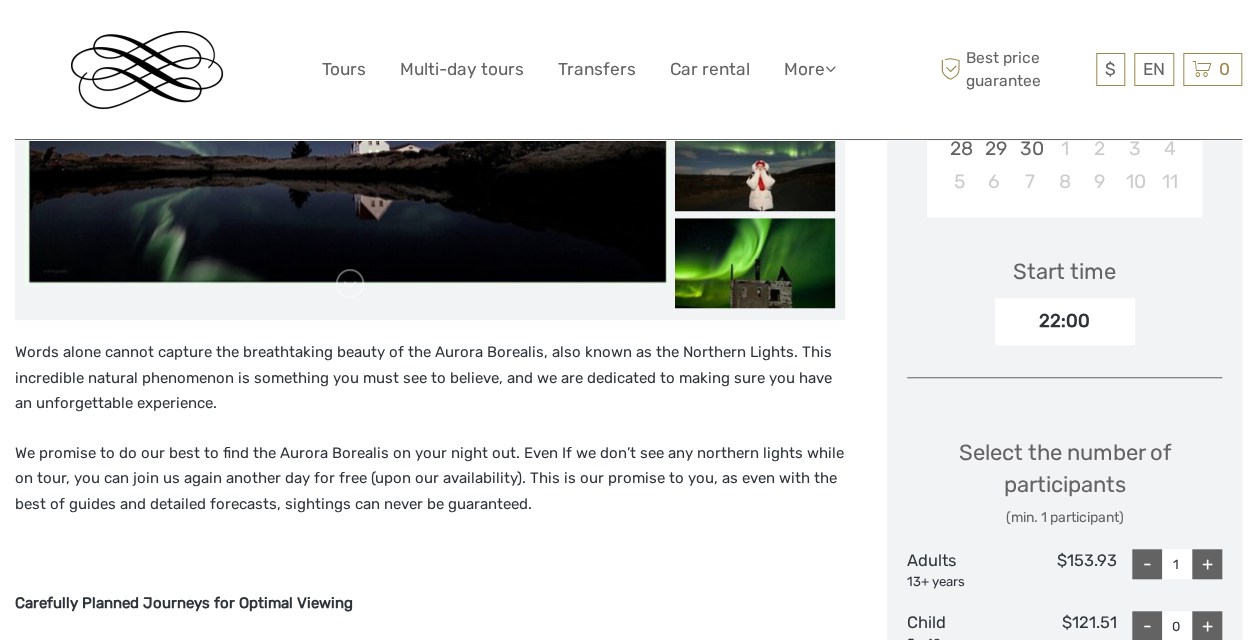 scroll, scrollTop: 700, scrollLeft: 0, axis: vertical 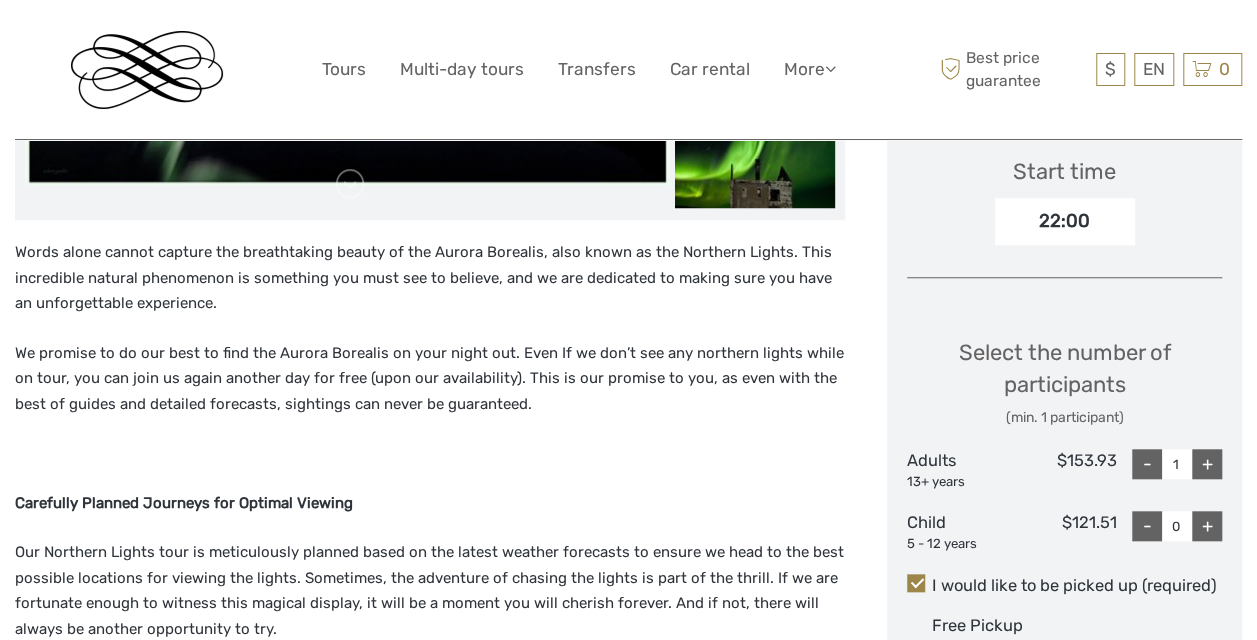 click on "+" at bounding box center [1207, 464] 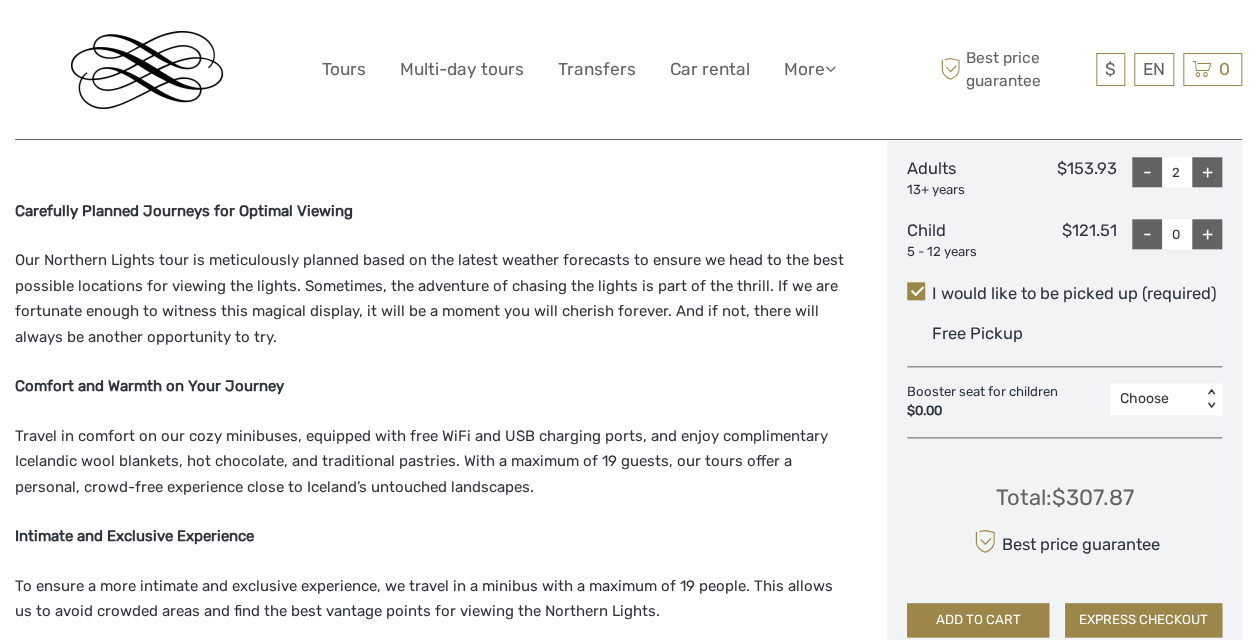 scroll, scrollTop: 1000, scrollLeft: 0, axis: vertical 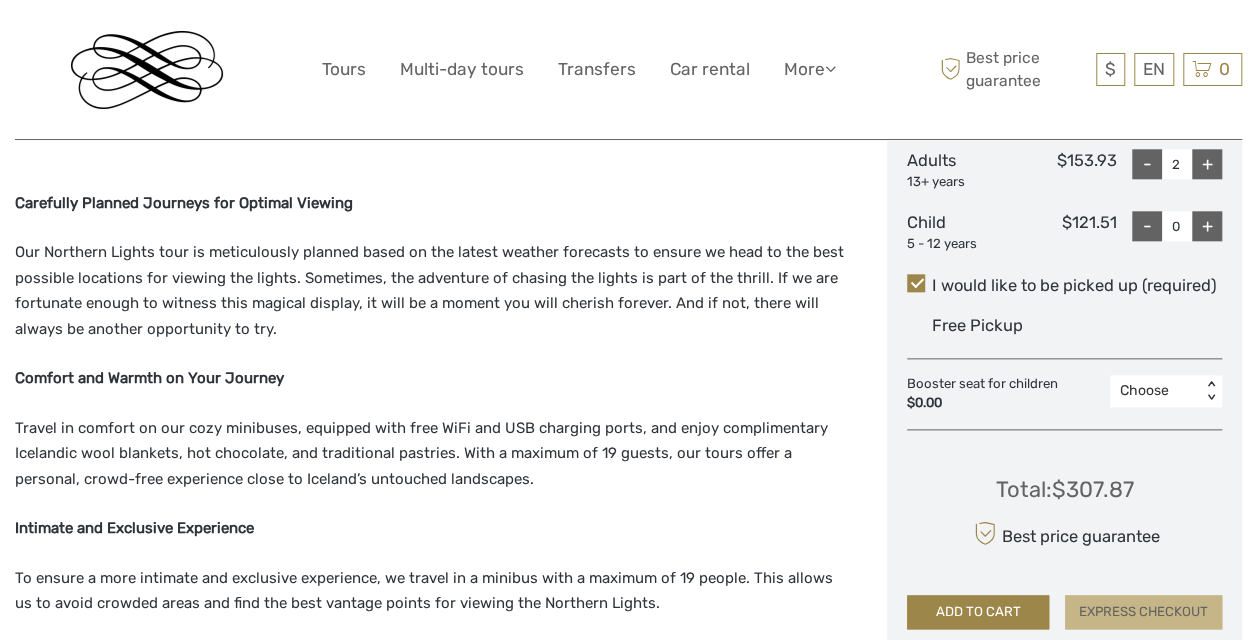 click on "EXPRESS CHECKOUT" at bounding box center [1143, 612] 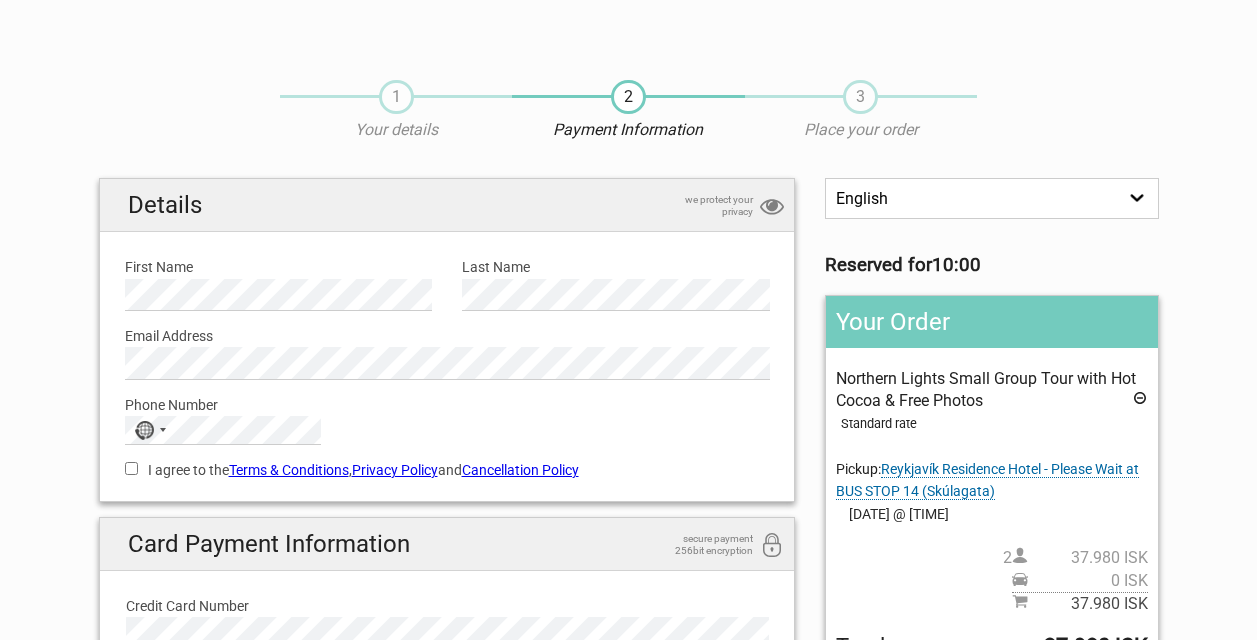 scroll, scrollTop: 0, scrollLeft: 0, axis: both 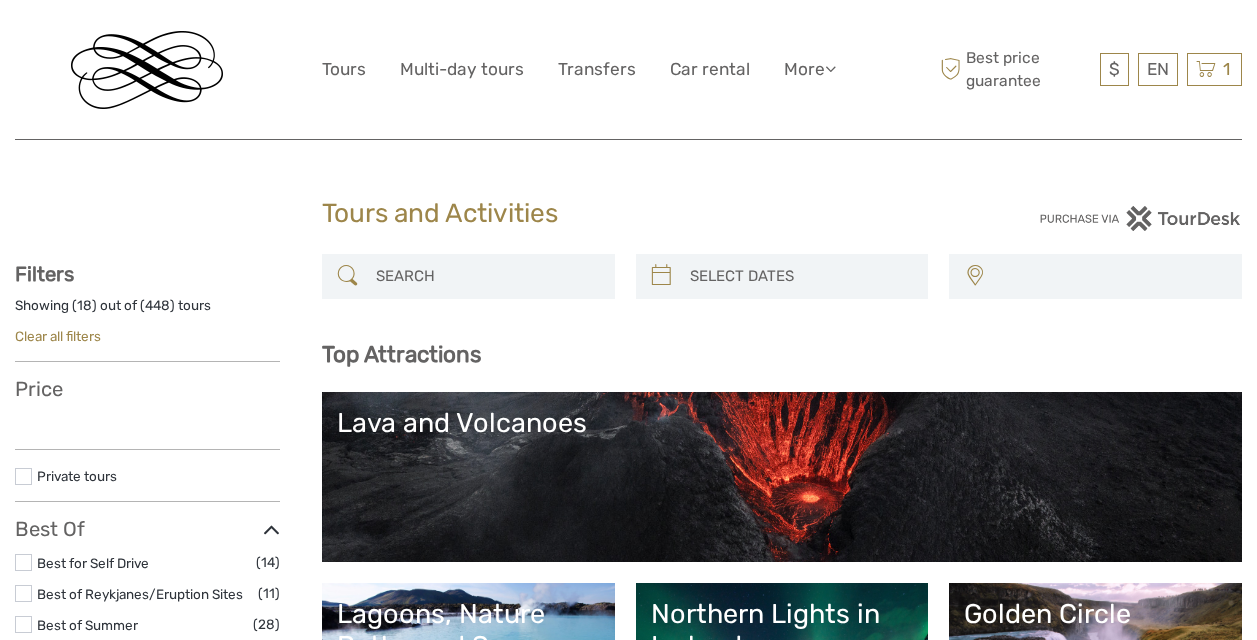 select 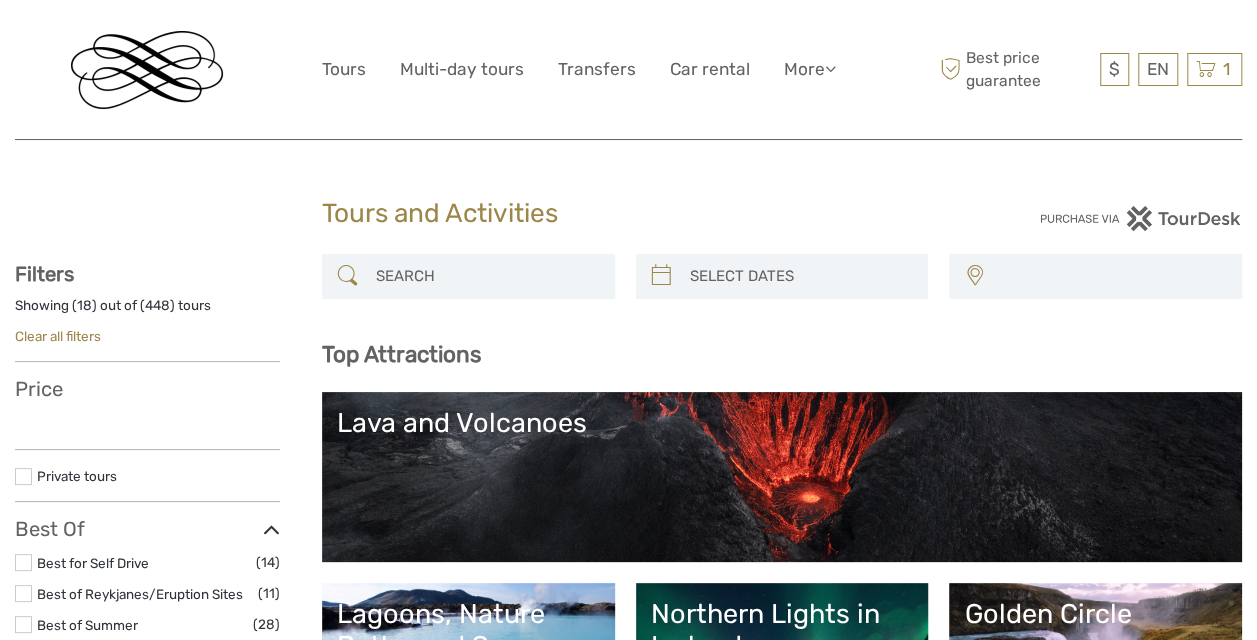 select 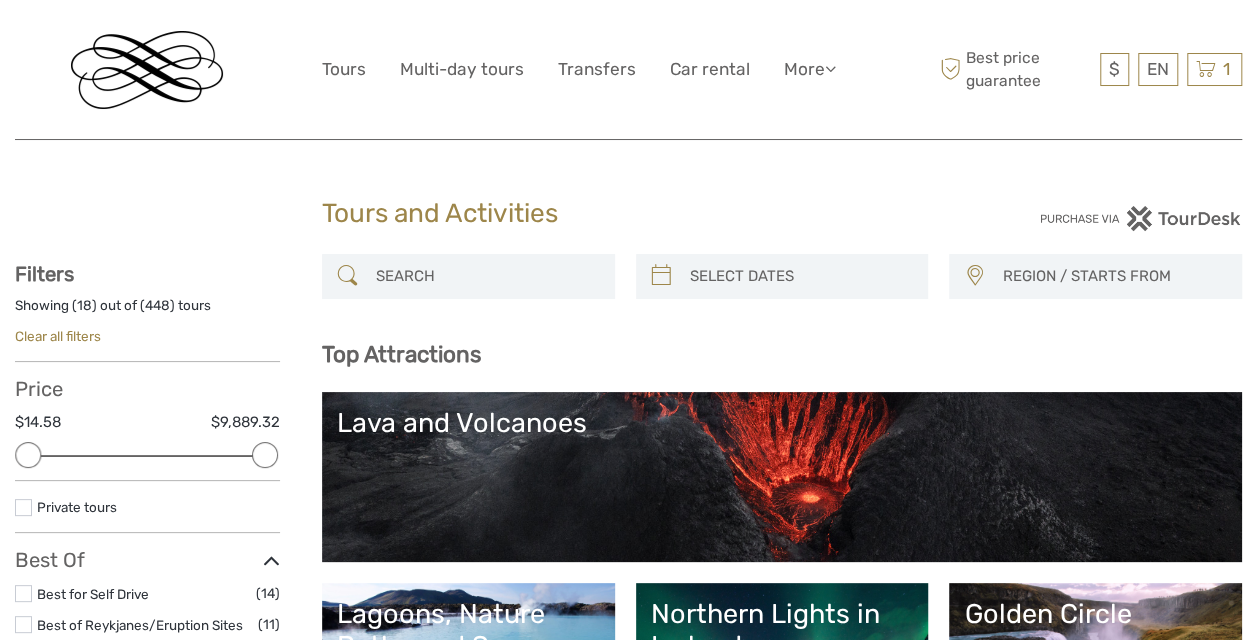 scroll, scrollTop: 0, scrollLeft: 0, axis: both 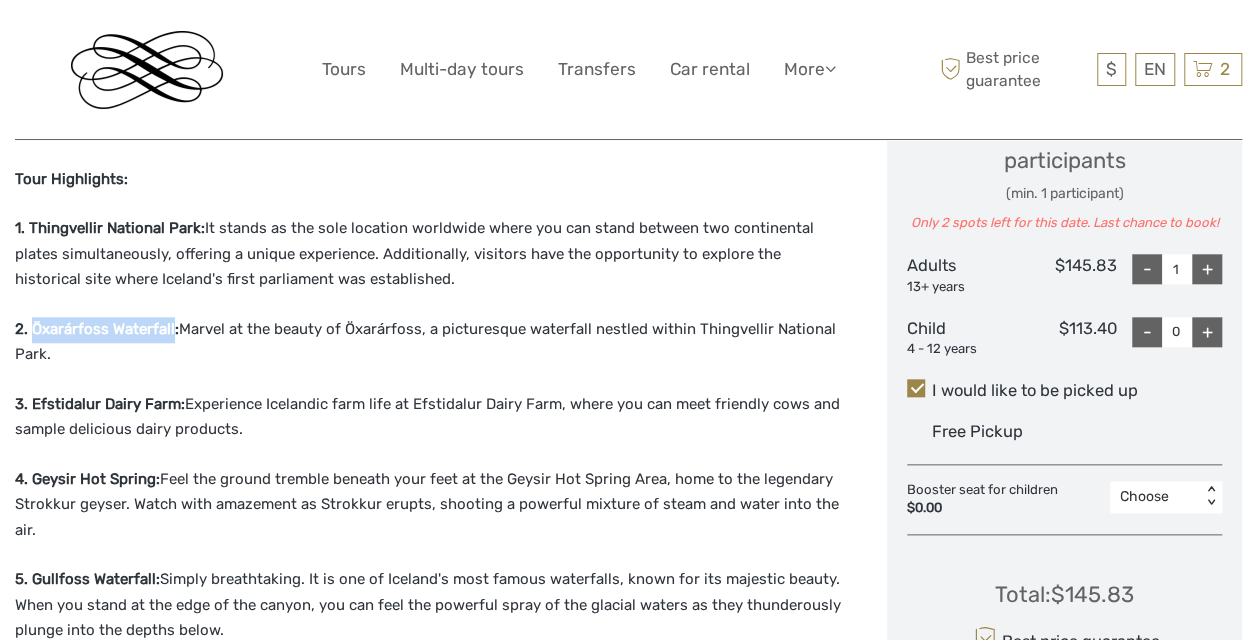 drag, startPoint x: 172, startPoint y: 323, endPoint x: 33, endPoint y: 326, distance: 139.03236 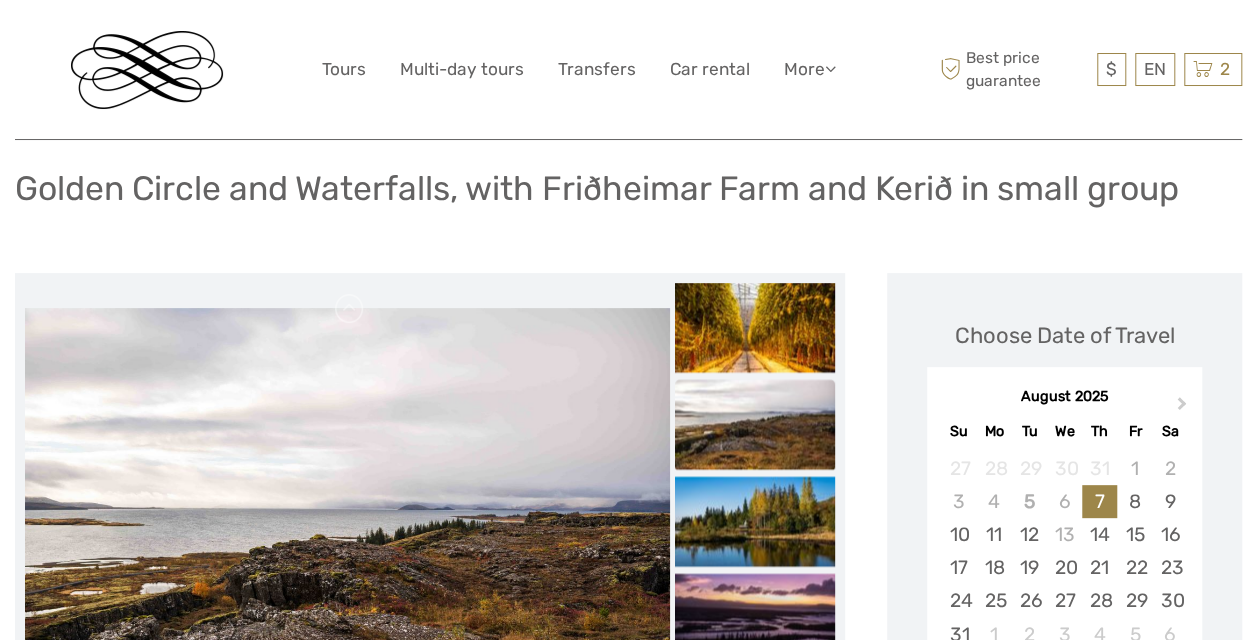 scroll, scrollTop: 0, scrollLeft: 0, axis: both 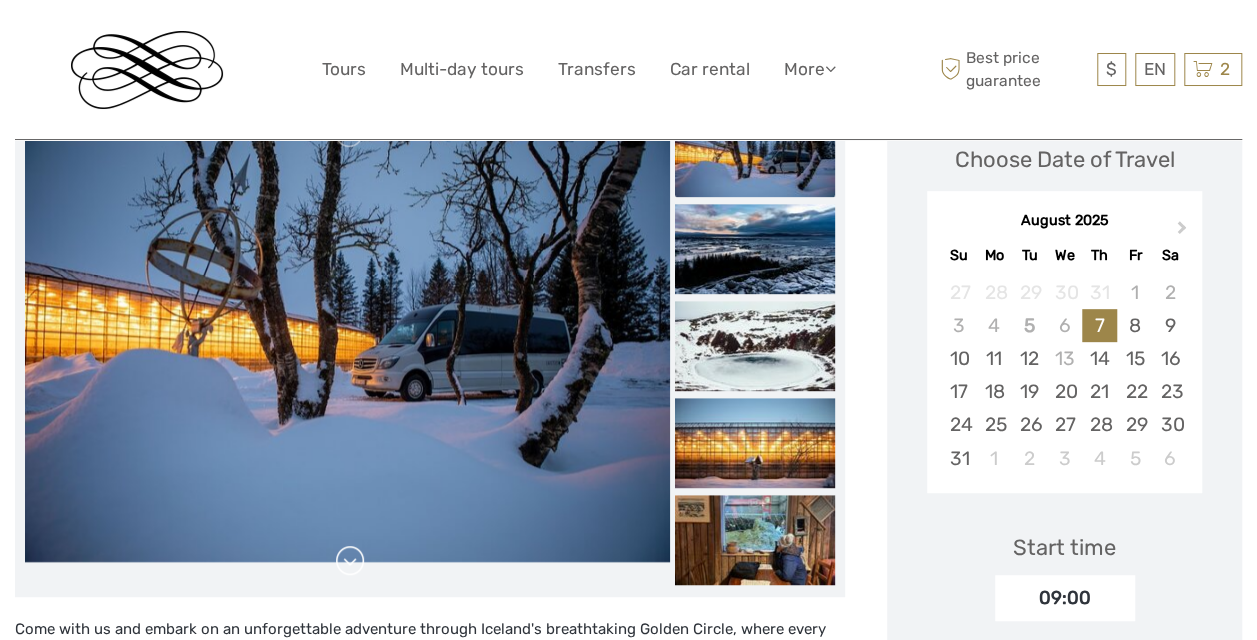 click at bounding box center [350, 561] 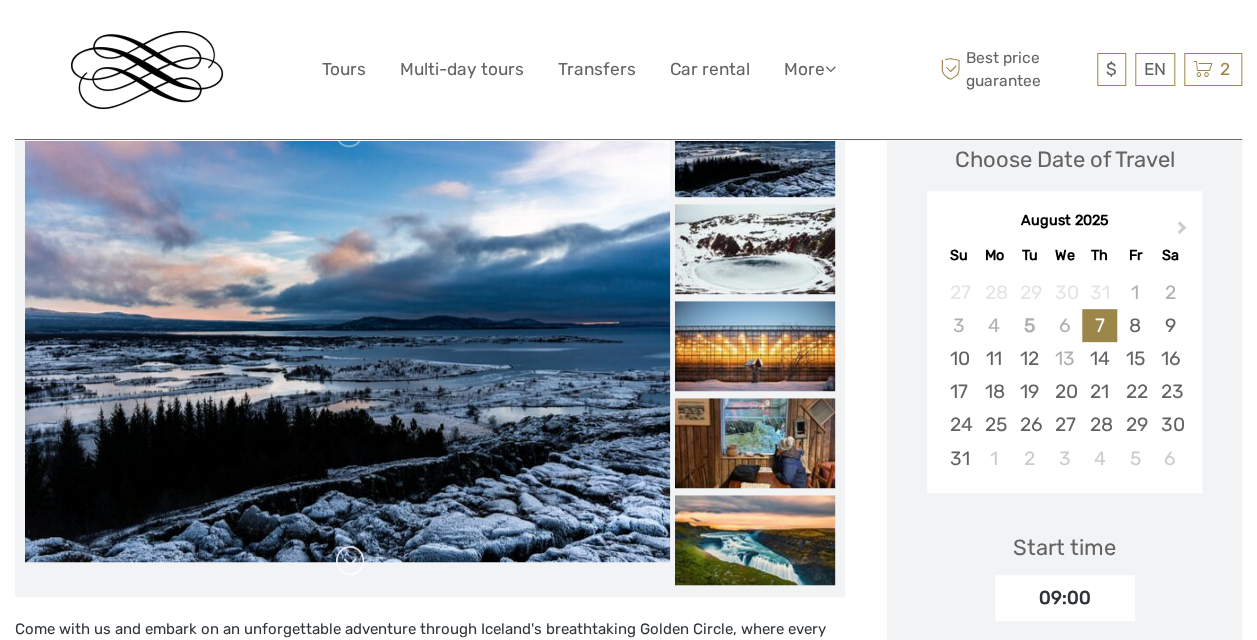click at bounding box center (350, 561) 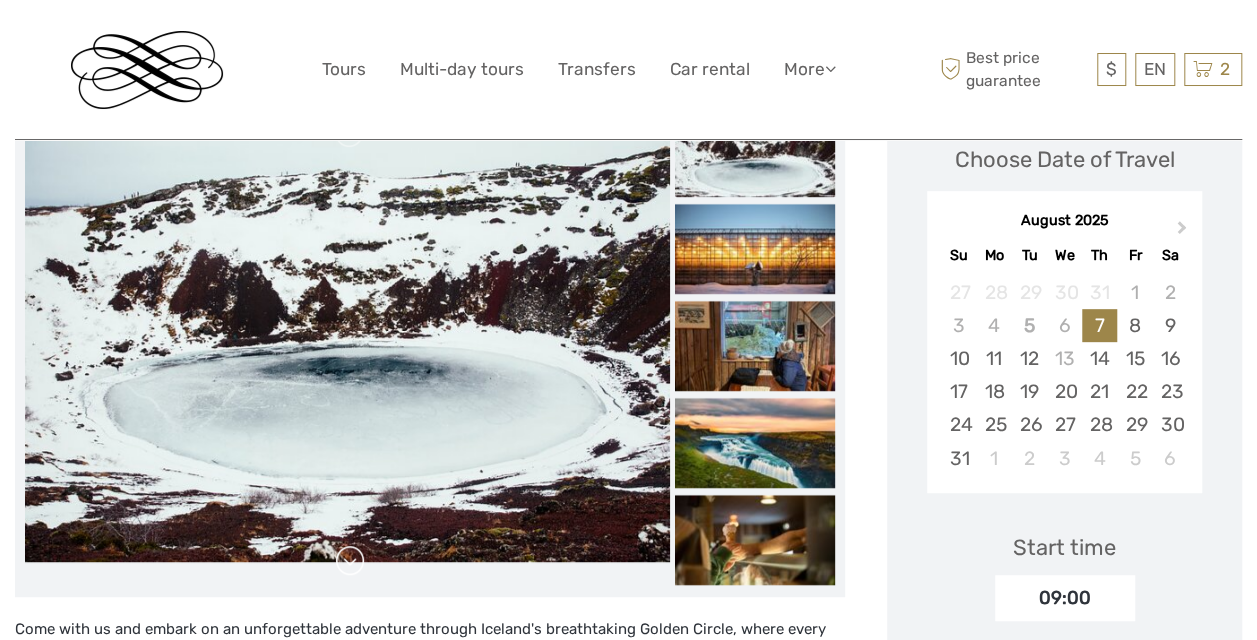 click at bounding box center [350, 561] 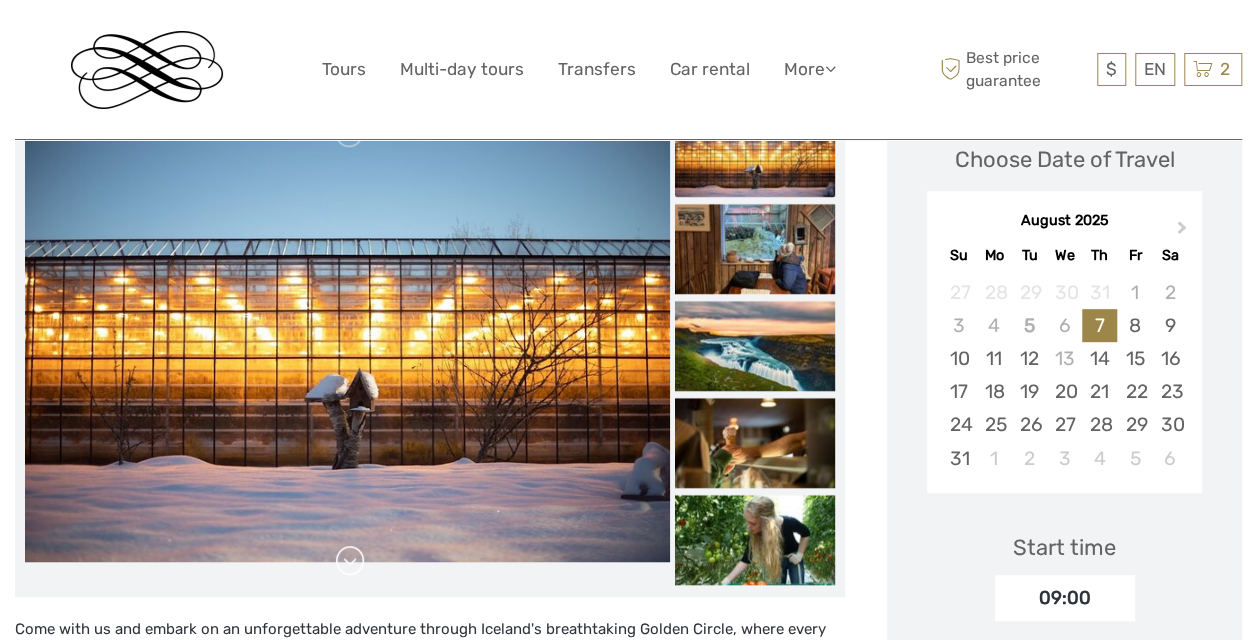 click at bounding box center [350, 561] 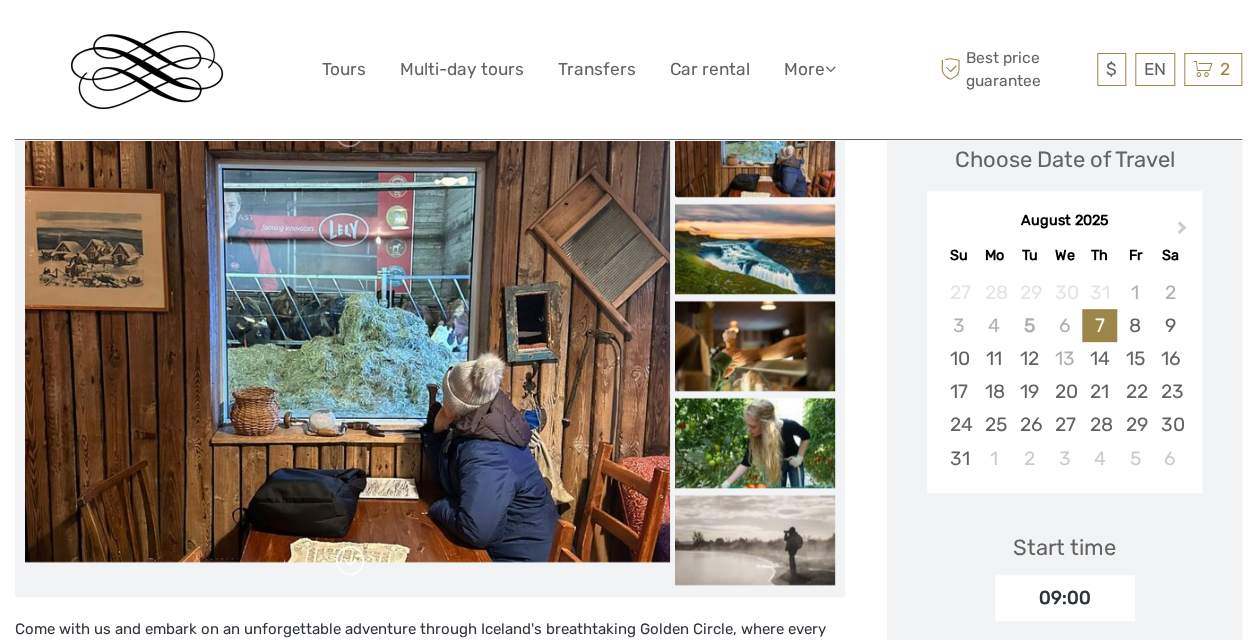 click at bounding box center [350, 561] 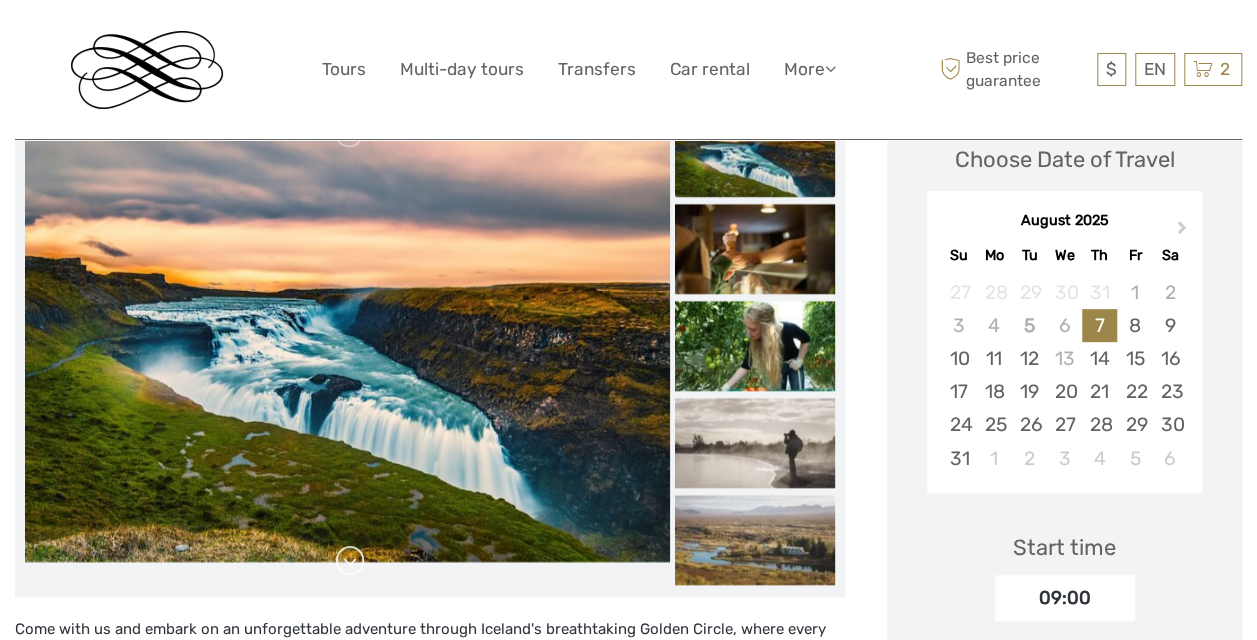 click at bounding box center (350, 561) 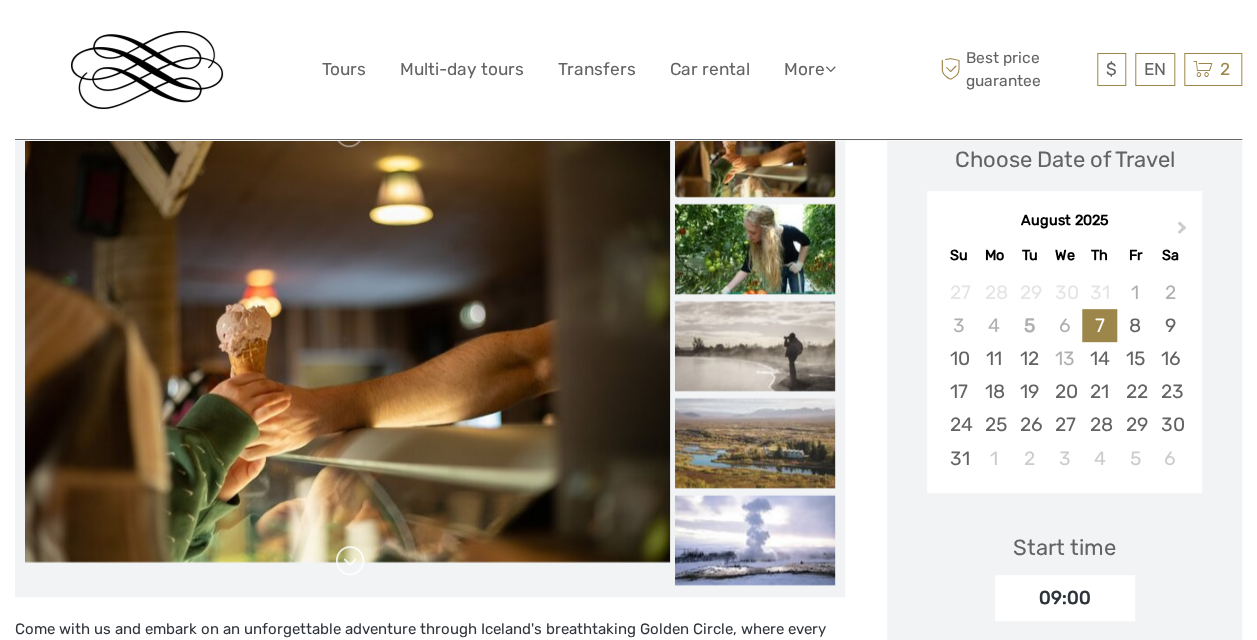 click at bounding box center (350, 561) 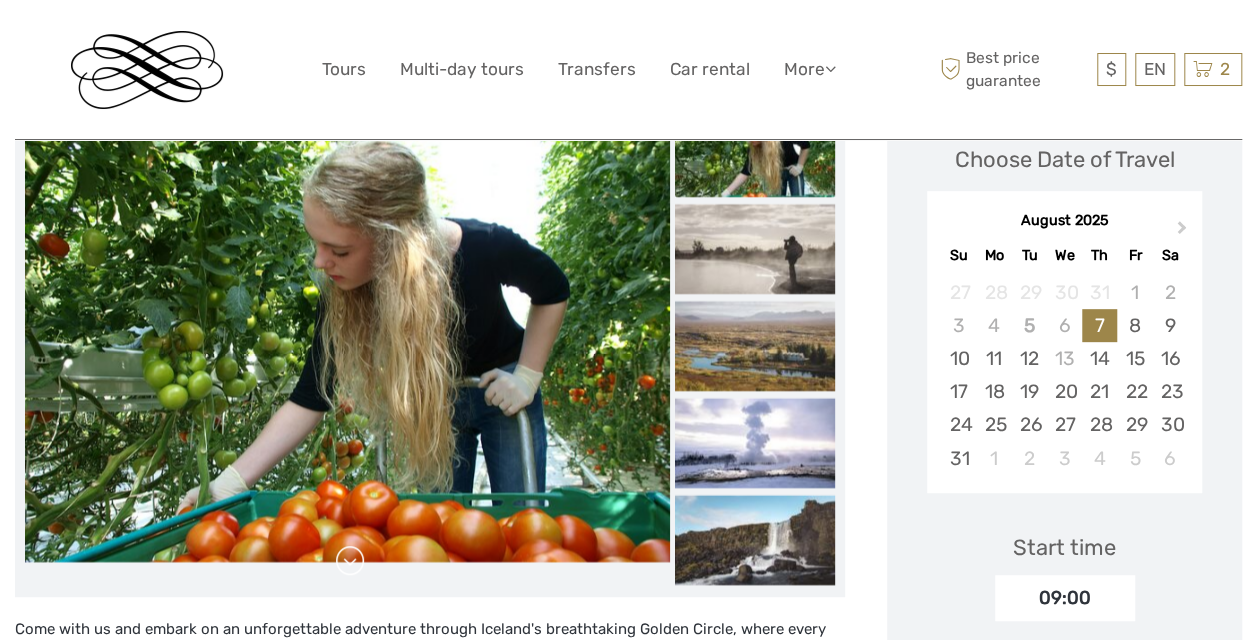 click at bounding box center [350, 561] 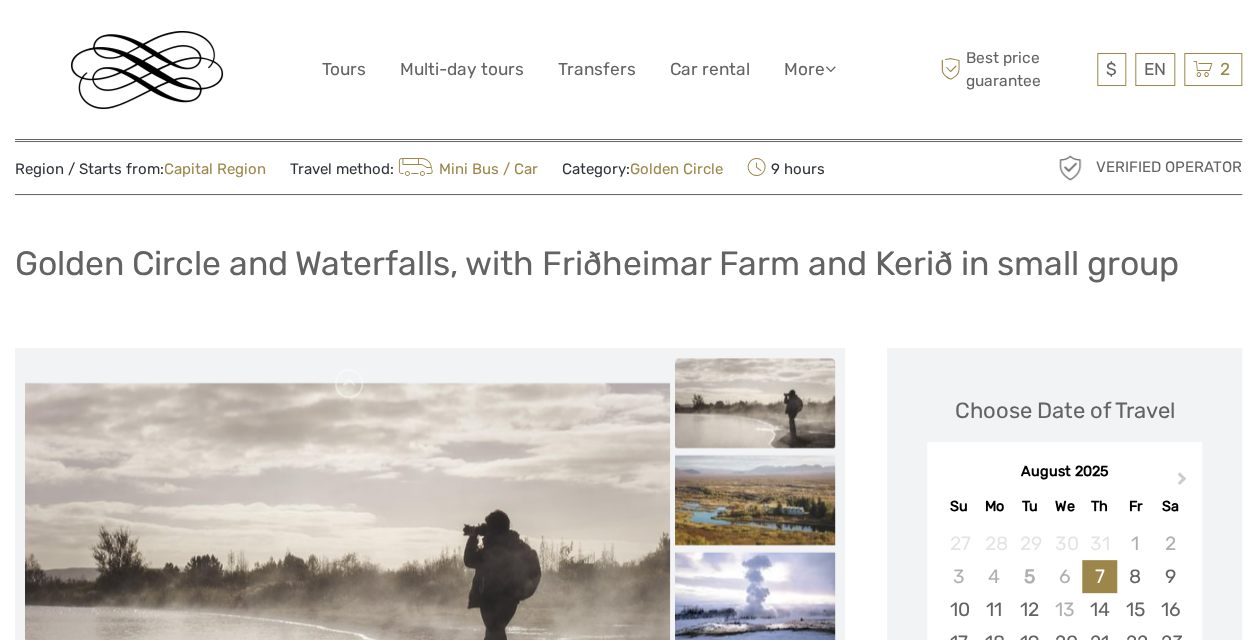 scroll, scrollTop: 0, scrollLeft: 0, axis: both 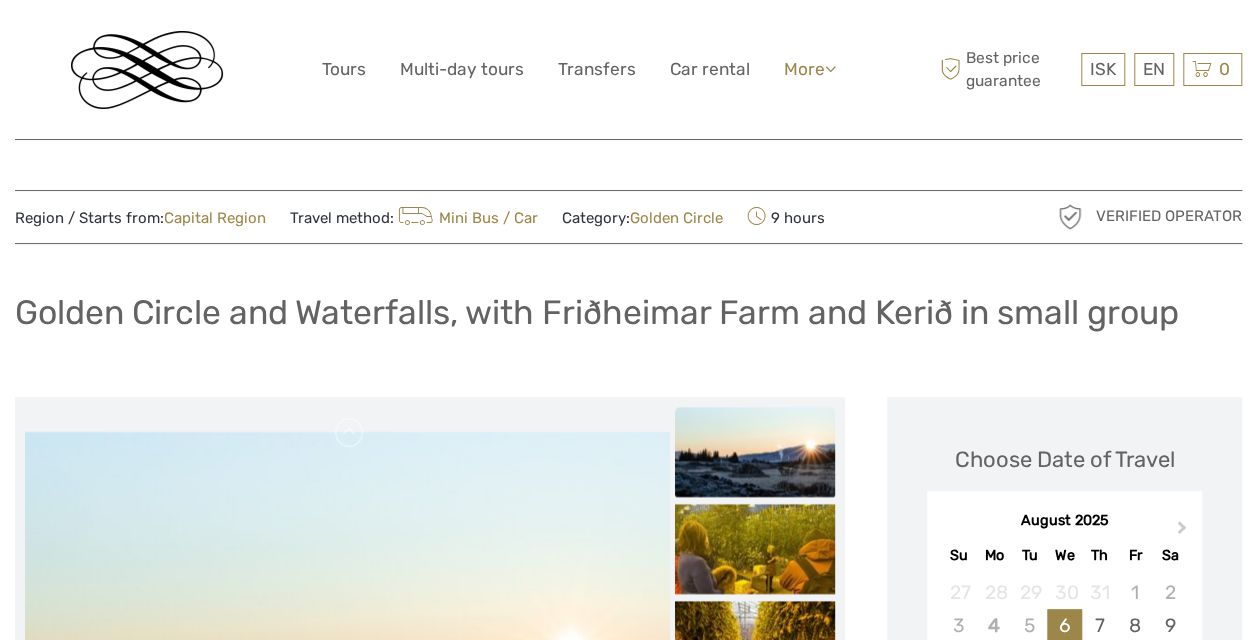 click at bounding box center (830, 68) 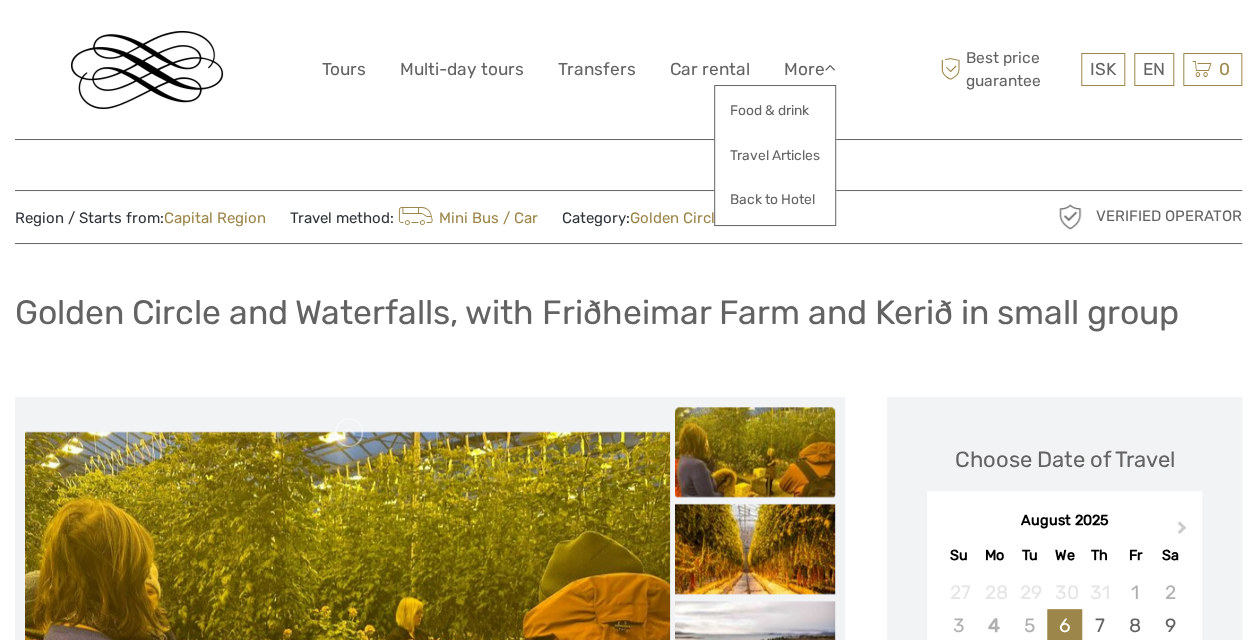 click on "Region / Starts from:
[LOCATION]
Travel method:
Mini Bus / Car
Category:  Golden Circle
9 hours
Verified Operator
Golden Circle and Waterfalls, with Friðheimar Farm and Kerið in small group" at bounding box center (628, 2166) 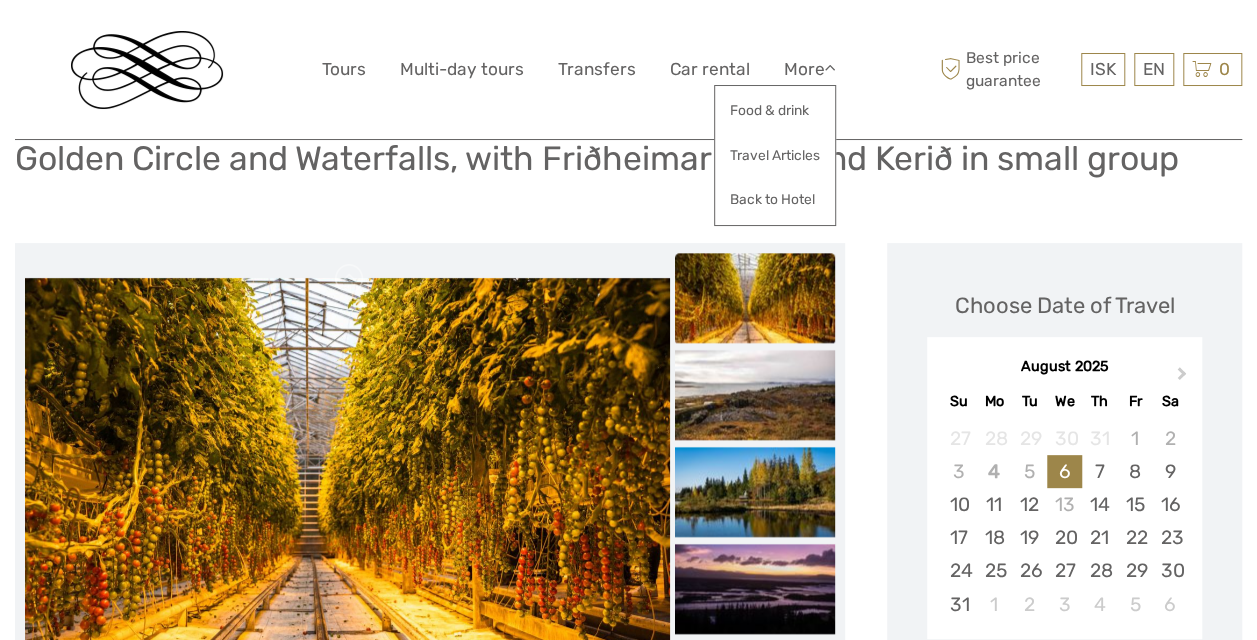 scroll, scrollTop: 300, scrollLeft: 0, axis: vertical 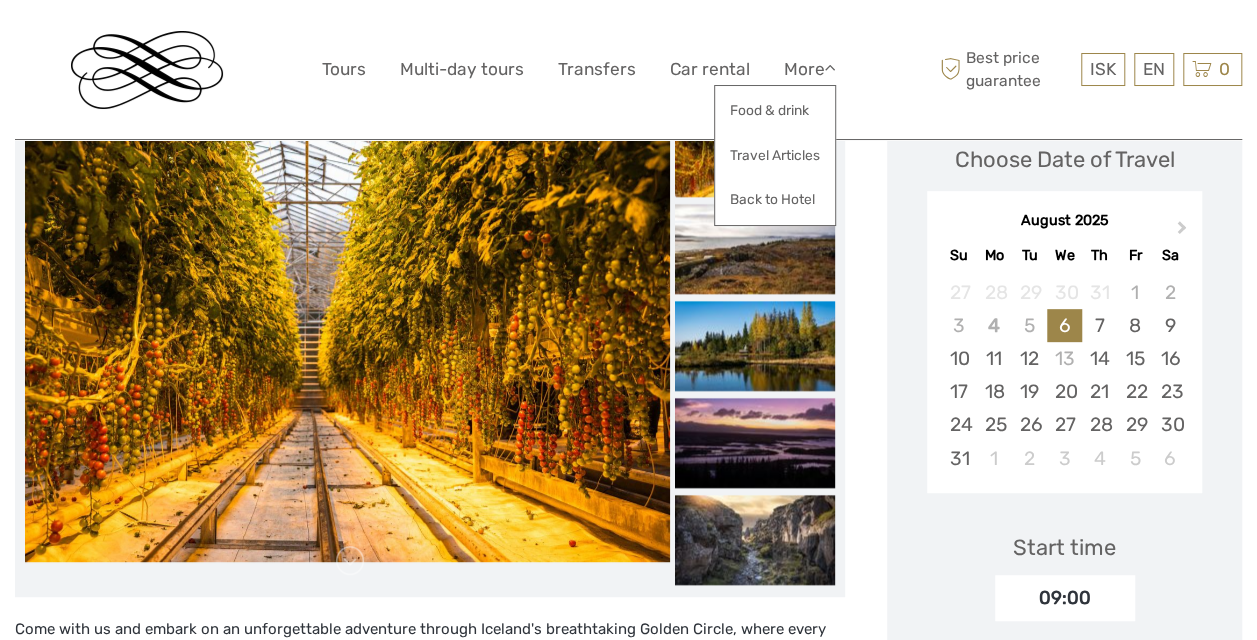 click on "Choose Date of Travel Next Month August 2025 Su Mo Tu We Th Fr Sa 27 28 29 30 31 1 2 3 4 5 6 7 8 9 10 11 12 13 14 15 16 17 18 19 20 21 22 23 24 25 26 27 28 29 30 31 1 2 3 4 5 6 Start time 09:00 Select the number of participants (min. 1 participant) Adults  13+ years ISK 17,990 - 1 + Child 4 - 12 years ISK 13,990 - 0 + I would like to be picked up Free Pickup Booster seat for children ISK 0 Choose < > Total :  ISK 17,990 Best price guarantee ADD TO CART EXPRESS CHECKOUT" at bounding box center [1064, 711] 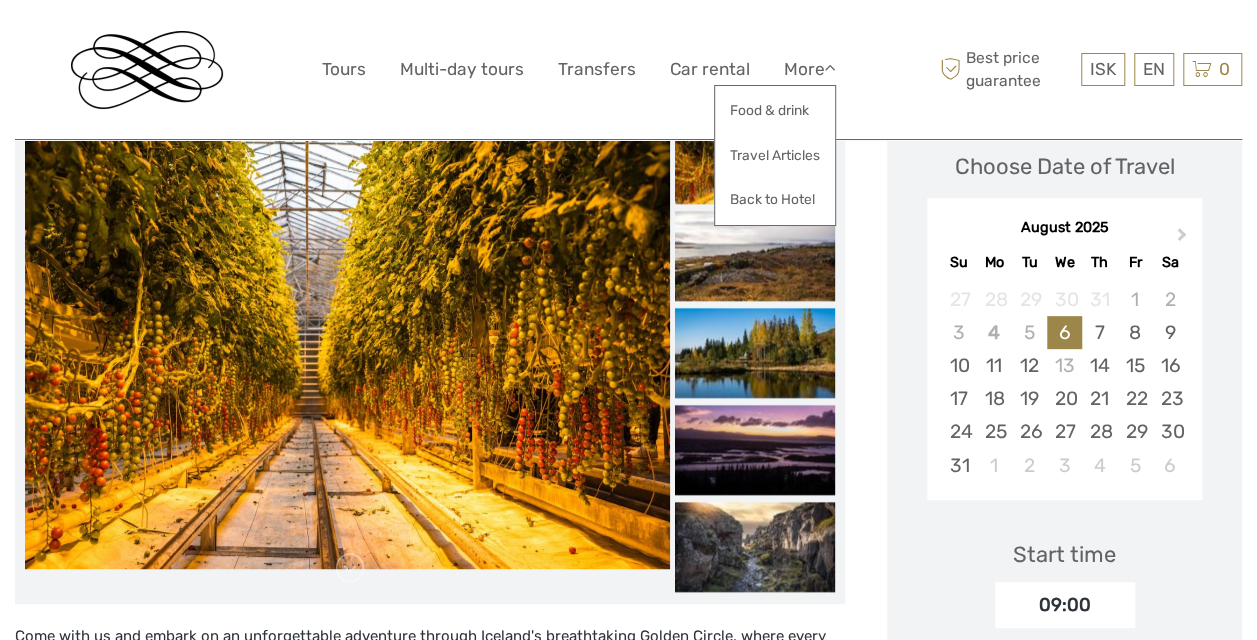 scroll, scrollTop: 300, scrollLeft: 0, axis: vertical 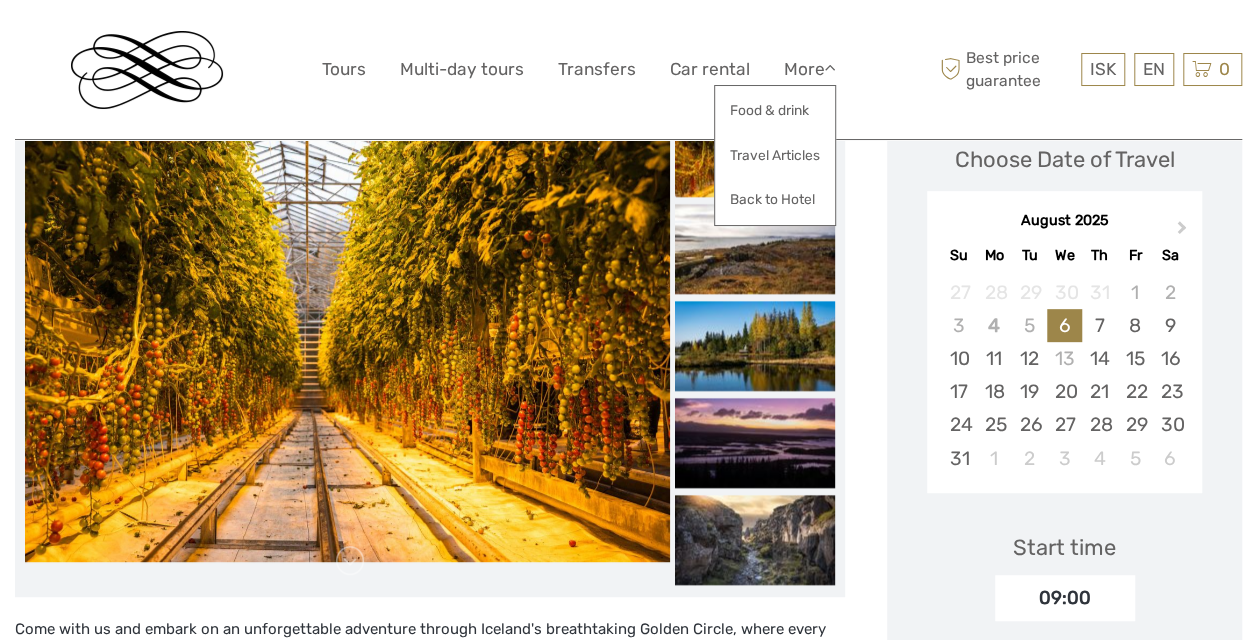 click at bounding box center (347, 347) 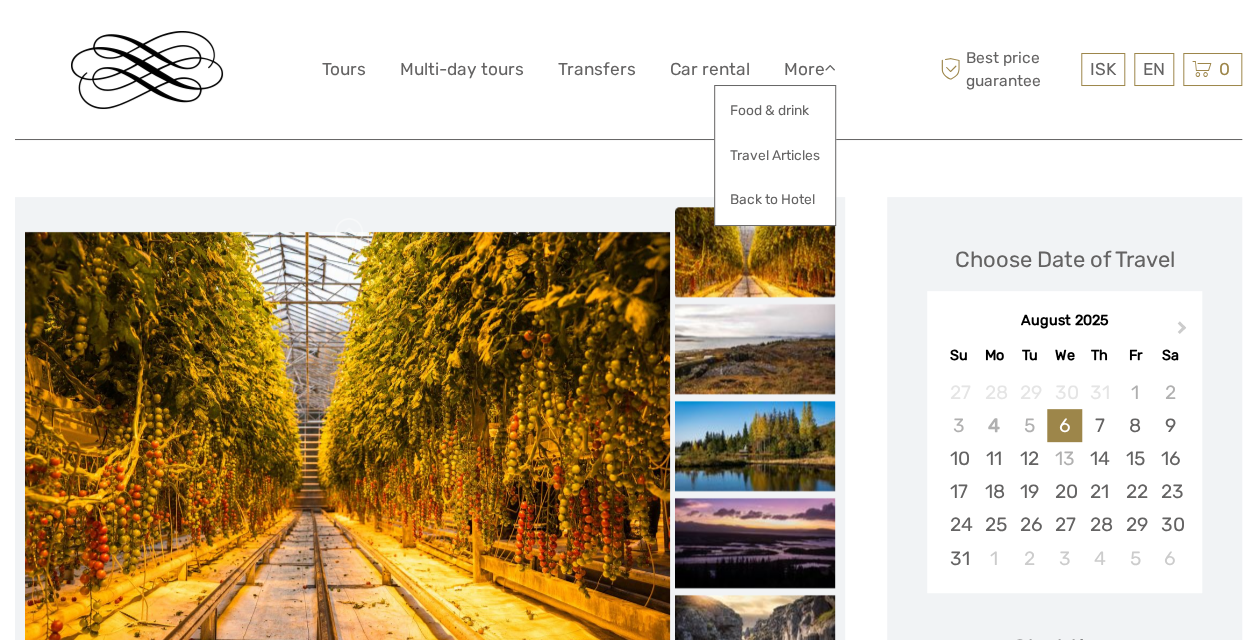 scroll, scrollTop: 200, scrollLeft: 0, axis: vertical 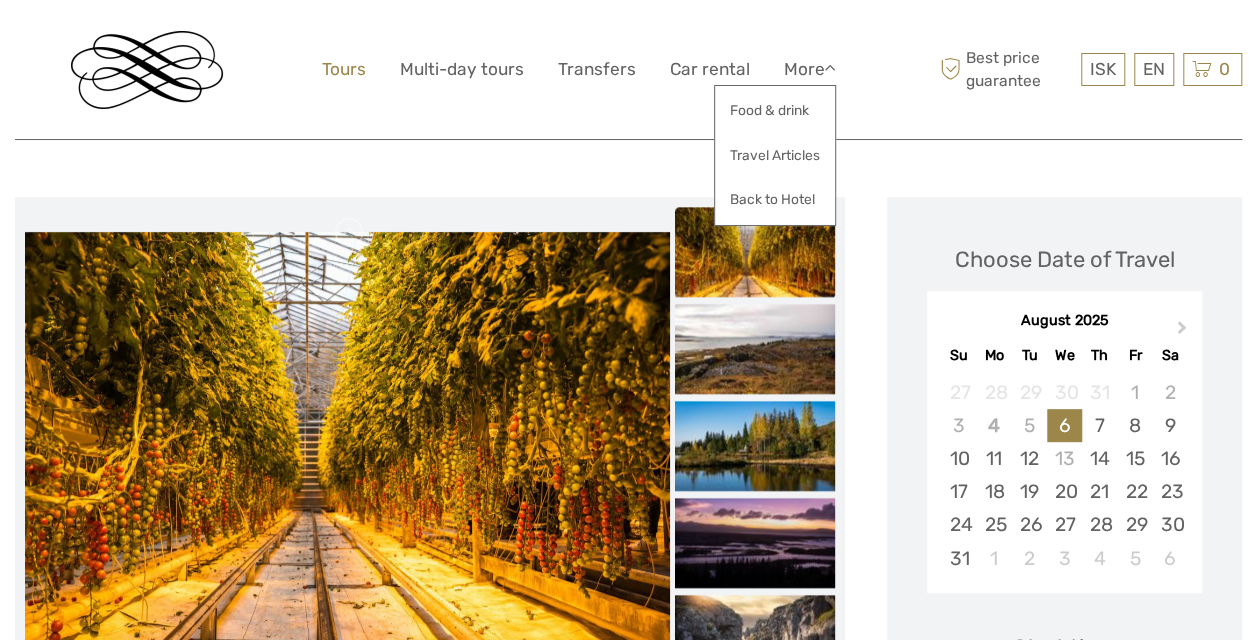 click on "Tours" at bounding box center (344, 69) 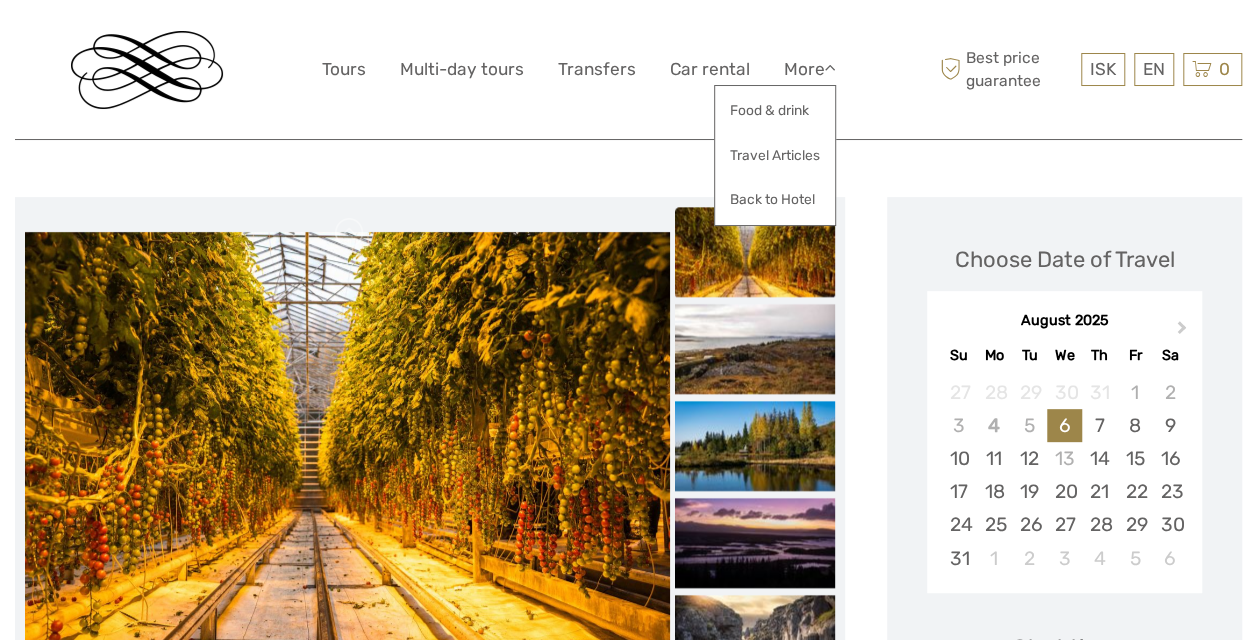 click on "ISK
ISK
€
$
£
EN
English
Español
Deutsch
Tours
Multi-day tours
Transfers
Car rental
More
Food & drink
Travel Articles
Back to Hotel
Food & drink
Travel Articles
Back to Hotel
Best price guarantee" at bounding box center (629, 69) 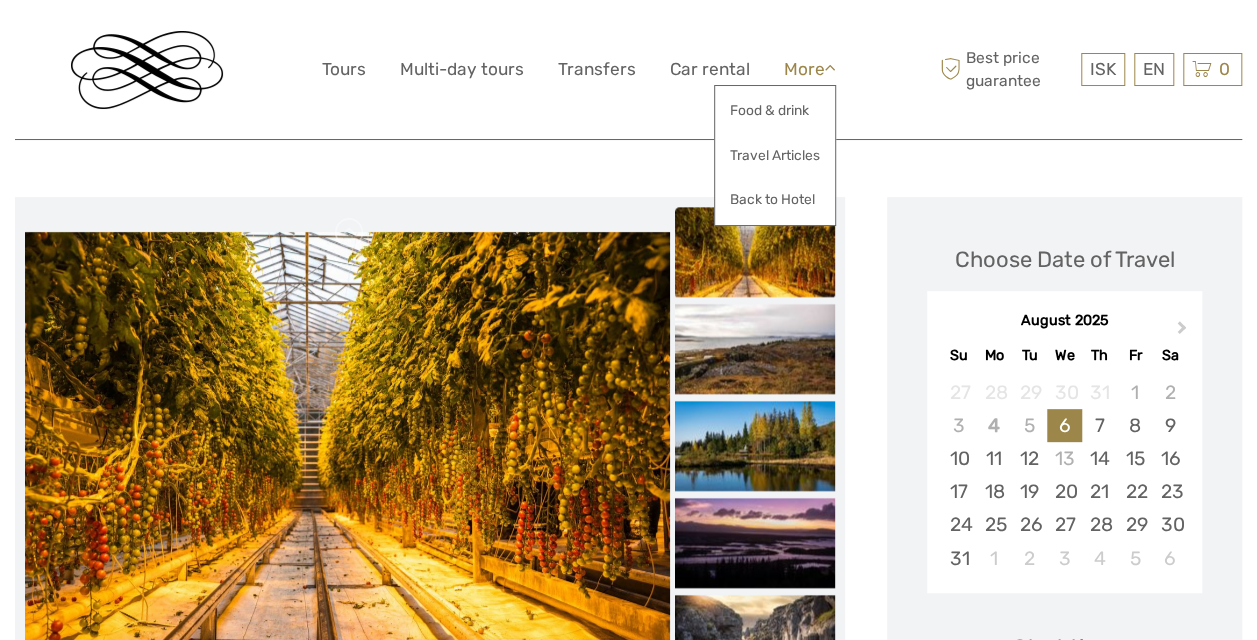 click at bounding box center (830, 68) 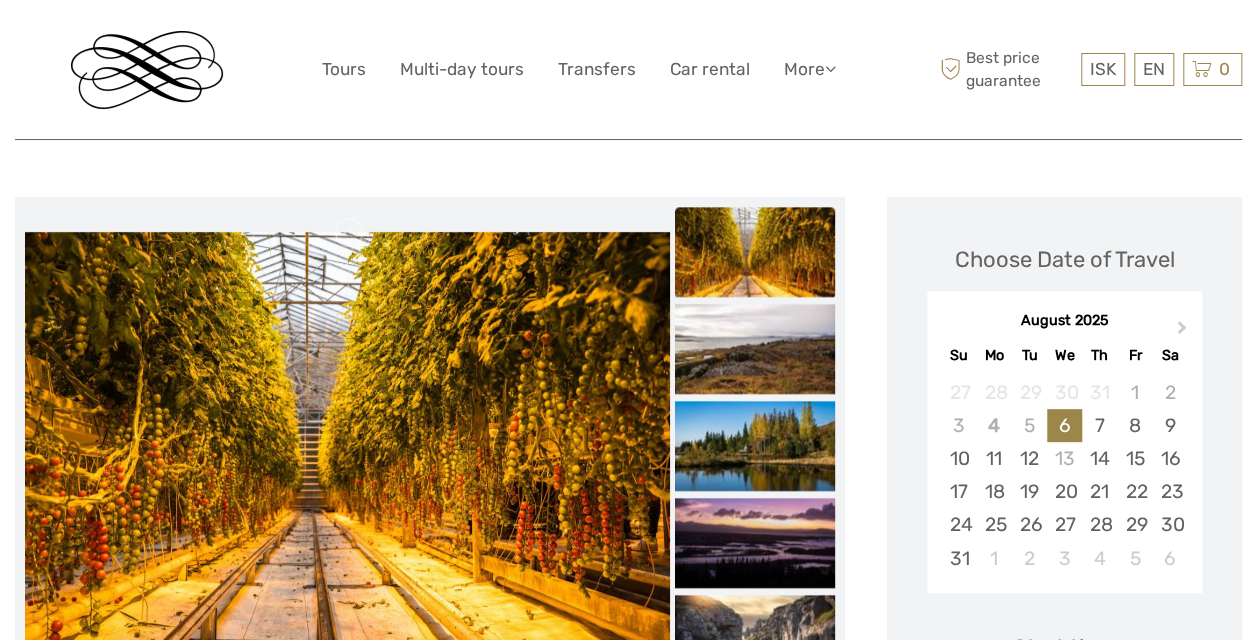 click at bounding box center (347, 447) 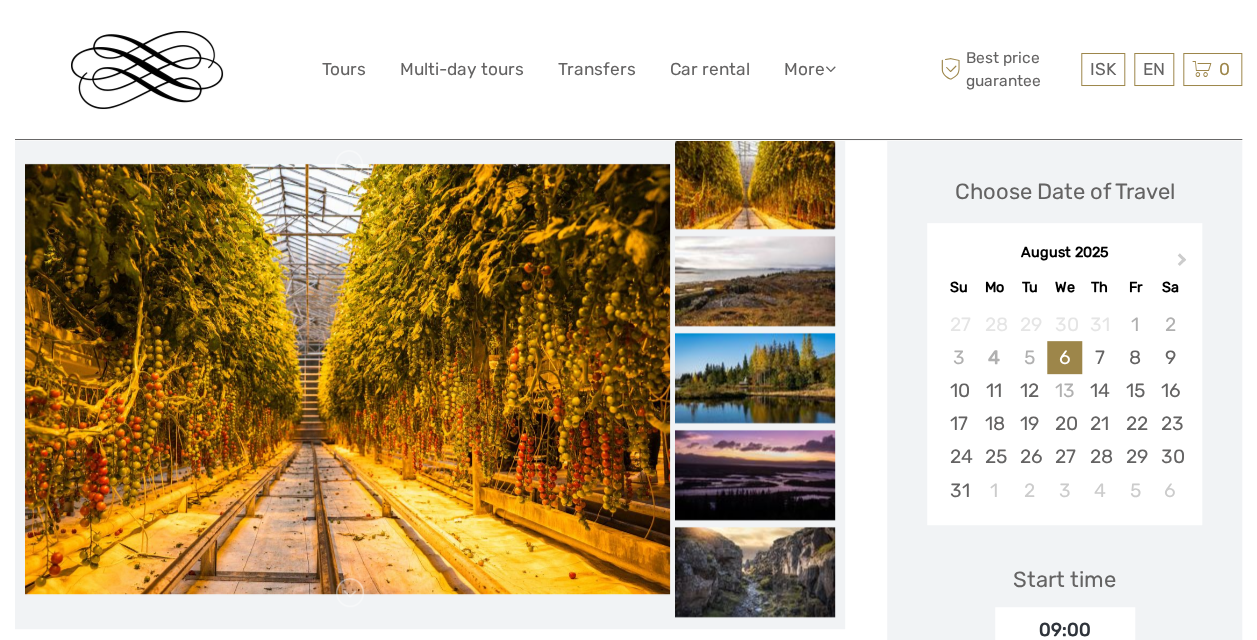 scroll, scrollTop: 300, scrollLeft: 0, axis: vertical 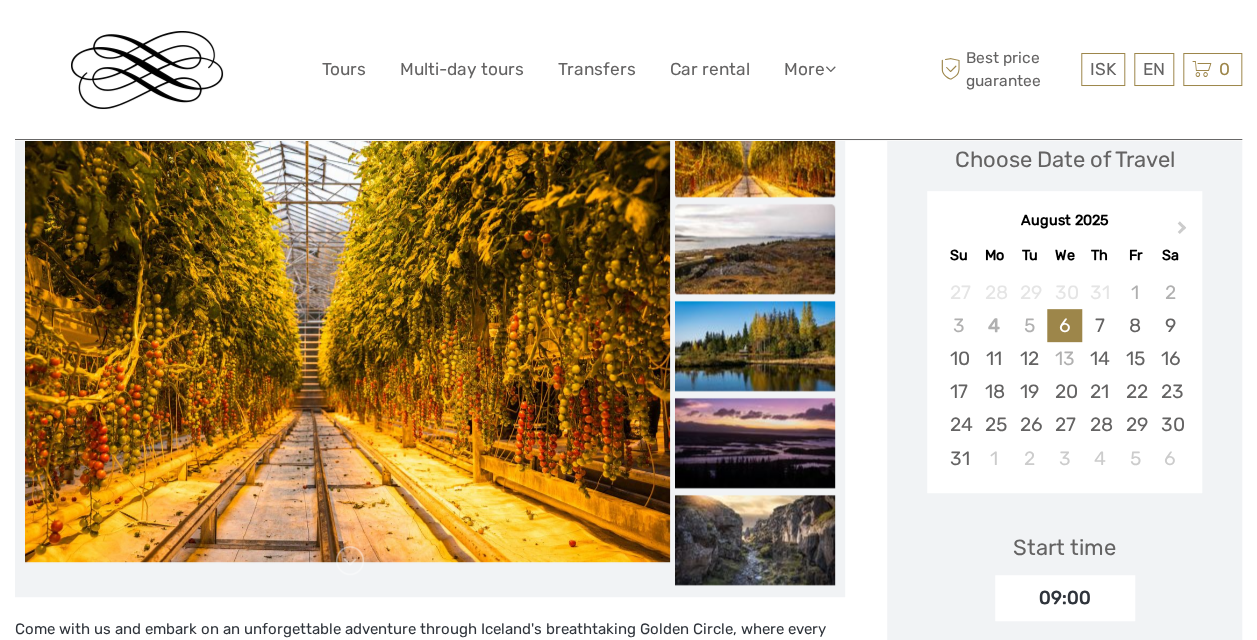 click at bounding box center (755, 249) 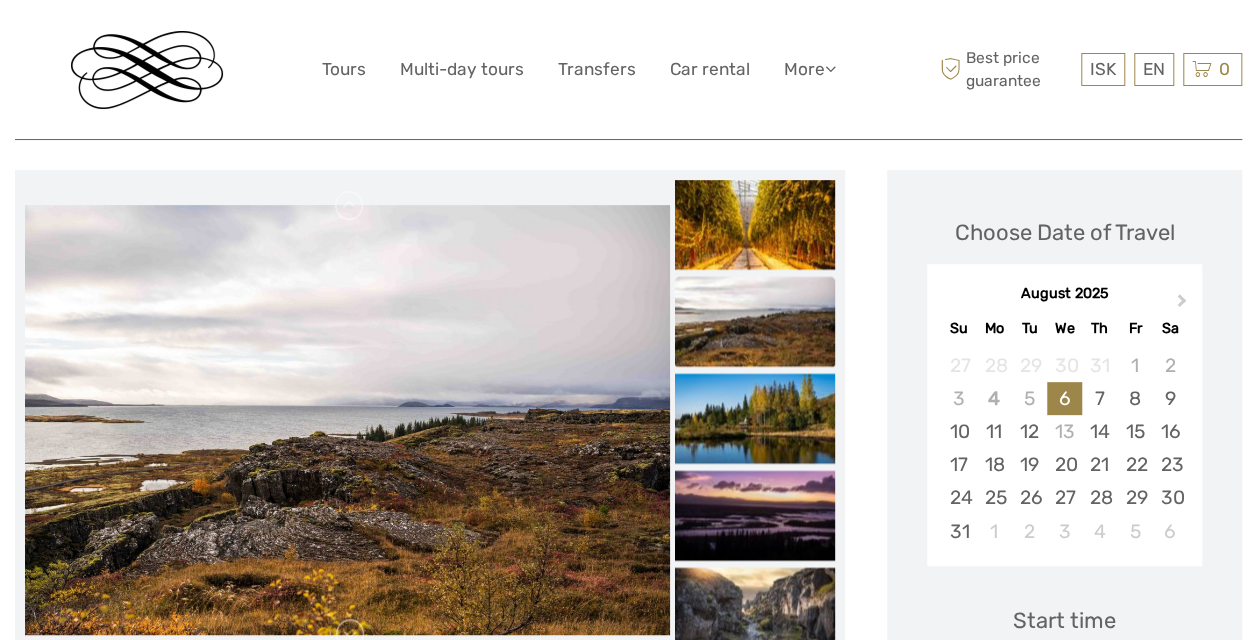 scroll, scrollTop: 200, scrollLeft: 0, axis: vertical 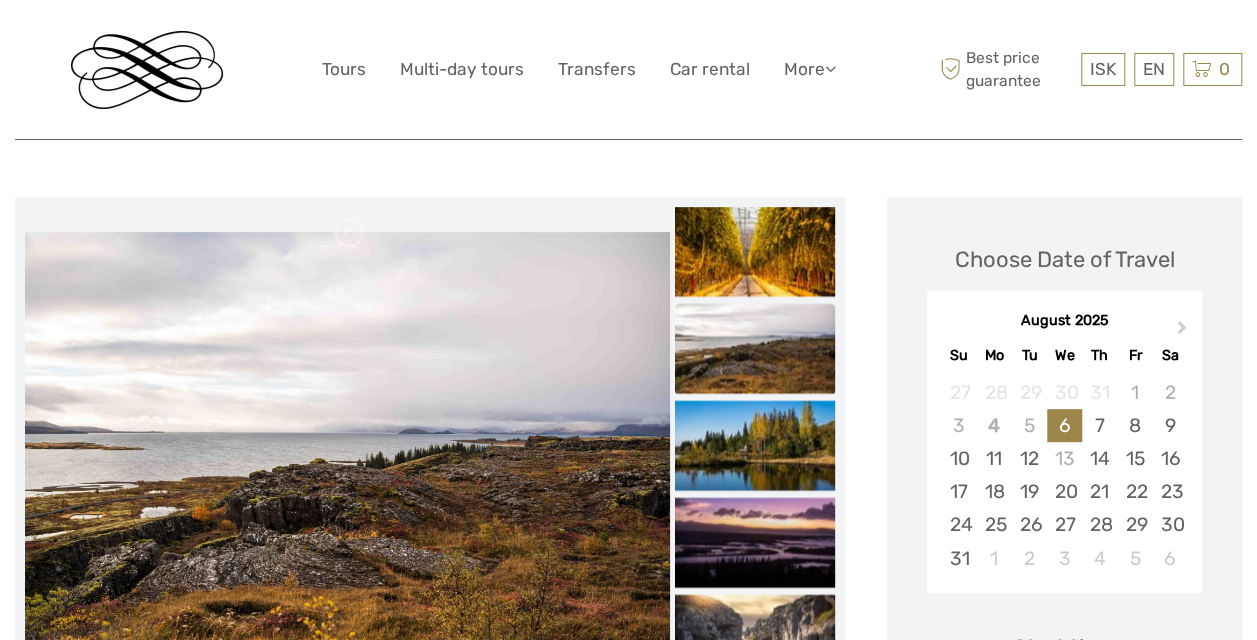 click at bounding box center (755, 251) 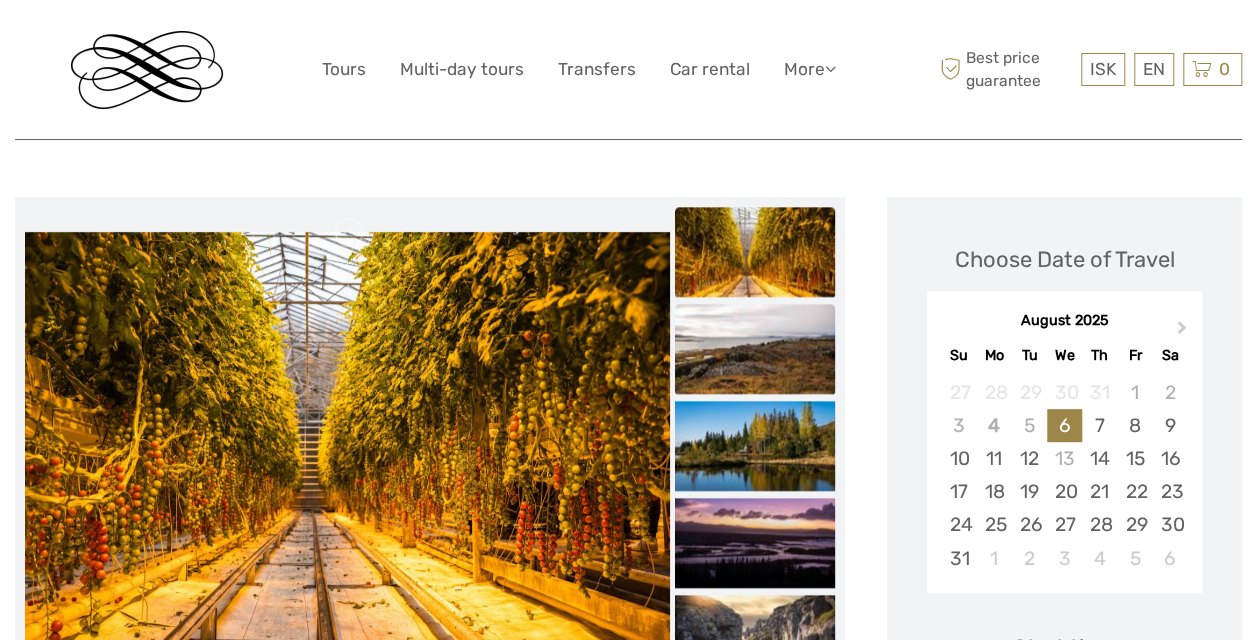 click at bounding box center (755, 349) 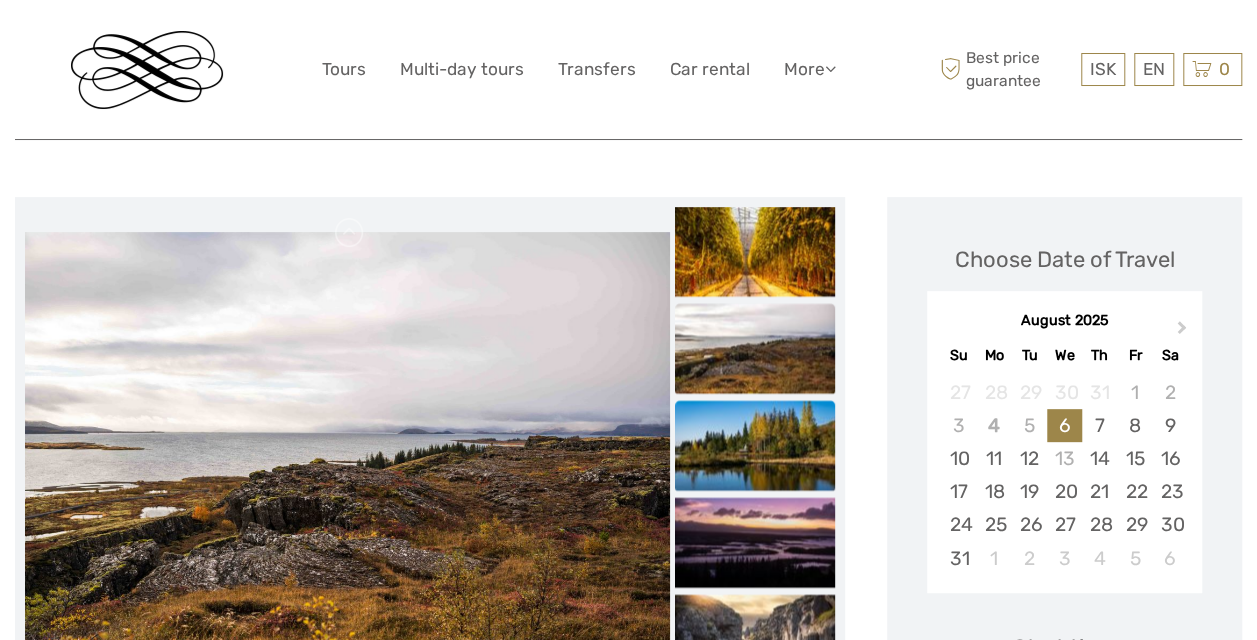 click at bounding box center (755, 445) 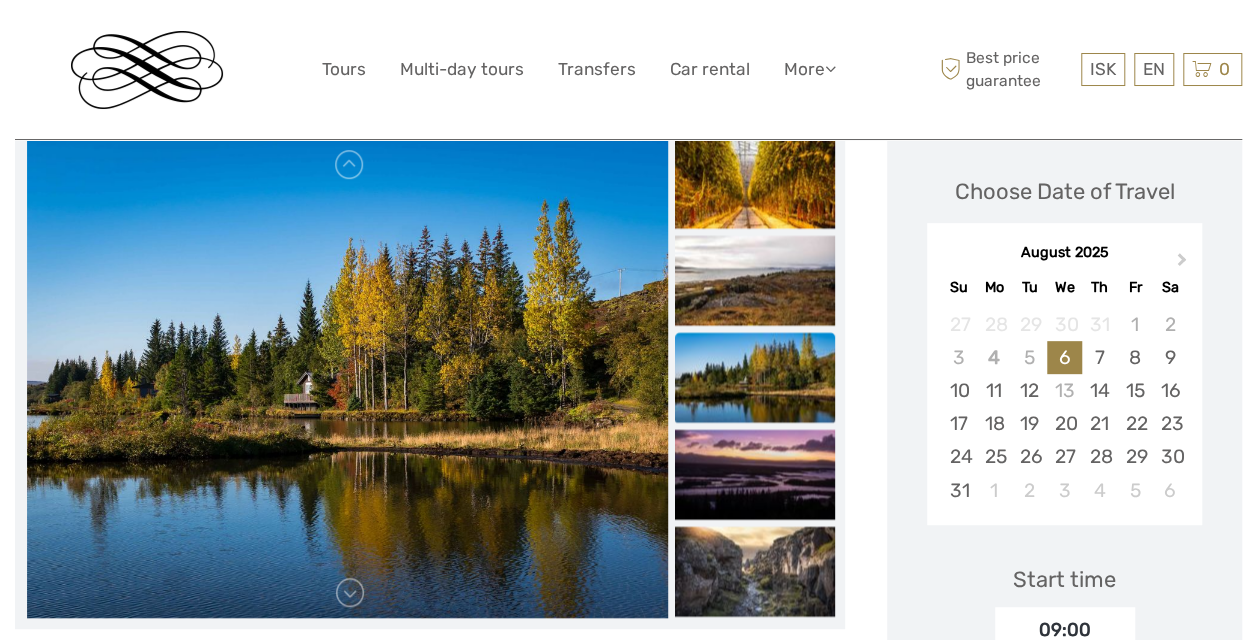 scroll, scrollTop: 300, scrollLeft: 0, axis: vertical 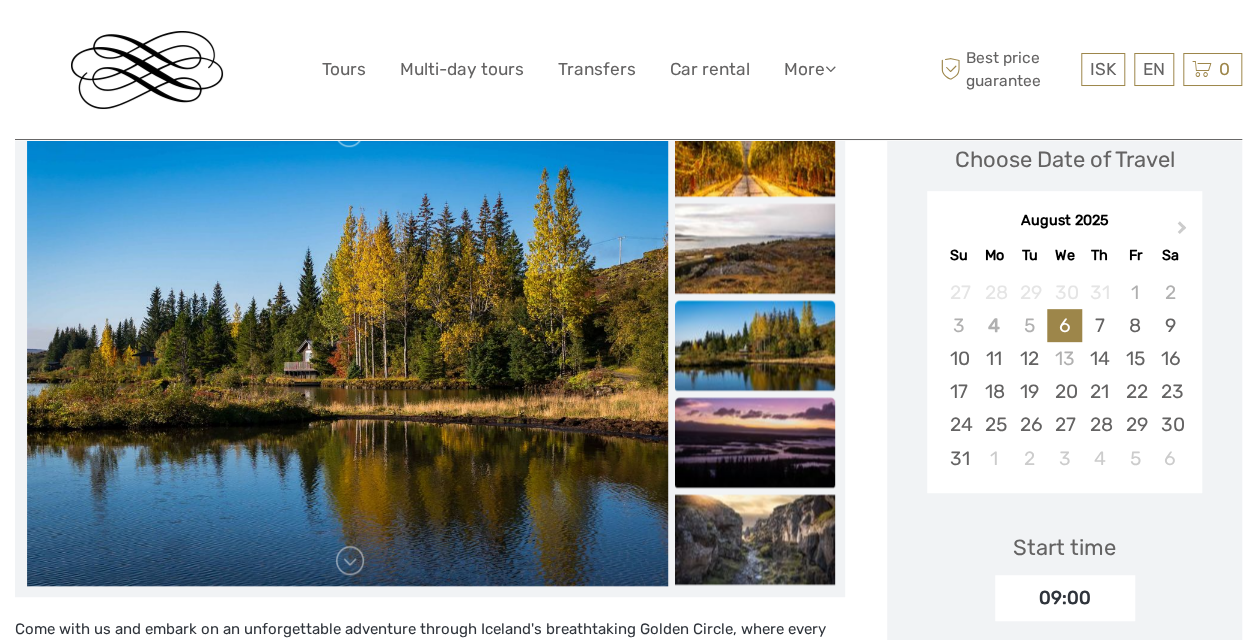 click at bounding box center (755, 442) 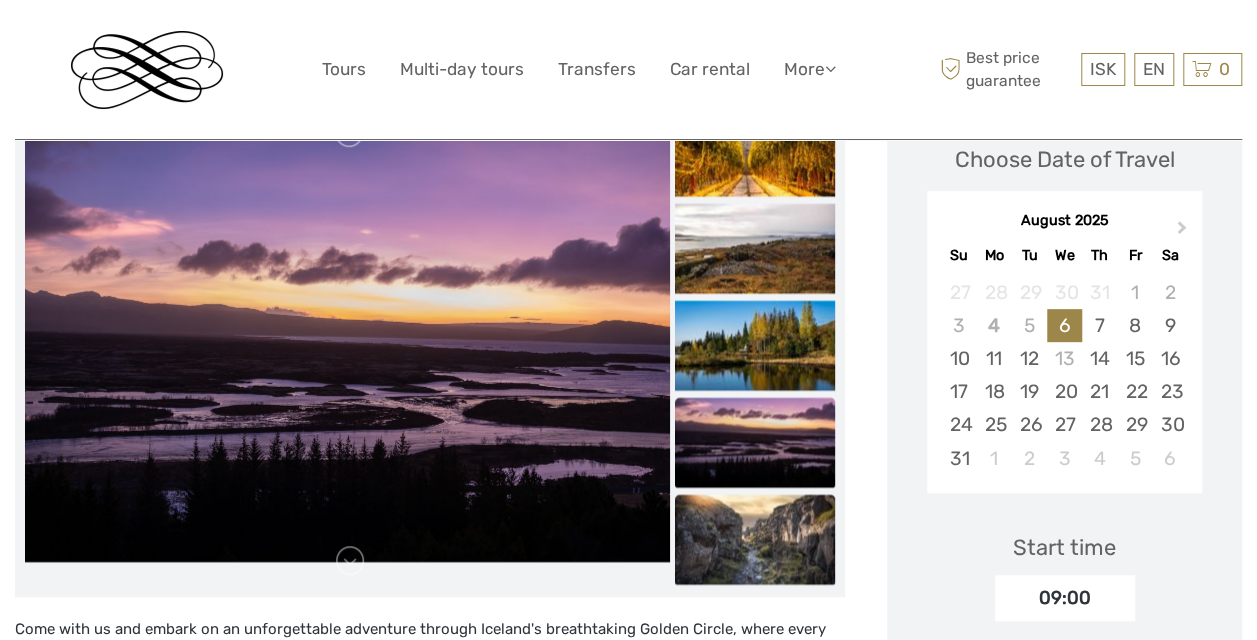 click at bounding box center [755, 539] 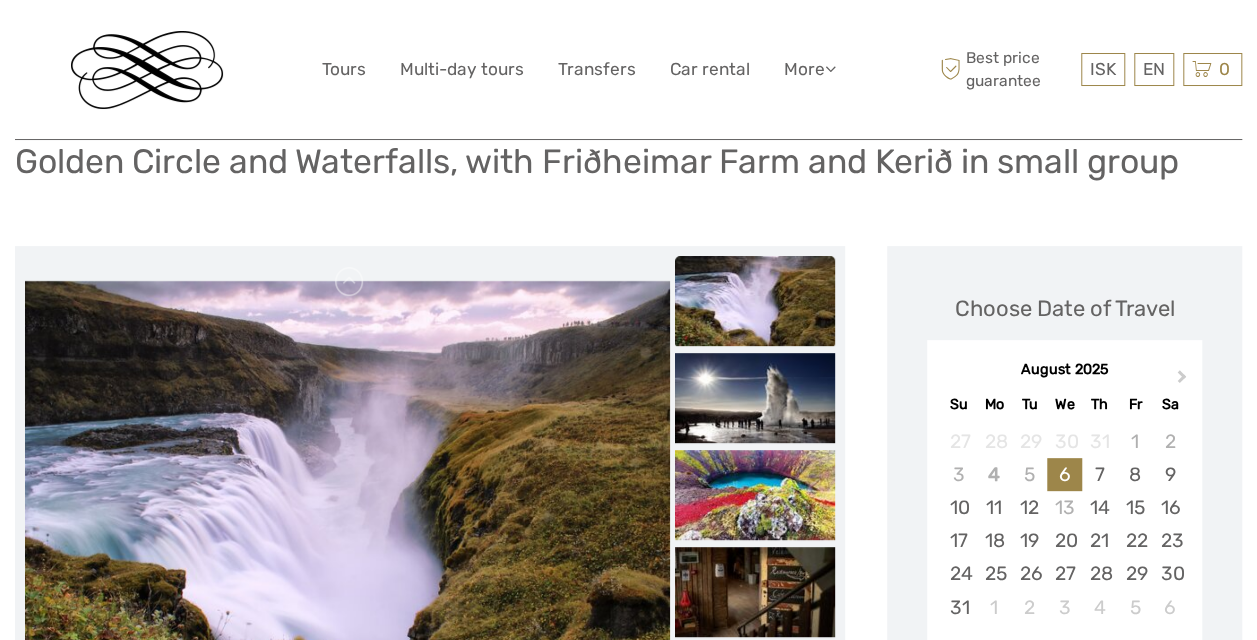 scroll, scrollTop: 0, scrollLeft: 0, axis: both 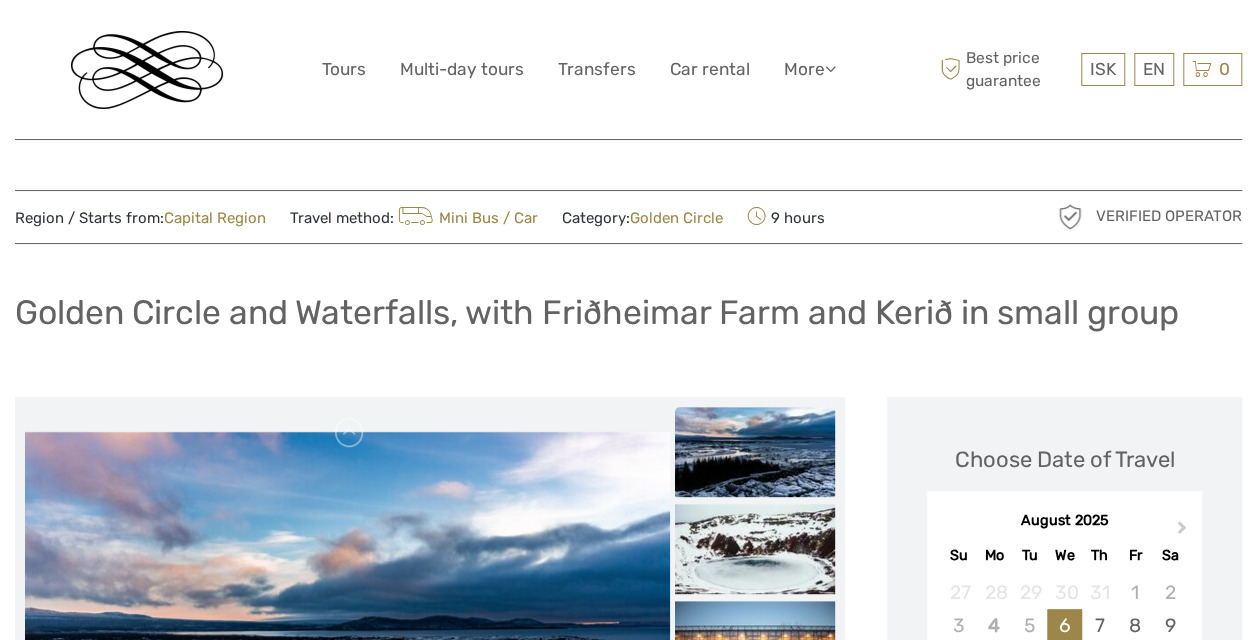click on "Region / Starts from:
Capital Region
Travel method:
Mini Bus / Car
Category:  Golden Circle
9 hours
Verified Operator
Golden Circle and Waterfalls, with Friðheimar Farm and Kerið in small group" at bounding box center [628, 2166] 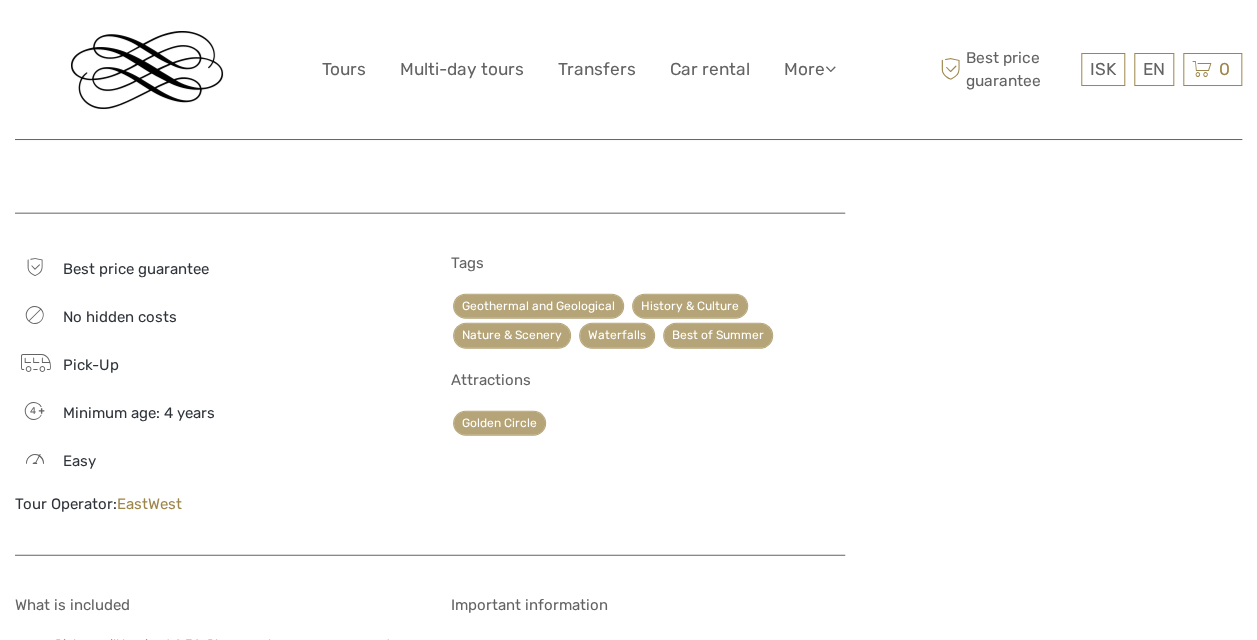 scroll, scrollTop: 2300, scrollLeft: 0, axis: vertical 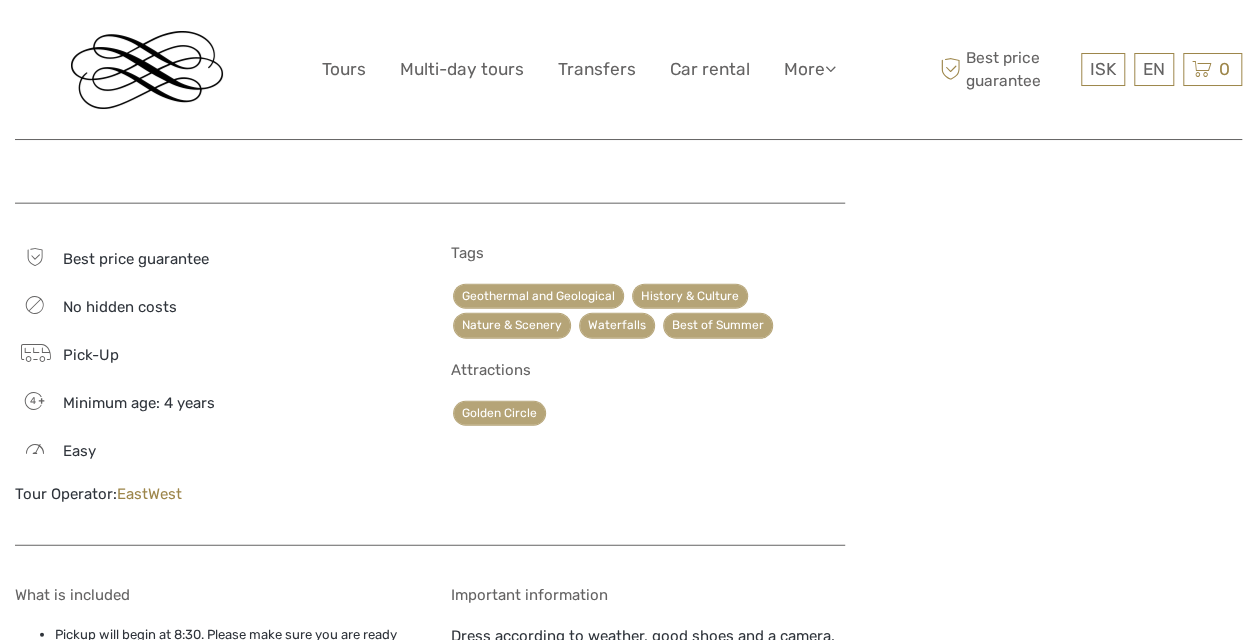 click on "EastWest" at bounding box center (149, 494) 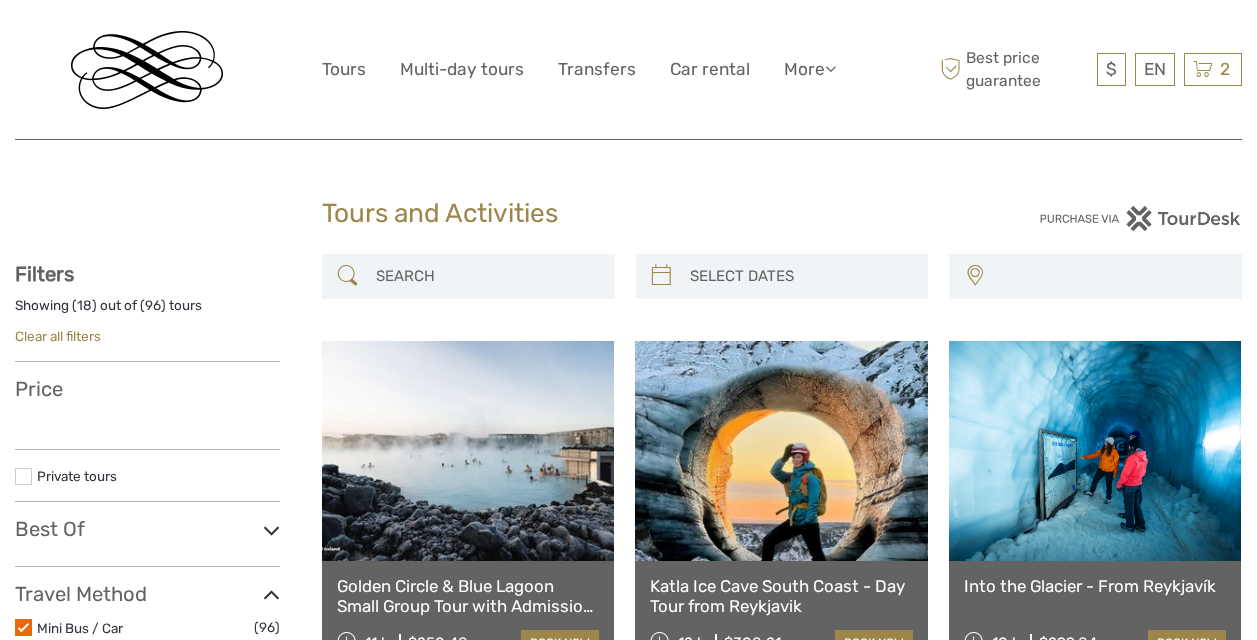 select 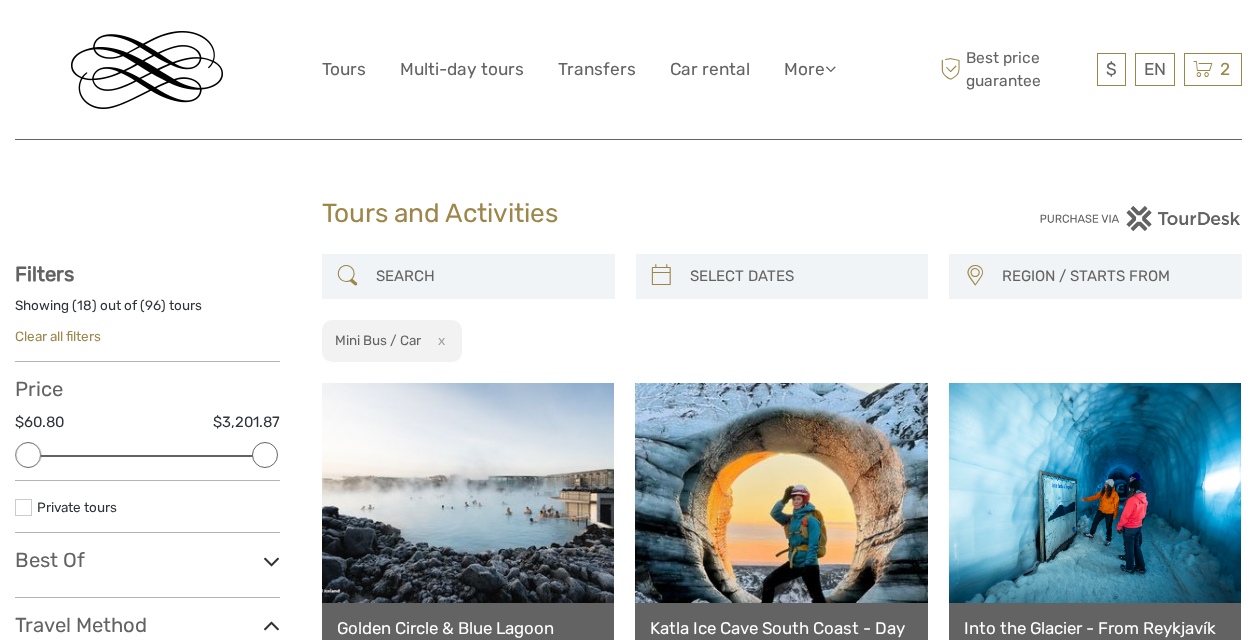 scroll, scrollTop: 0, scrollLeft: 0, axis: both 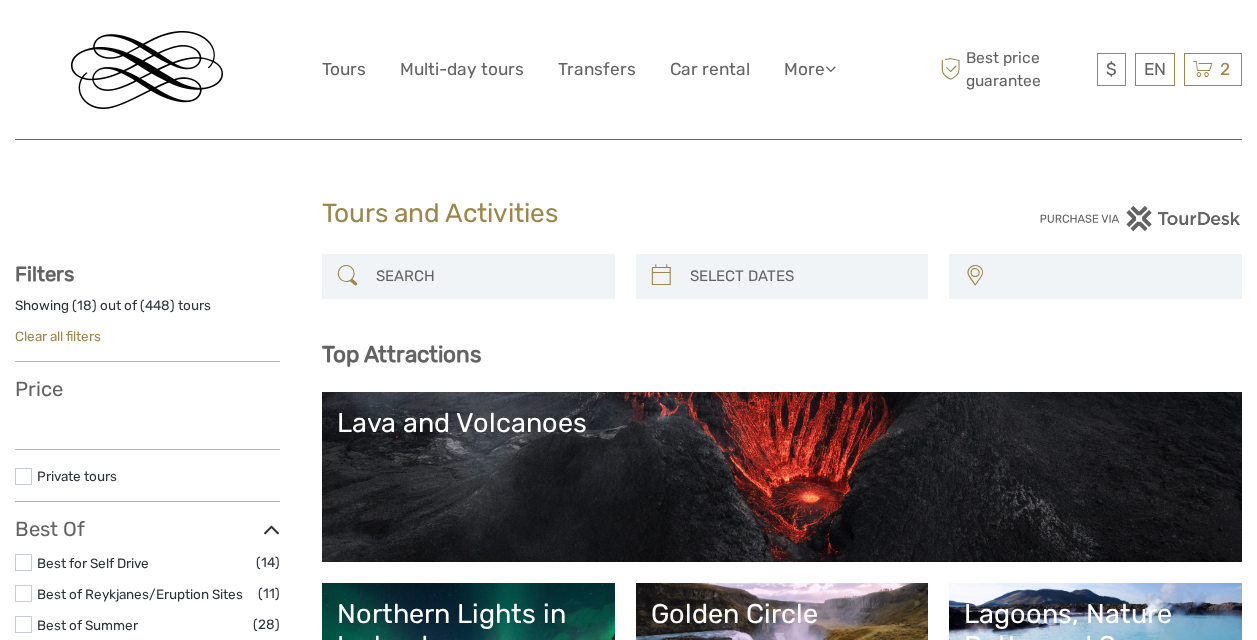 select 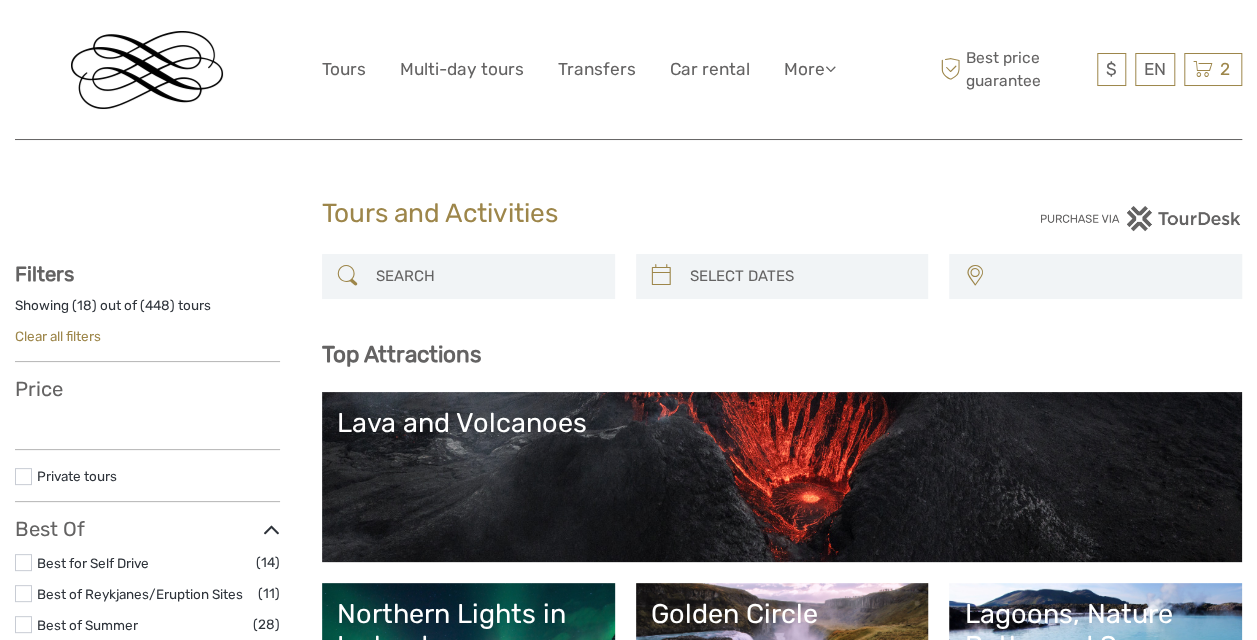 select 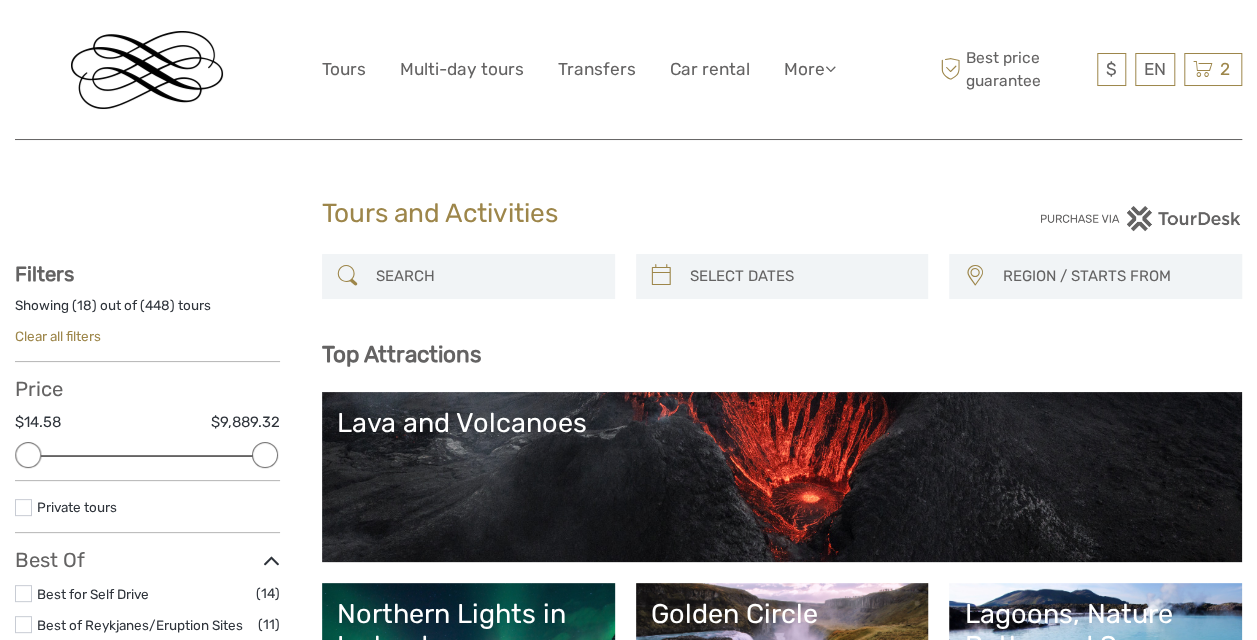 scroll, scrollTop: 0, scrollLeft: 0, axis: both 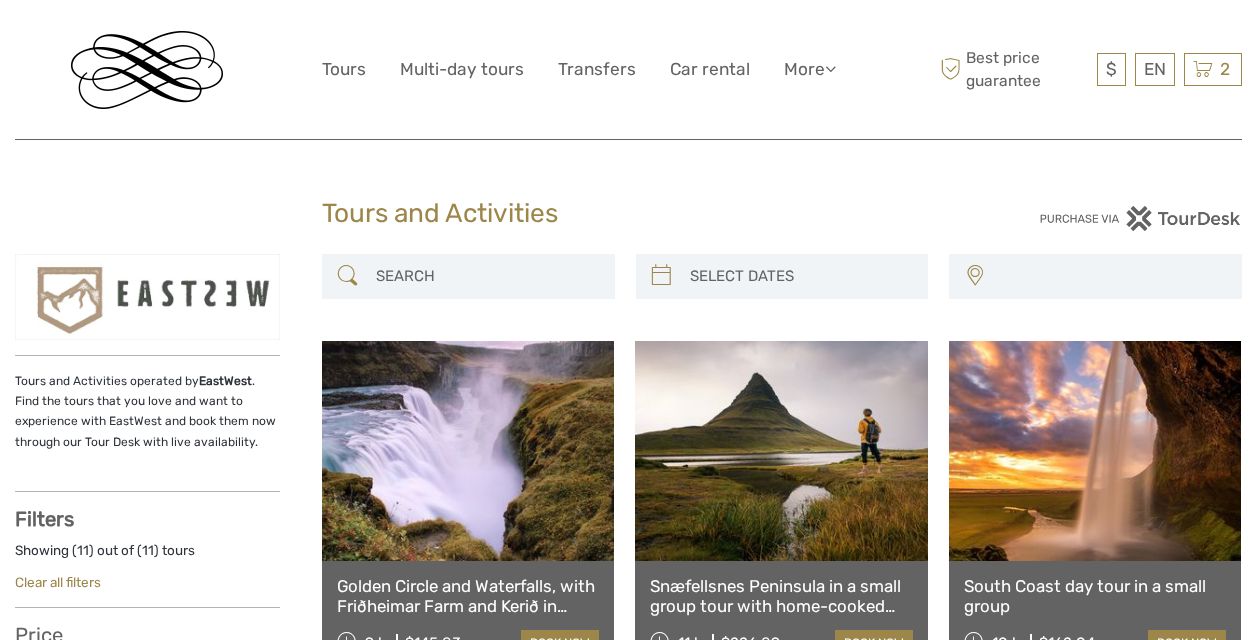select 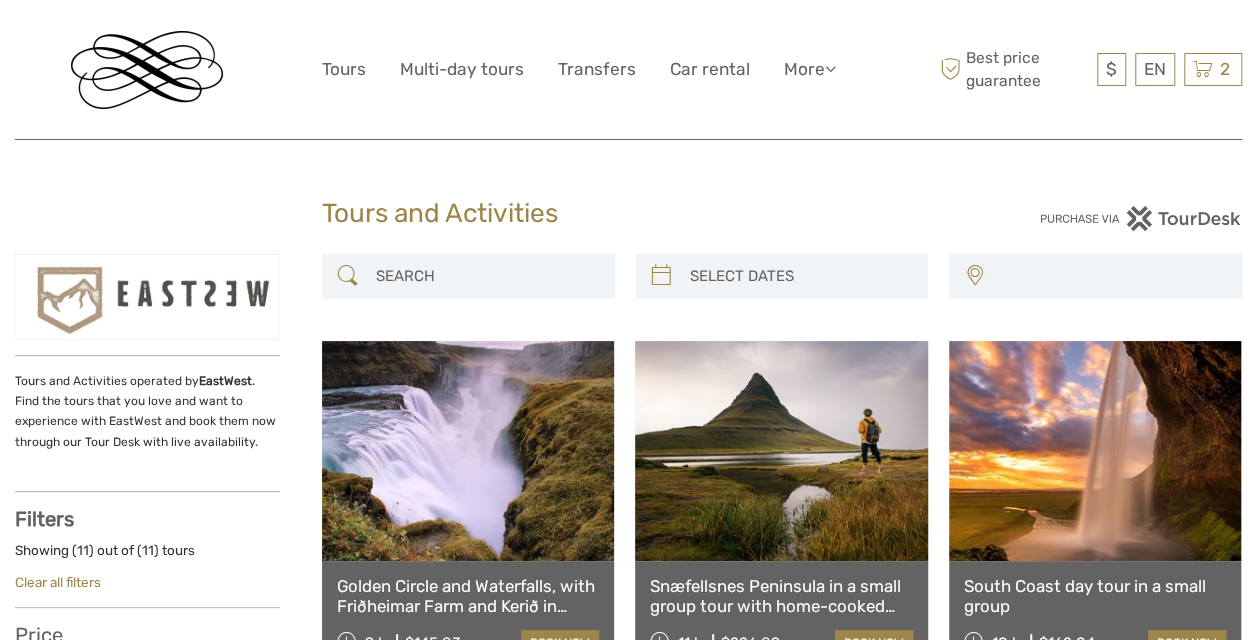 select 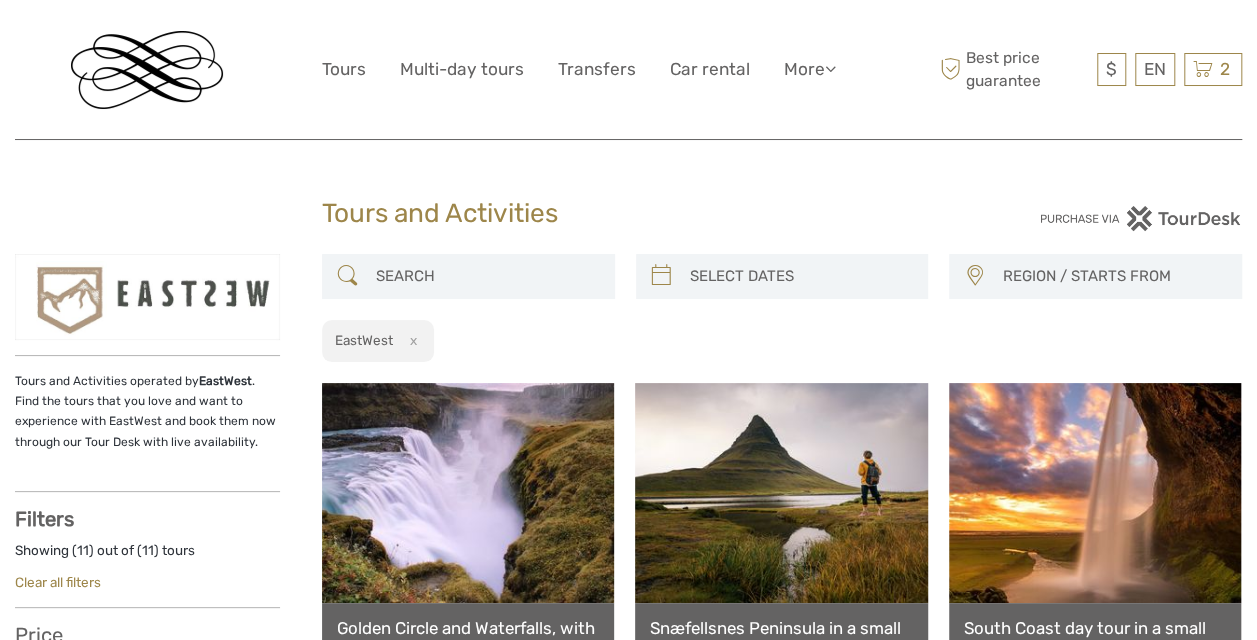 scroll, scrollTop: 0, scrollLeft: 0, axis: both 